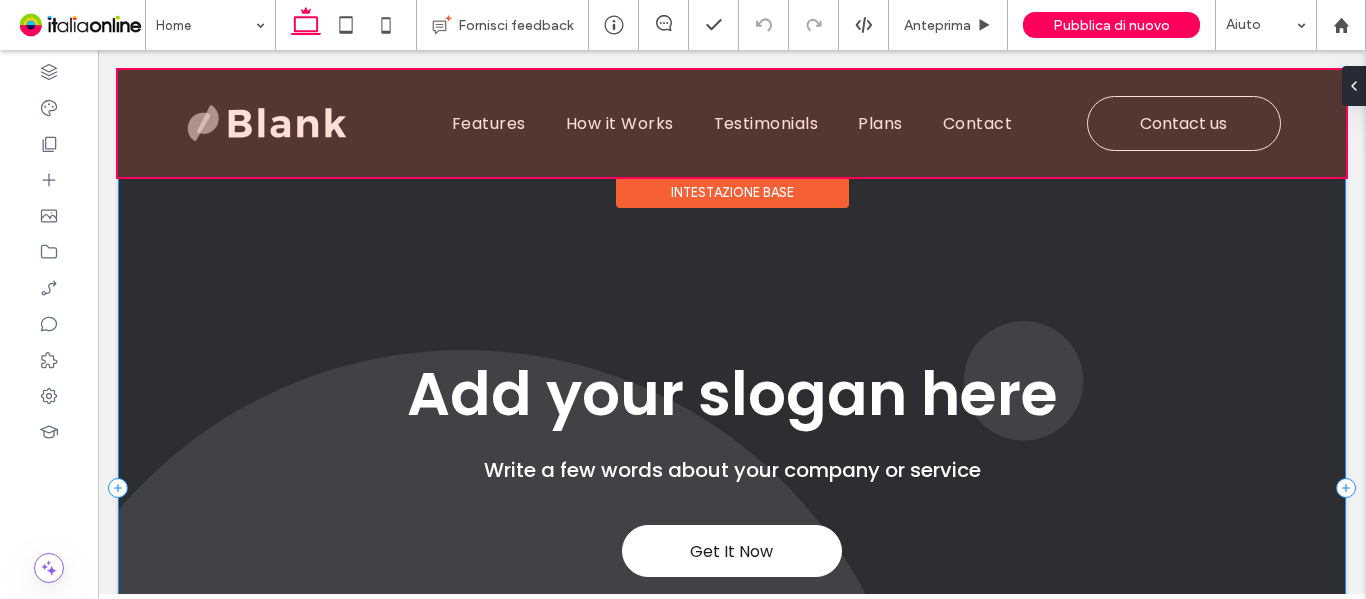 scroll, scrollTop: 0, scrollLeft: 0, axis: both 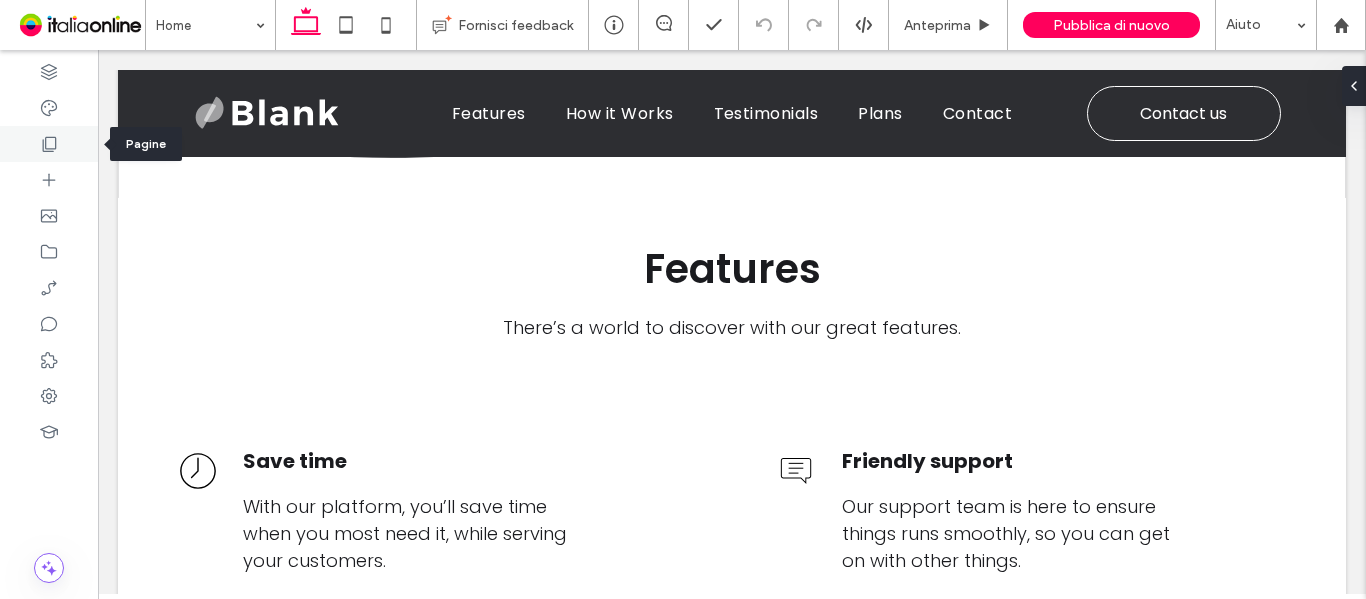 click 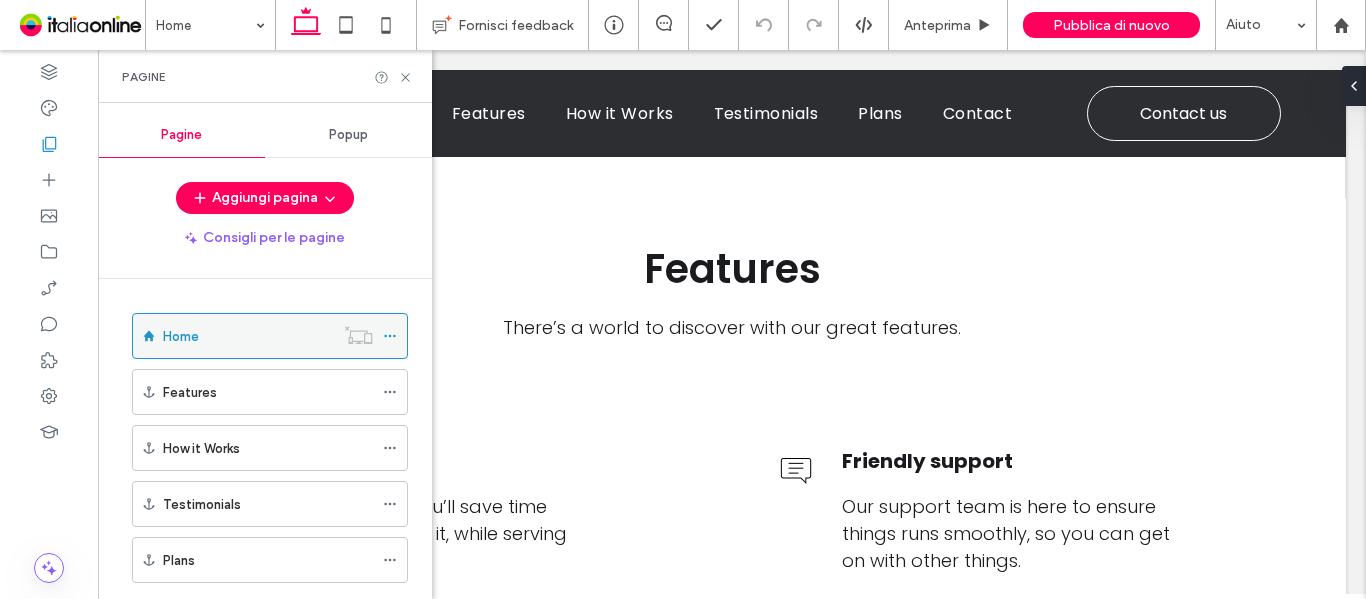 click at bounding box center (358, 335) 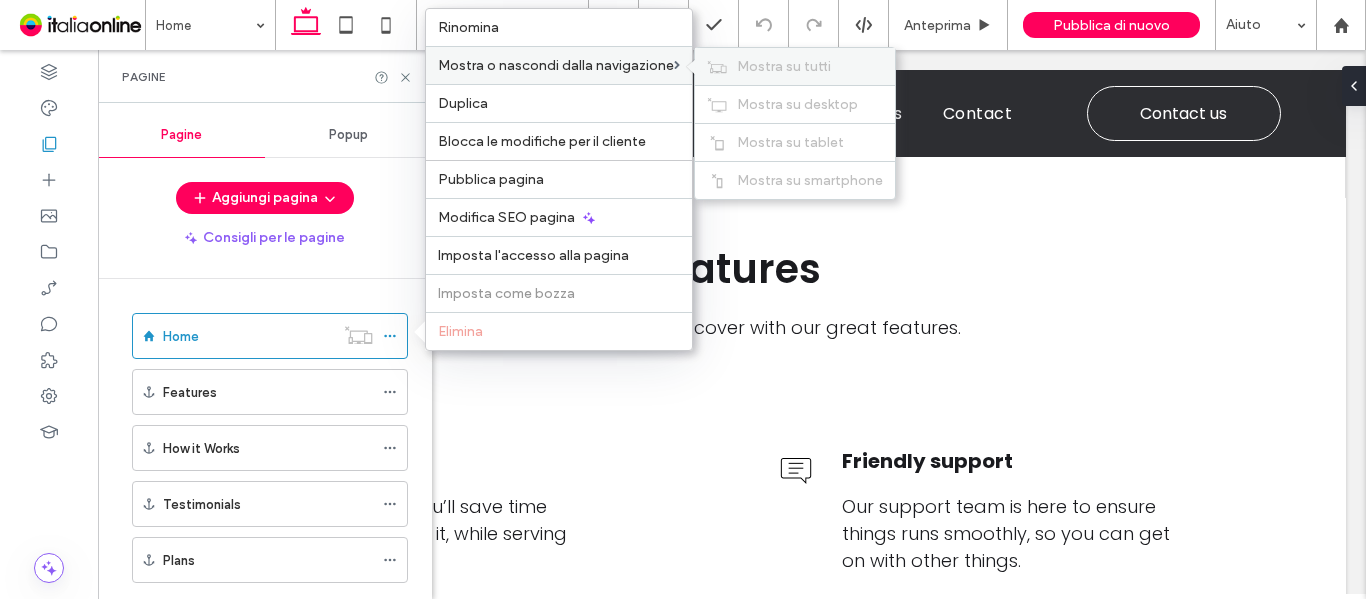 click on "Mostra su tutti" at bounding box center [784, 66] 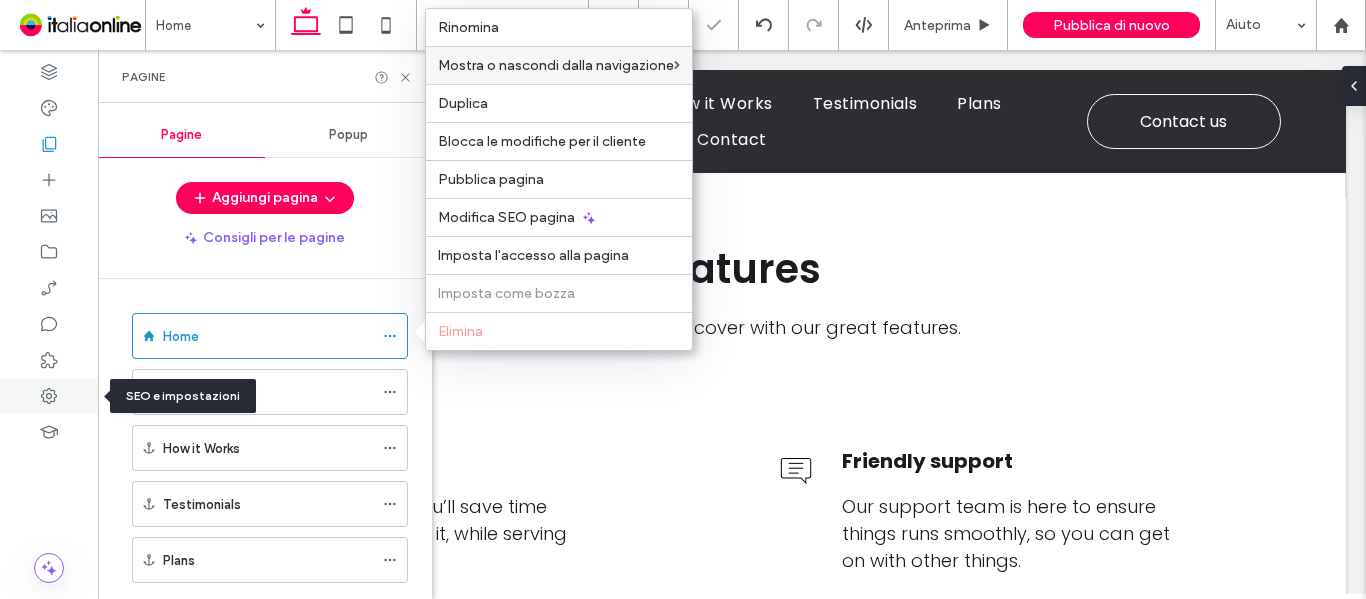 click 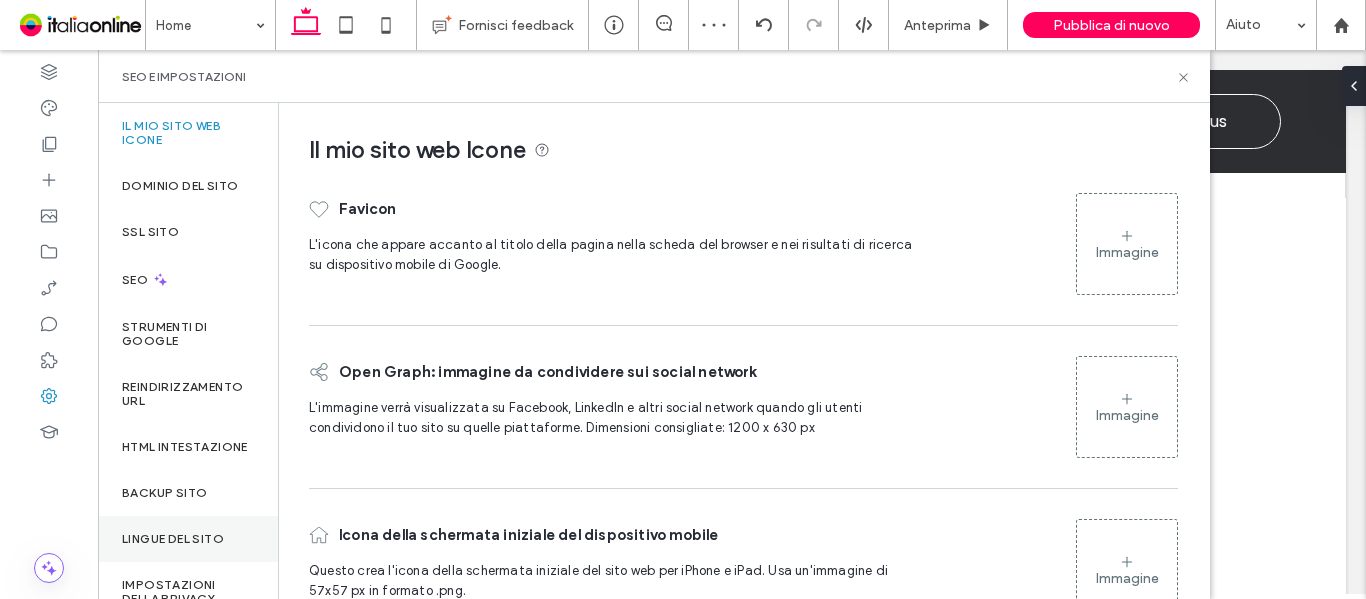 click on "Lingue del sito" at bounding box center (173, 539) 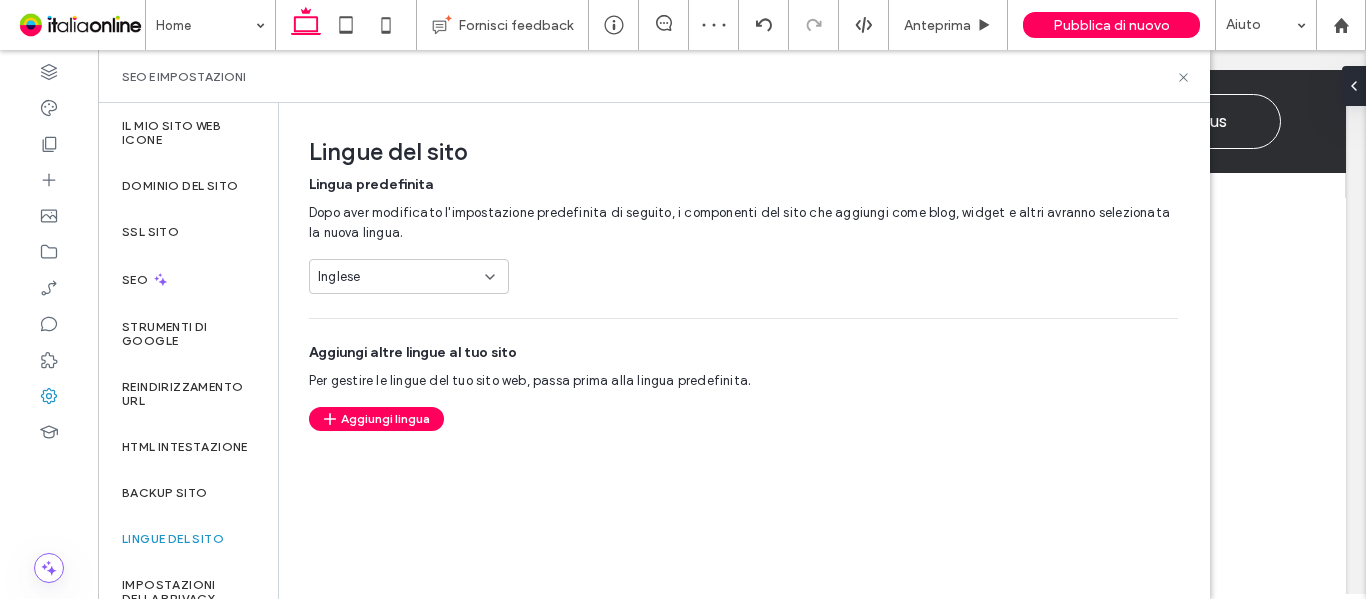 click on "Inglese" at bounding box center [397, 277] 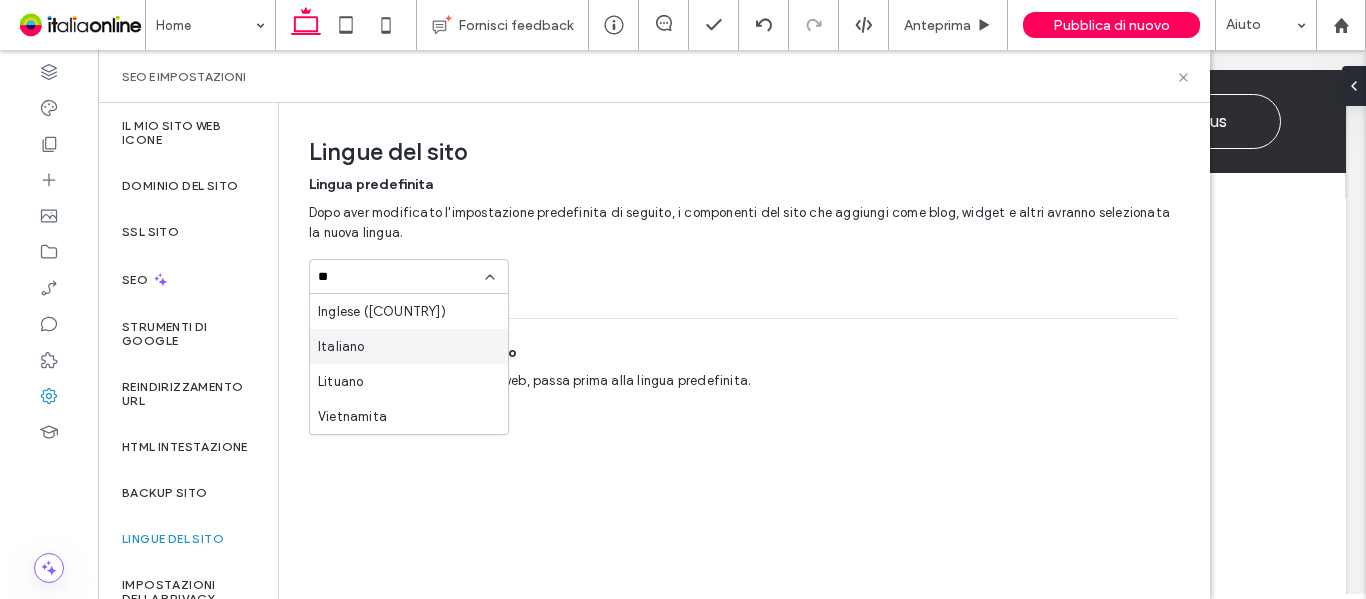 type on "**" 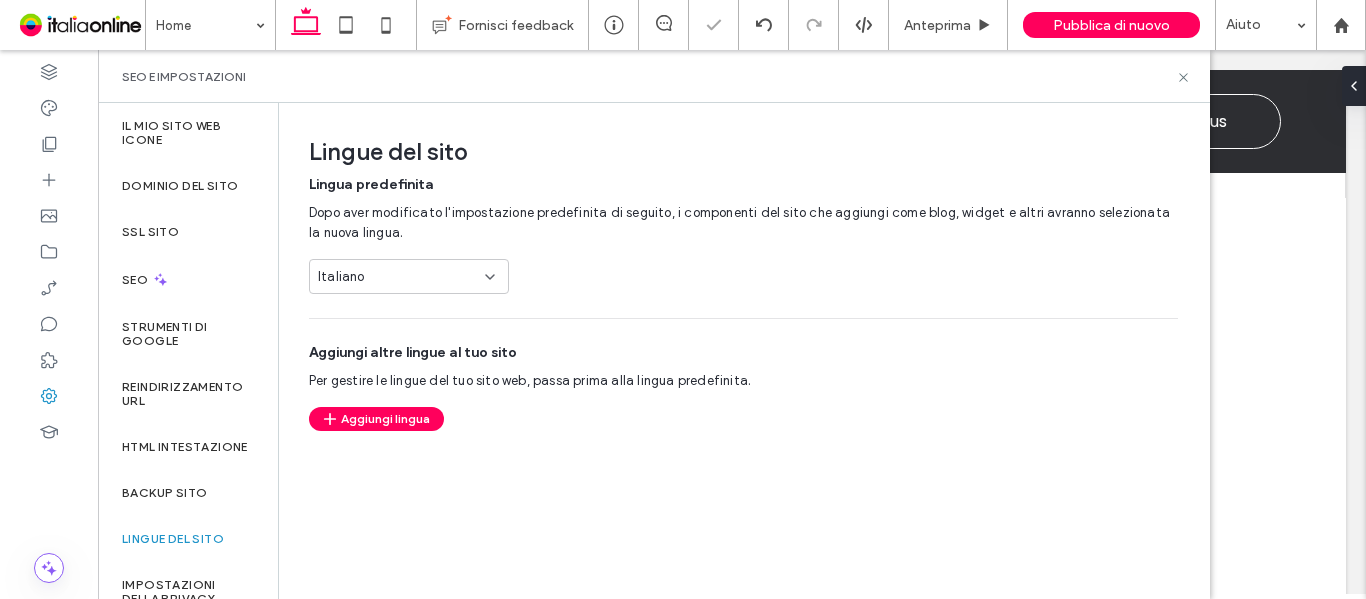 click on "Lingue del sito Lingua predefinita Dopo aver modificato l'impostazione predefinita di seguito, i componenti del sito che aggiungi come blog, widget e altri avranno selezionata la nuova lingua. Italiano Aggiungi altre lingue al tuo sito Per gestire le lingue del tuo sito web, passa prima alla lingua predefinita. Aggiungi lingua" at bounding box center [736, 267] 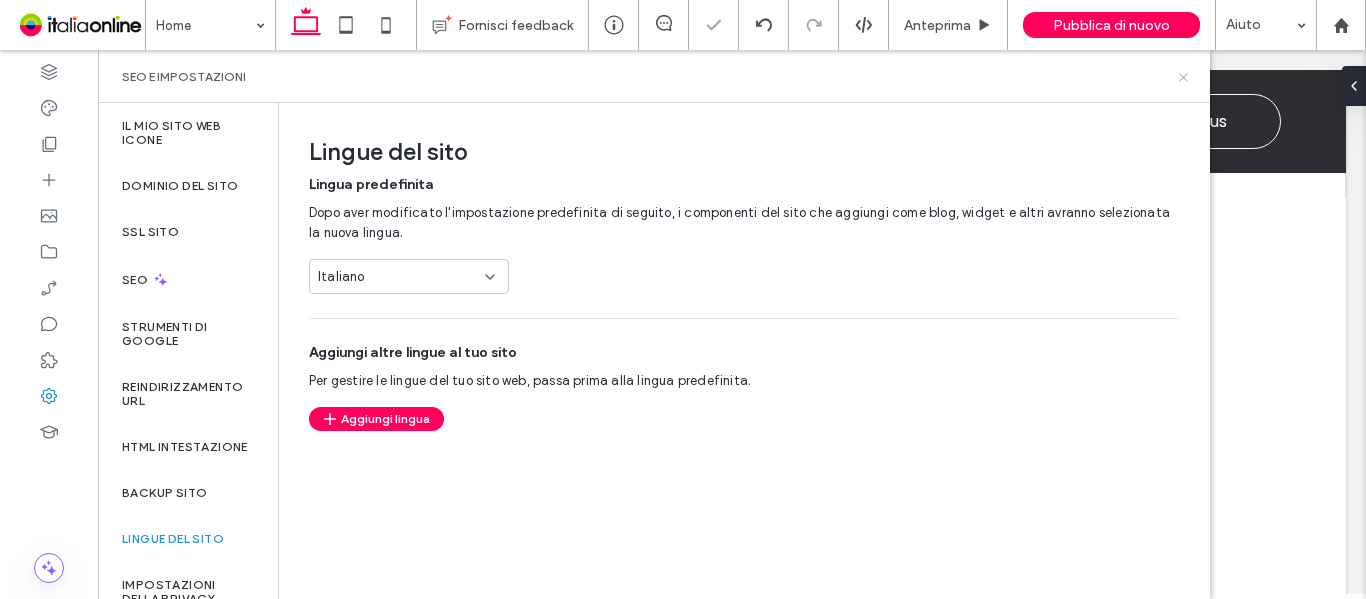 click 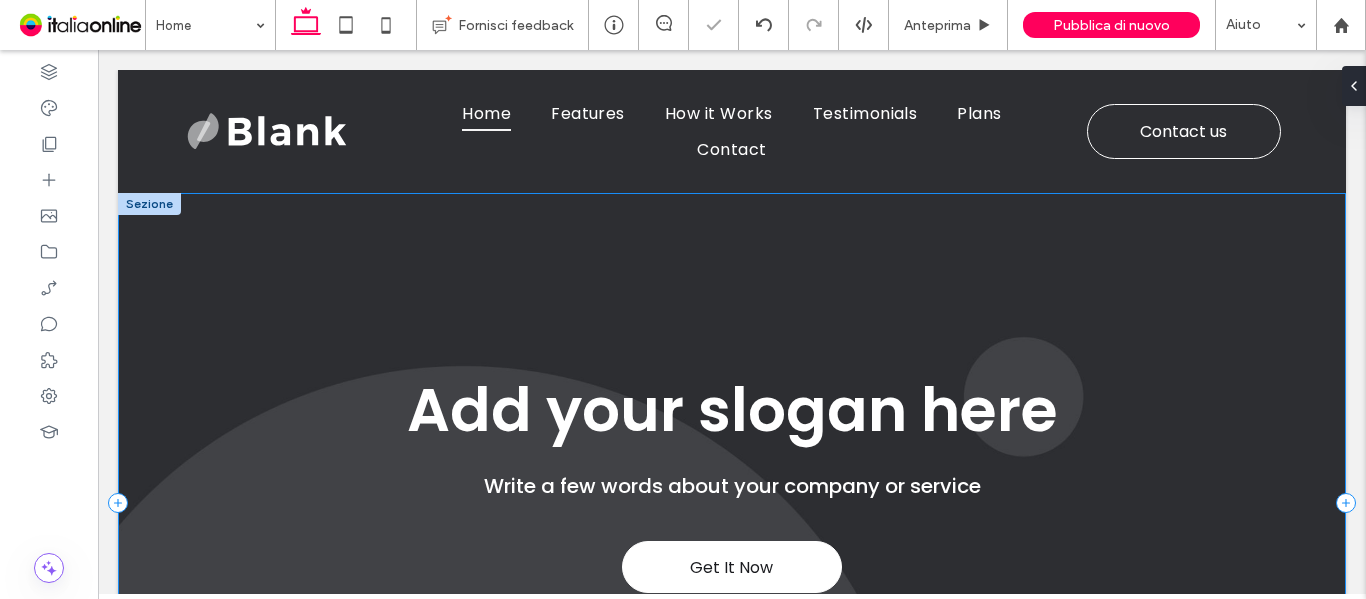 scroll, scrollTop: 0, scrollLeft: 0, axis: both 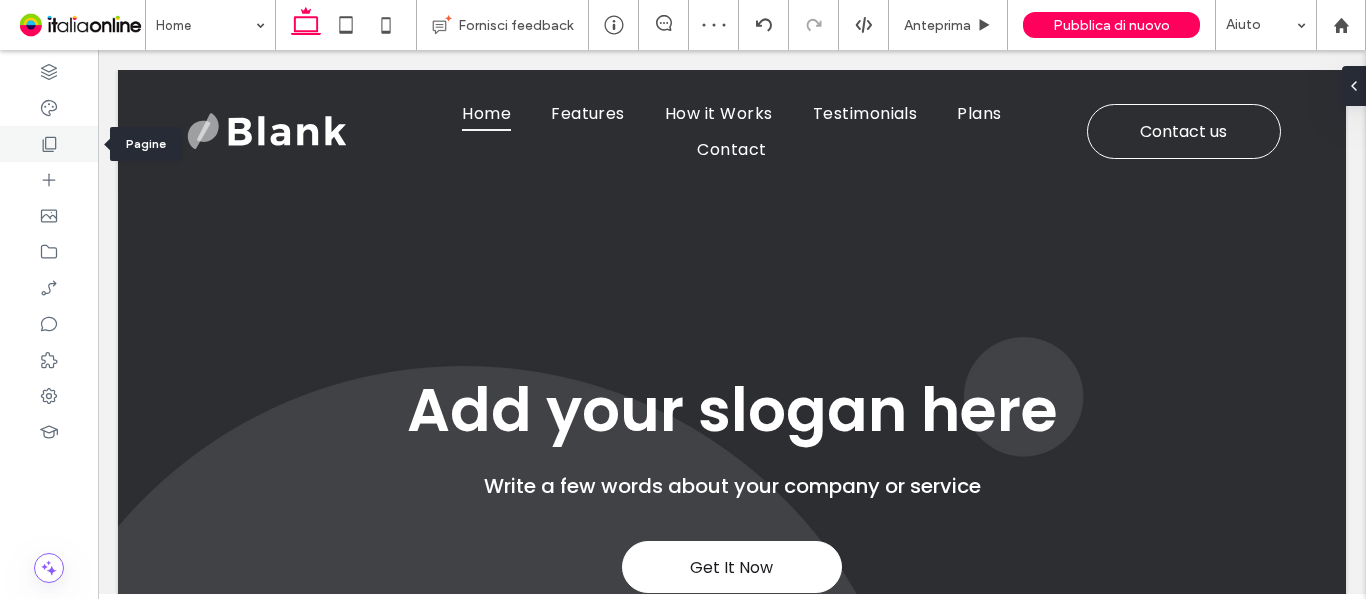 click 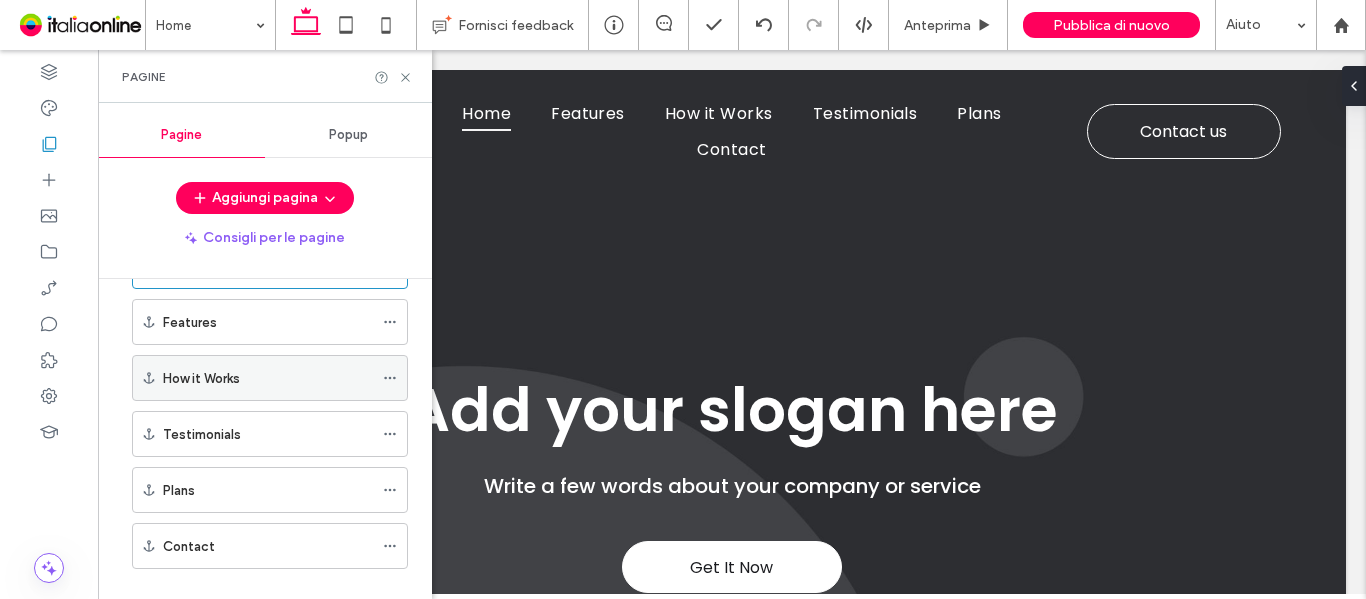 scroll, scrollTop: 100, scrollLeft: 0, axis: vertical 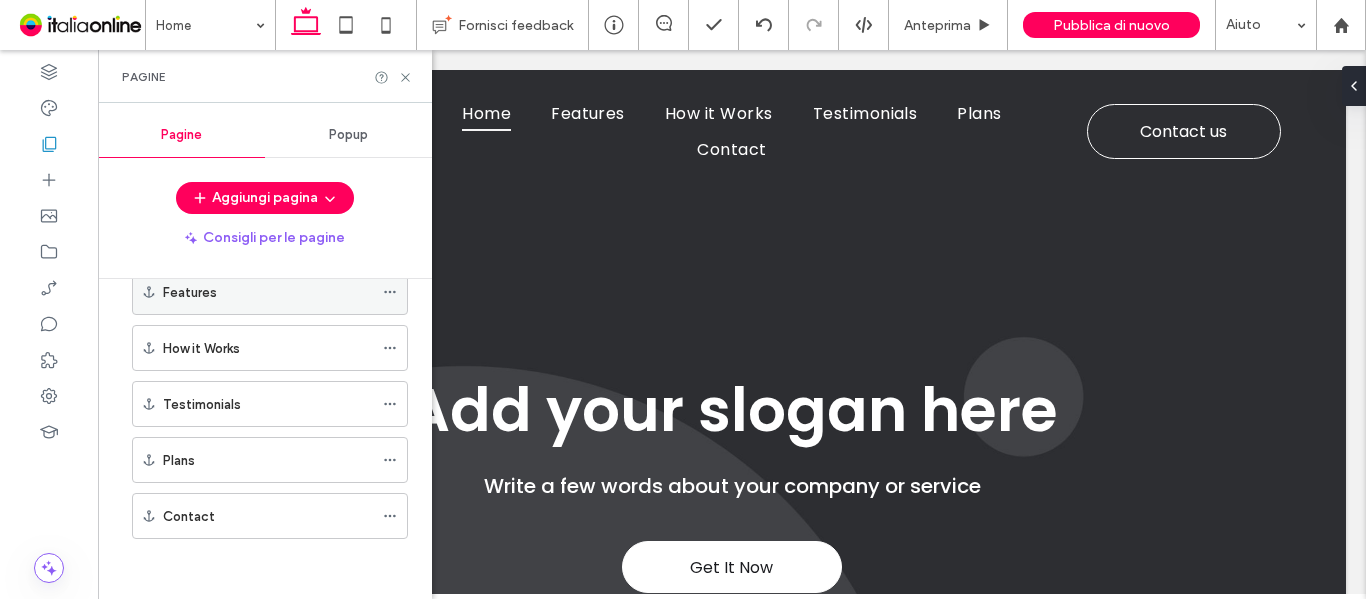 click 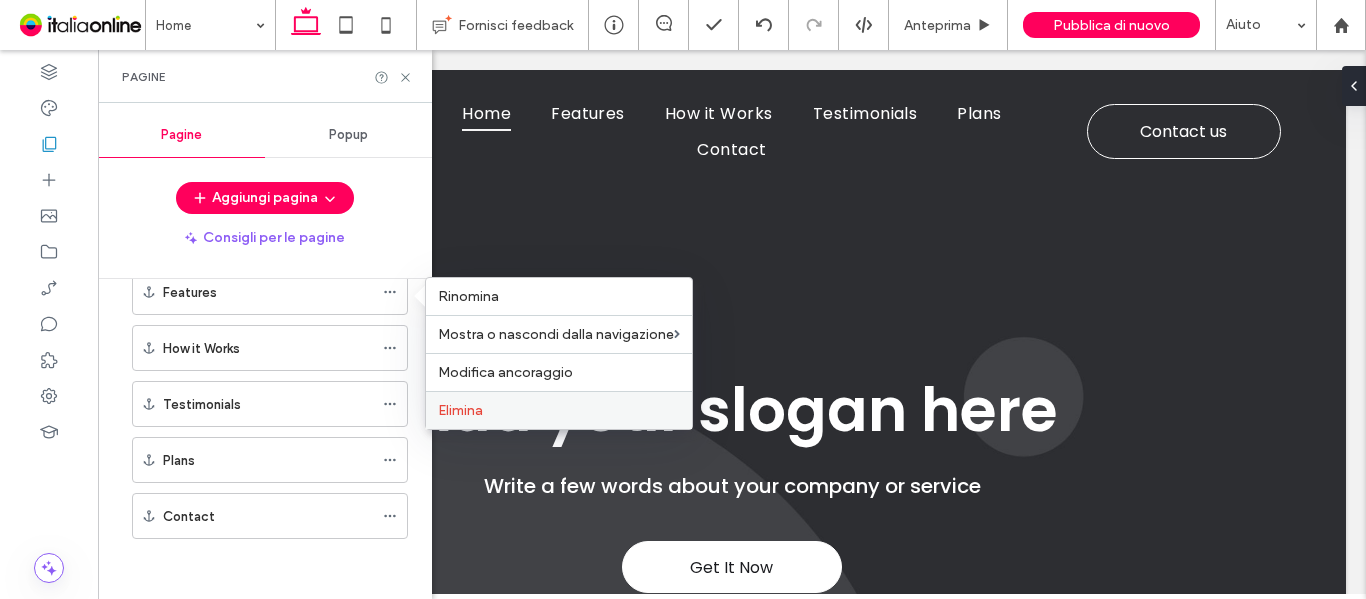 click on "Elimina" at bounding box center (460, 410) 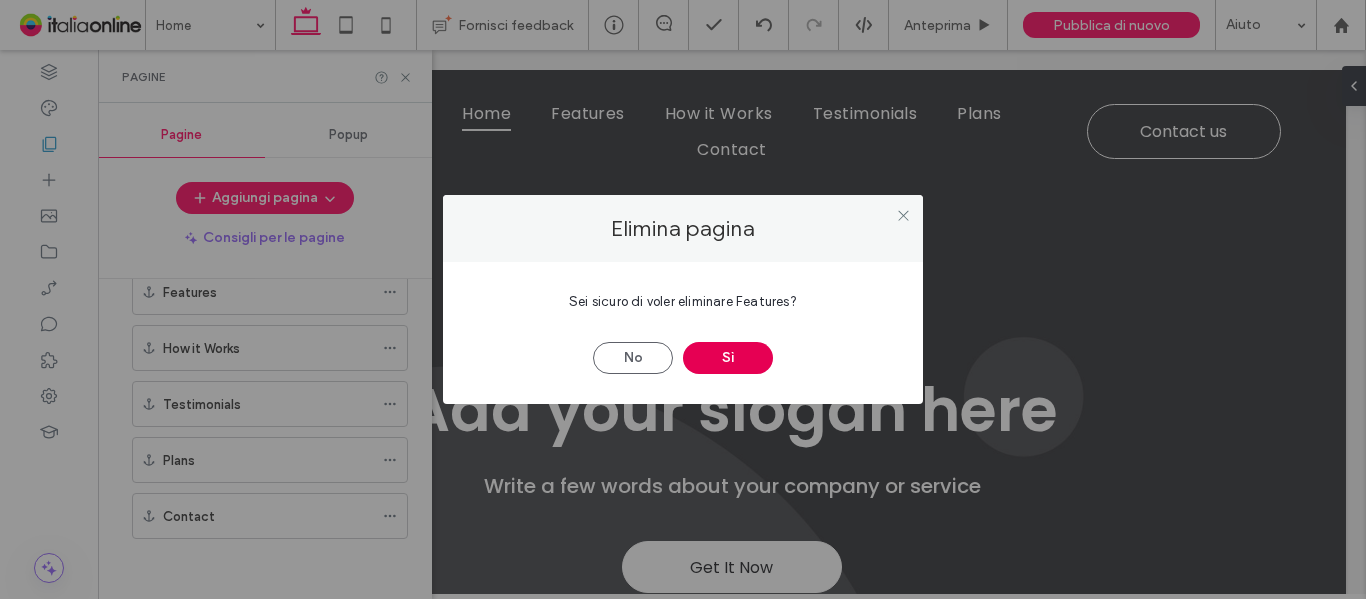 click on "Sì" at bounding box center [728, 358] 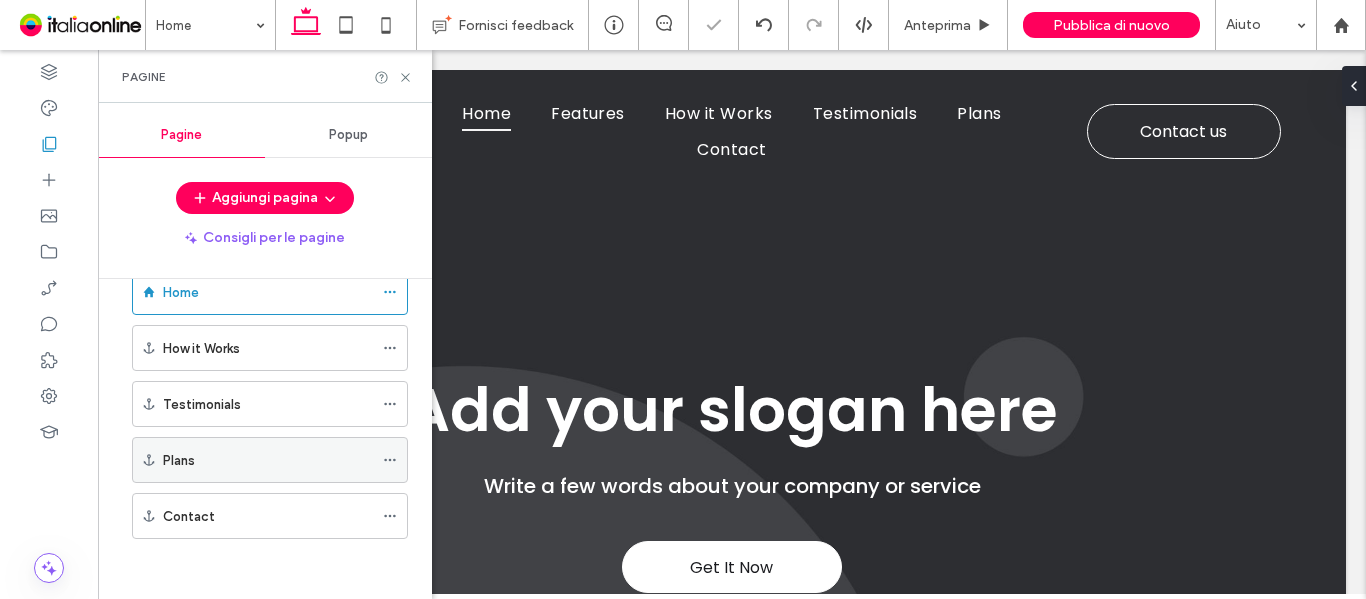 scroll, scrollTop: 44, scrollLeft: 0, axis: vertical 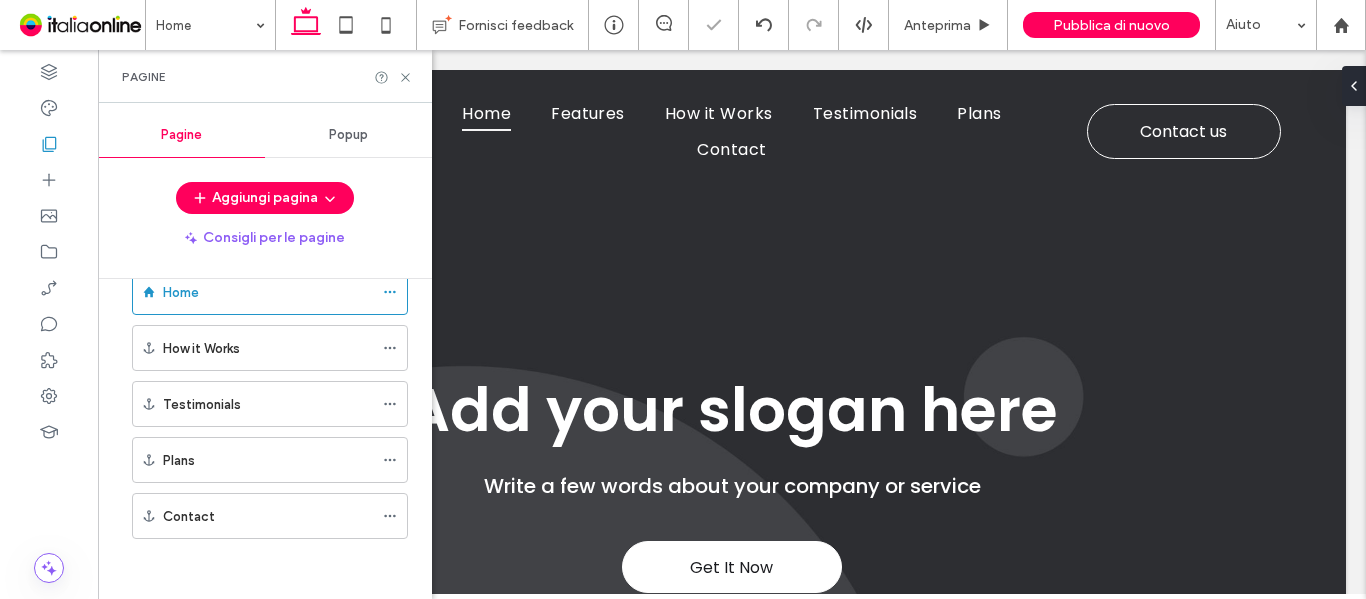 click at bounding box center (683, 299) 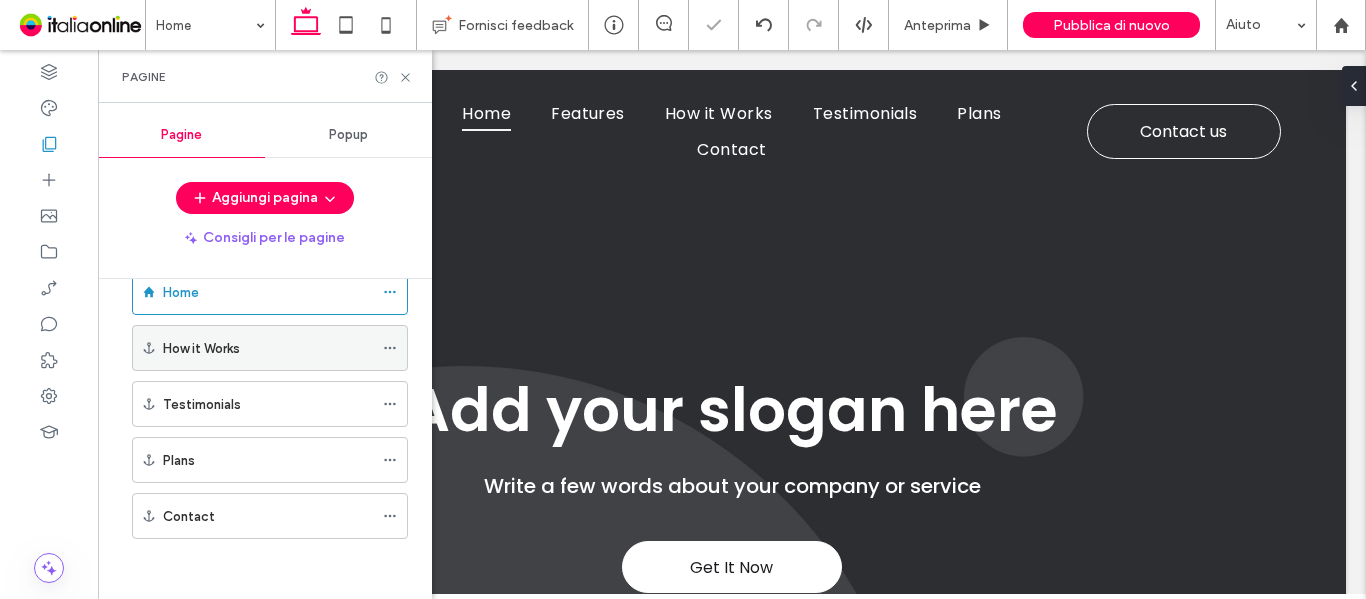click 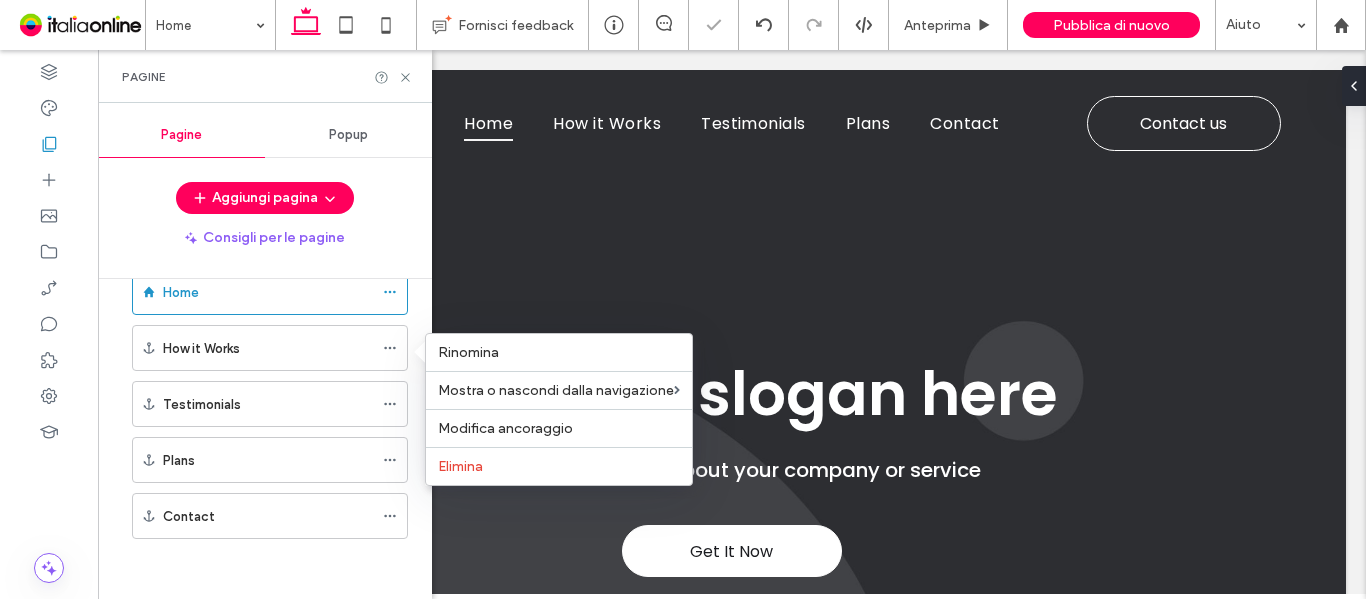 scroll, scrollTop: 0, scrollLeft: 0, axis: both 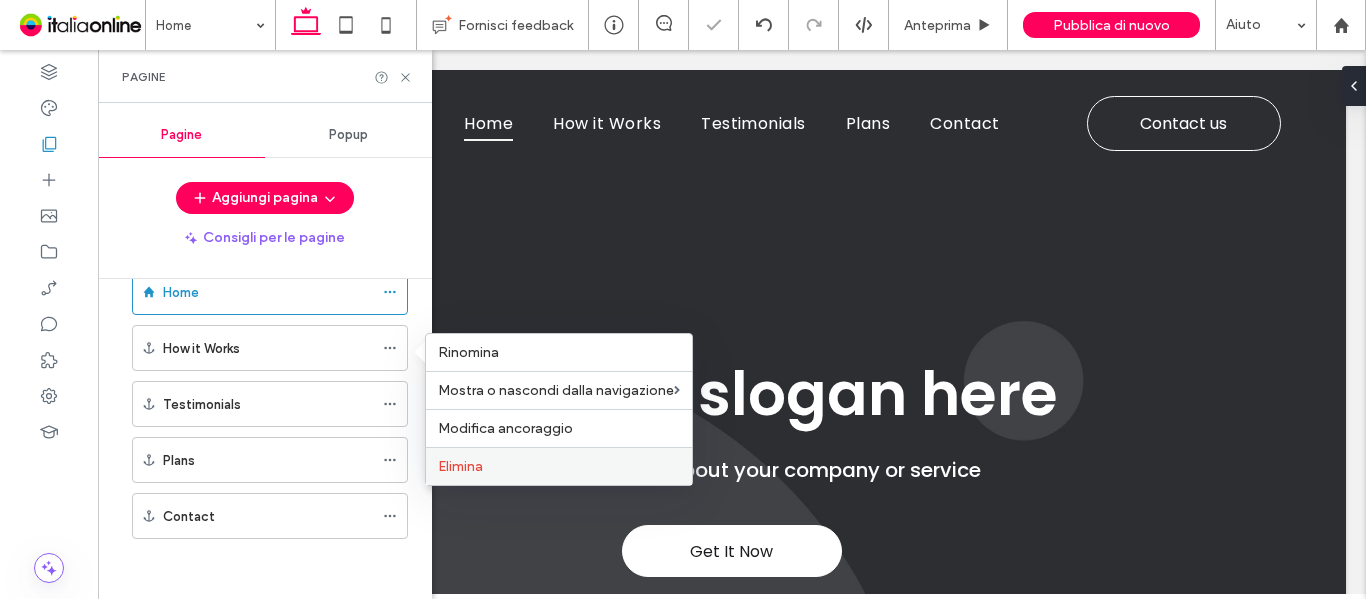 click on "Elimina" at bounding box center (559, 466) 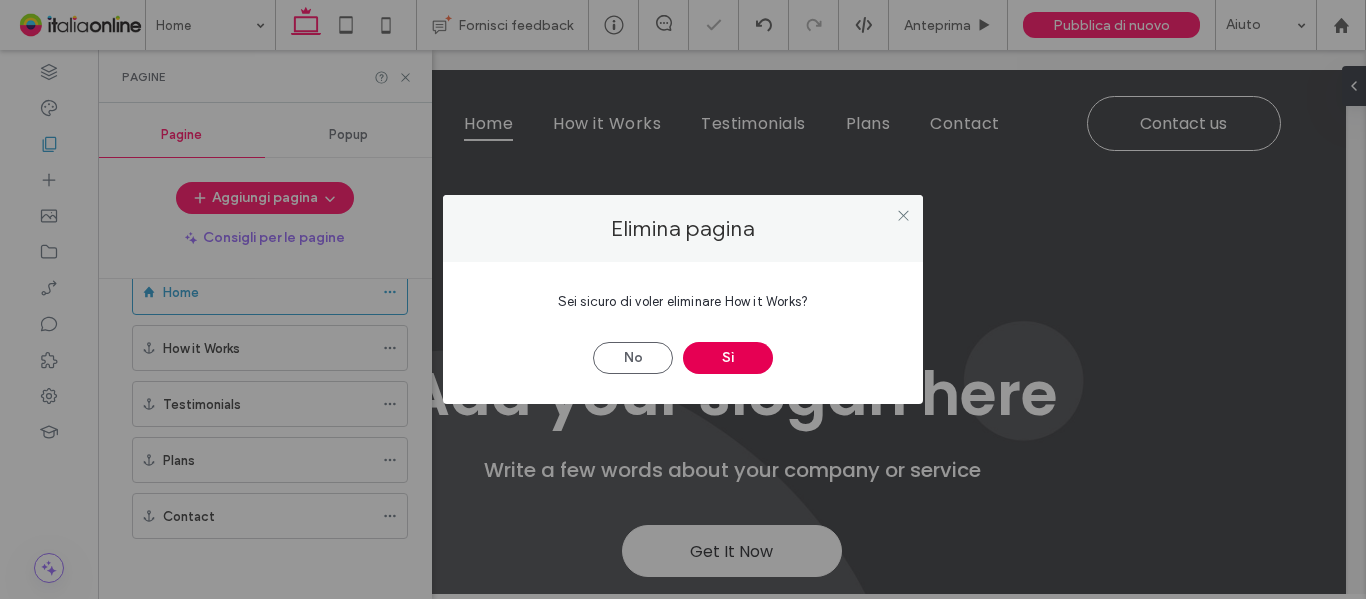 click on "Sì" at bounding box center (728, 358) 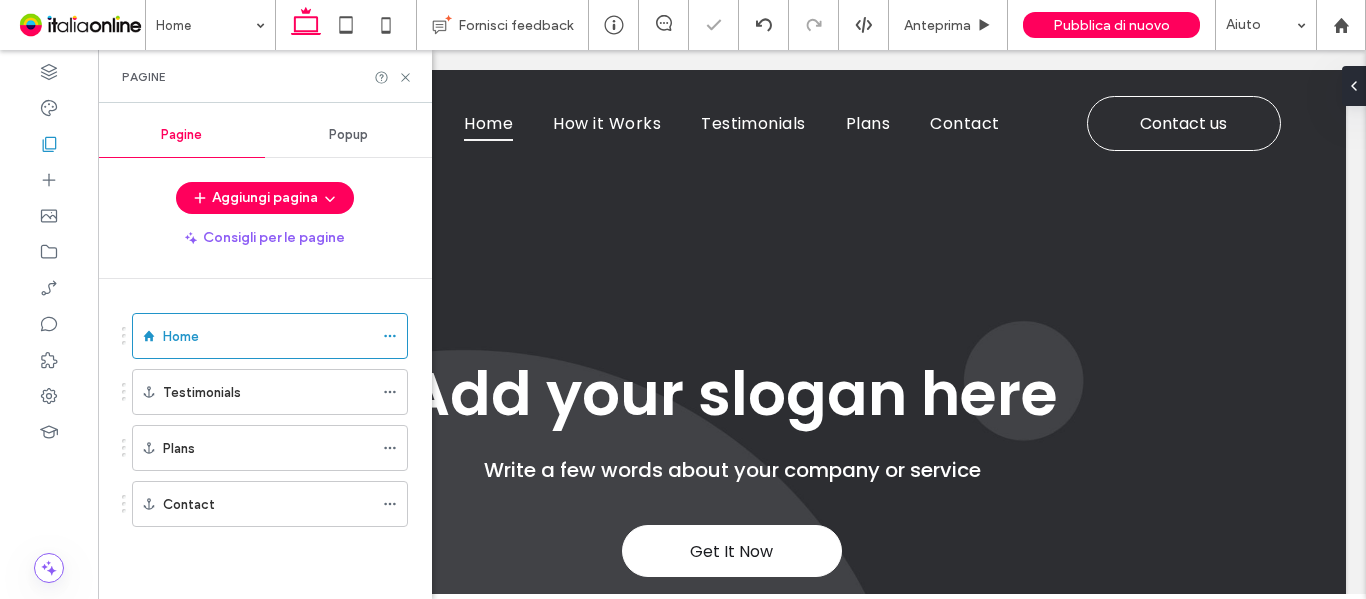 scroll, scrollTop: 0, scrollLeft: 0, axis: both 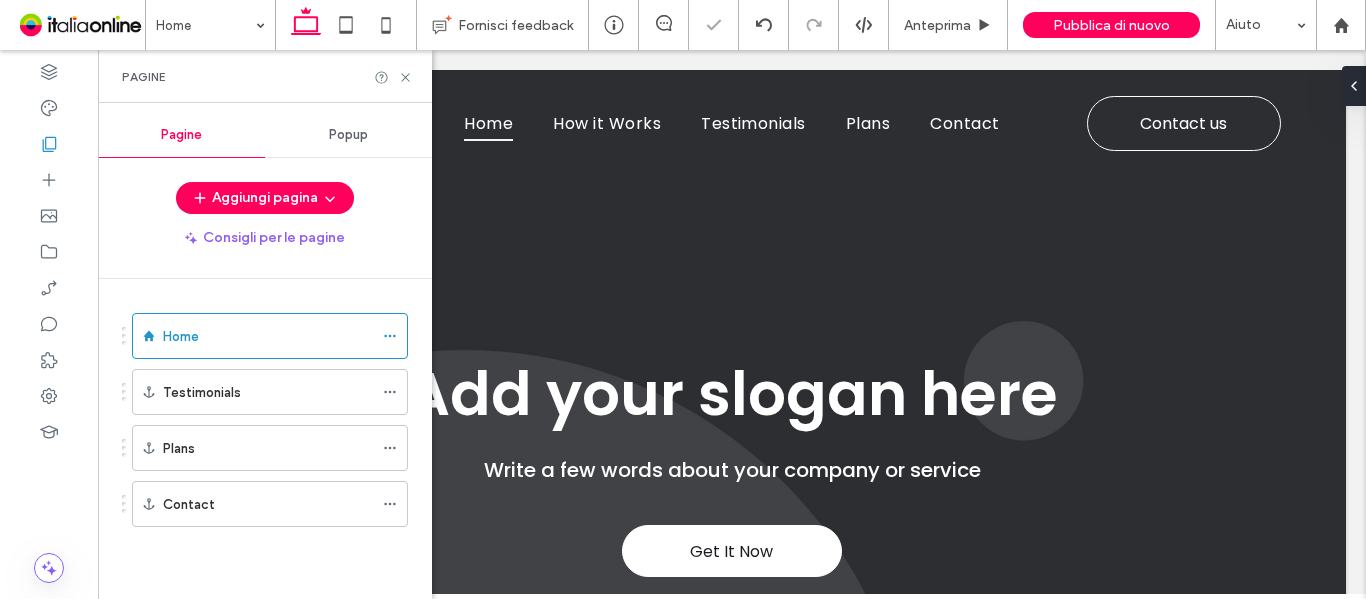 click at bounding box center (683, 299) 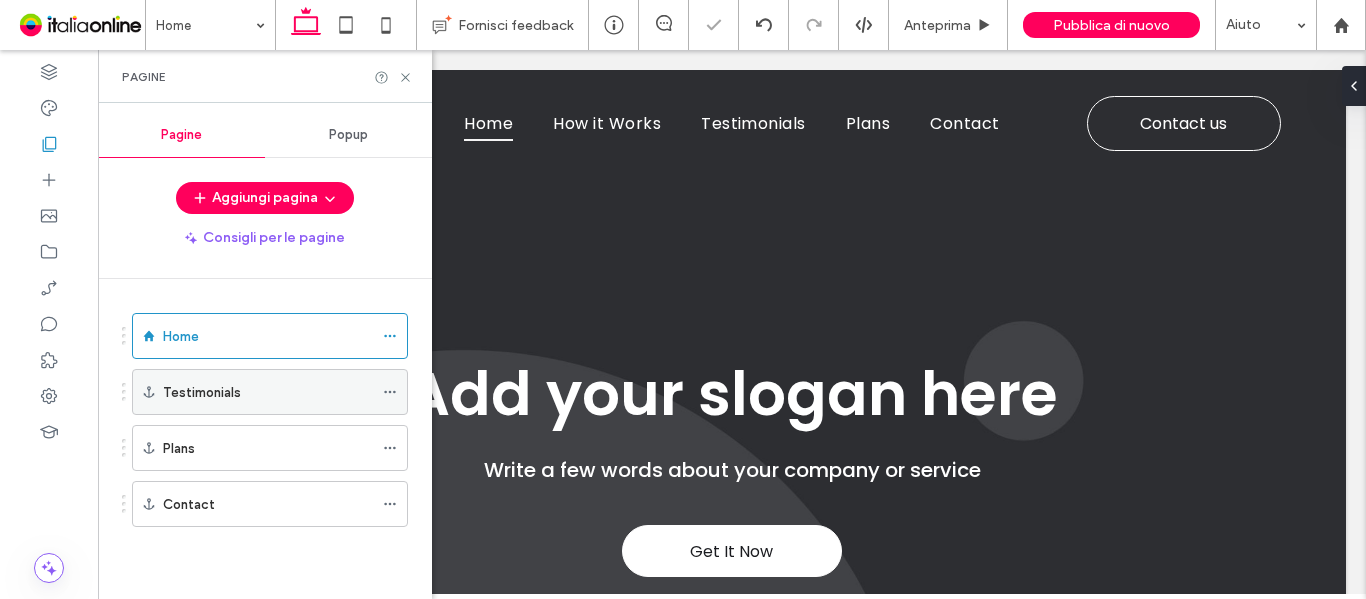 click at bounding box center (395, 392) 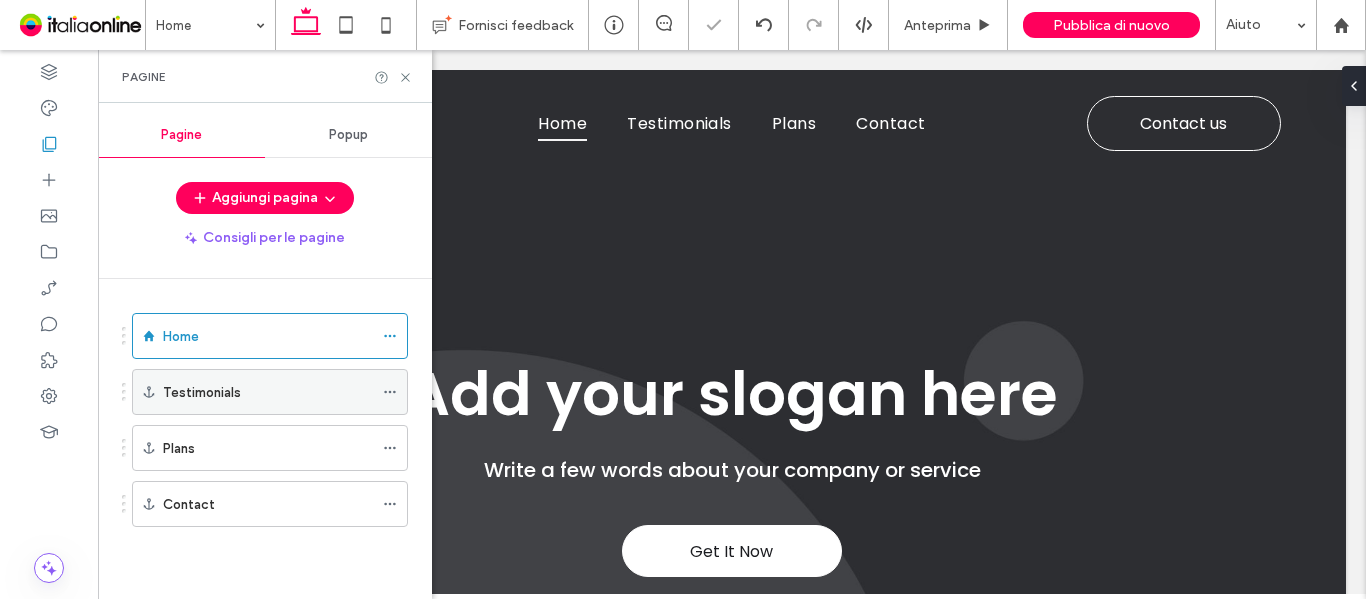 scroll, scrollTop: 0, scrollLeft: 0, axis: both 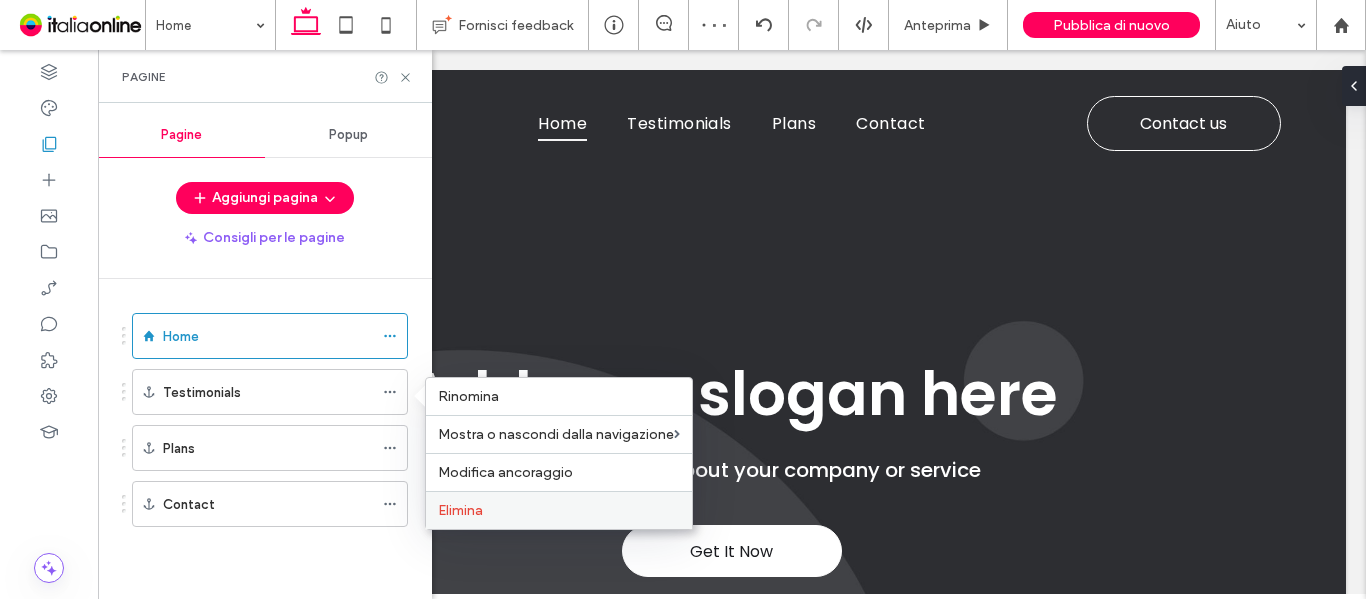 click on "Elimina" at bounding box center (559, 510) 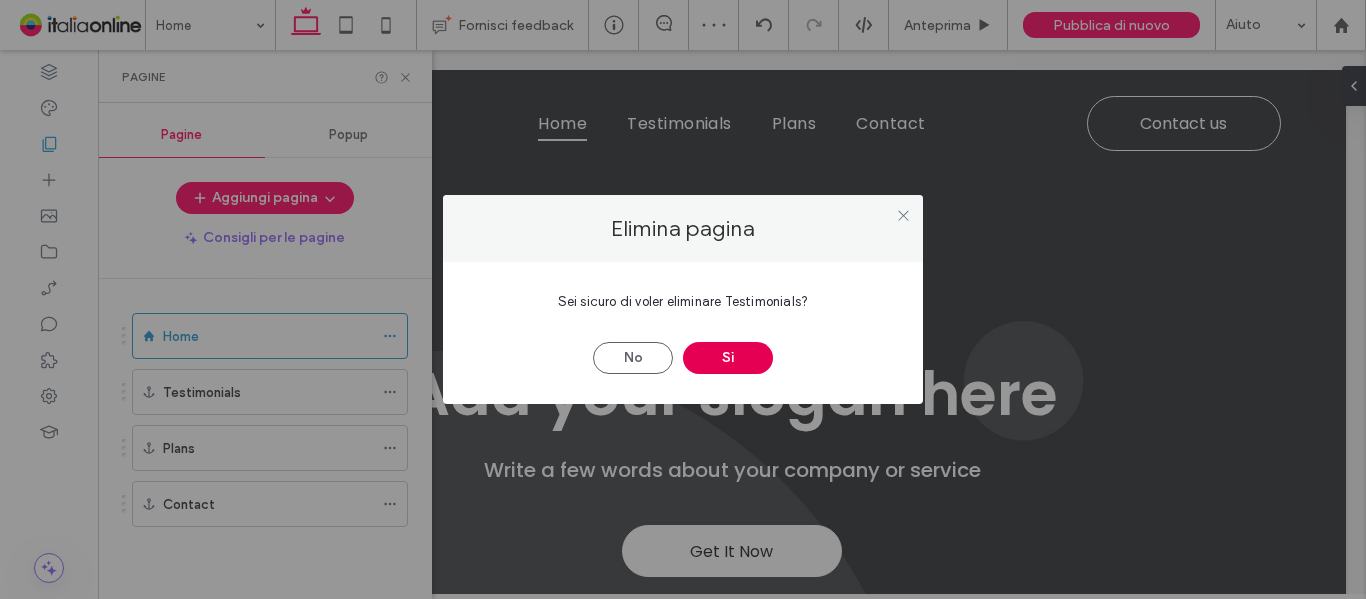 click on "Sì" at bounding box center (728, 358) 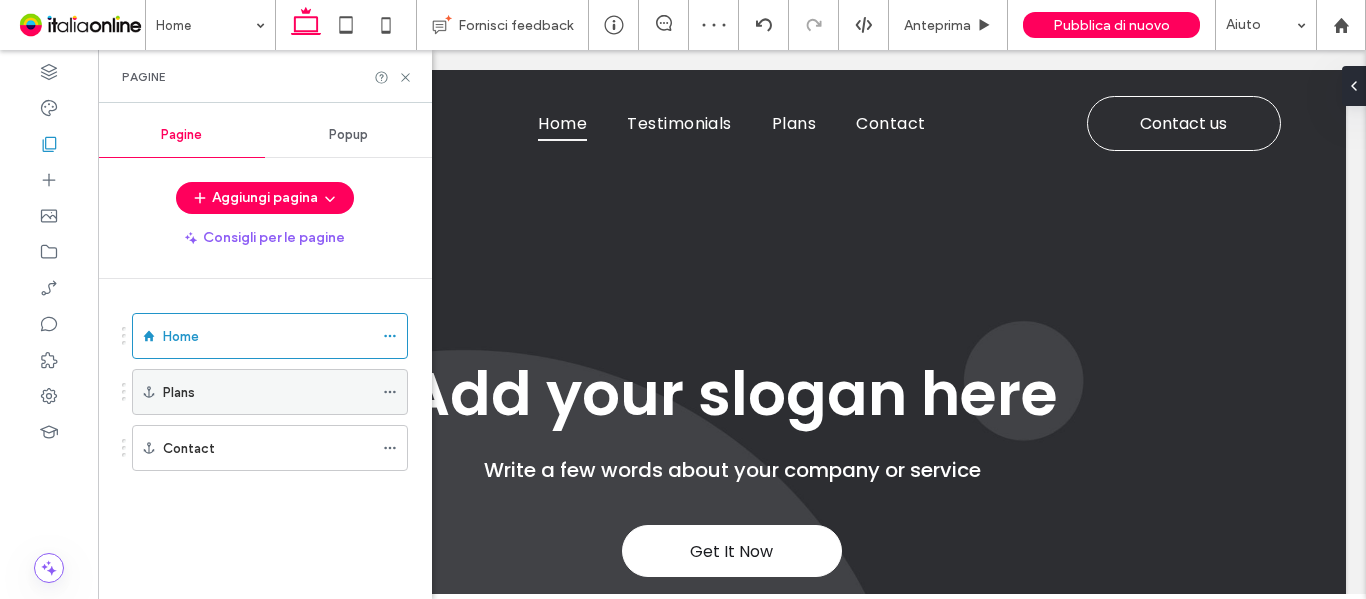 click 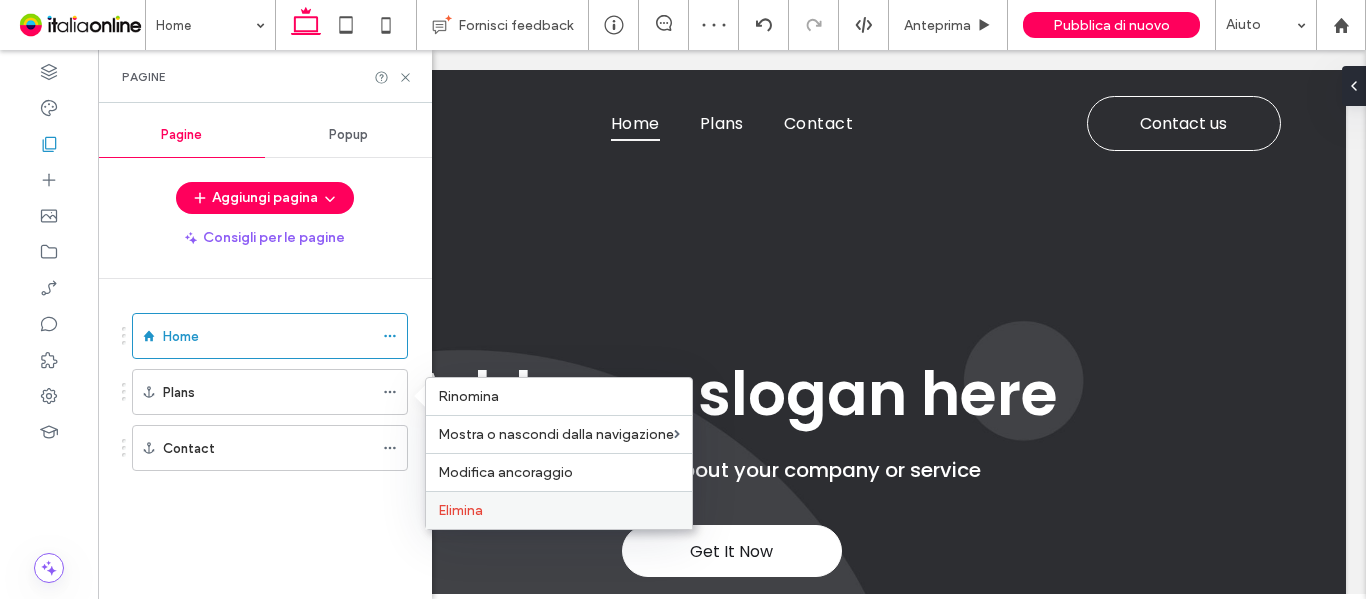 scroll, scrollTop: 0, scrollLeft: 0, axis: both 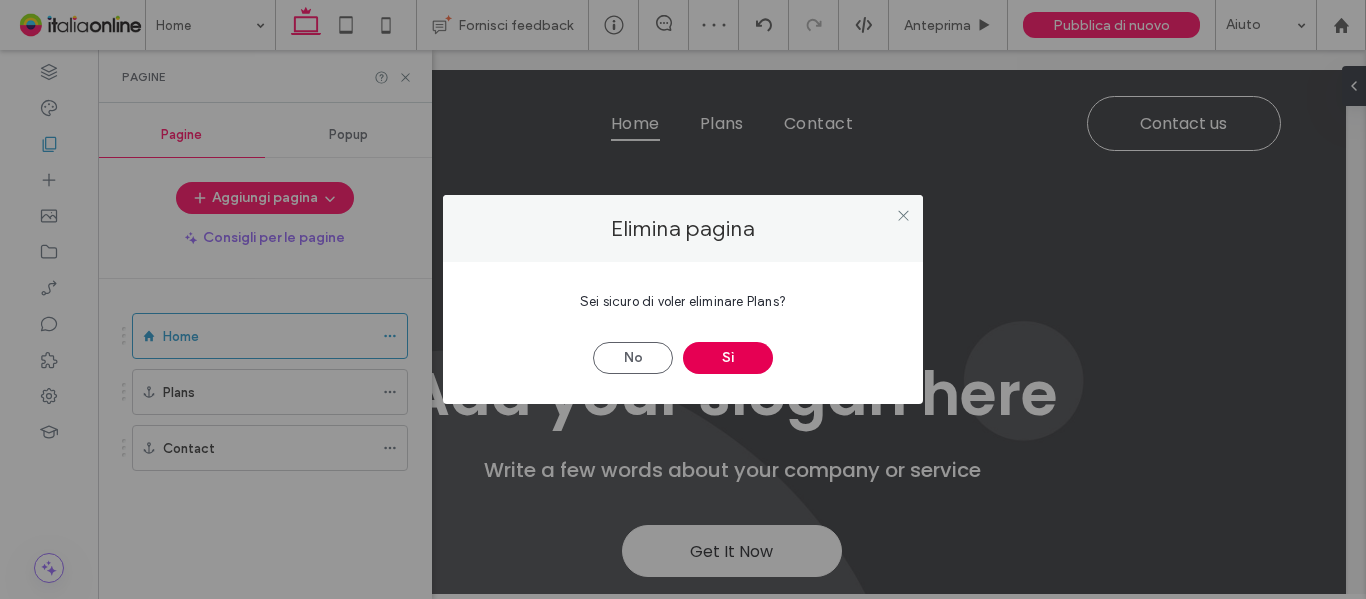 click on "Sì" at bounding box center (728, 358) 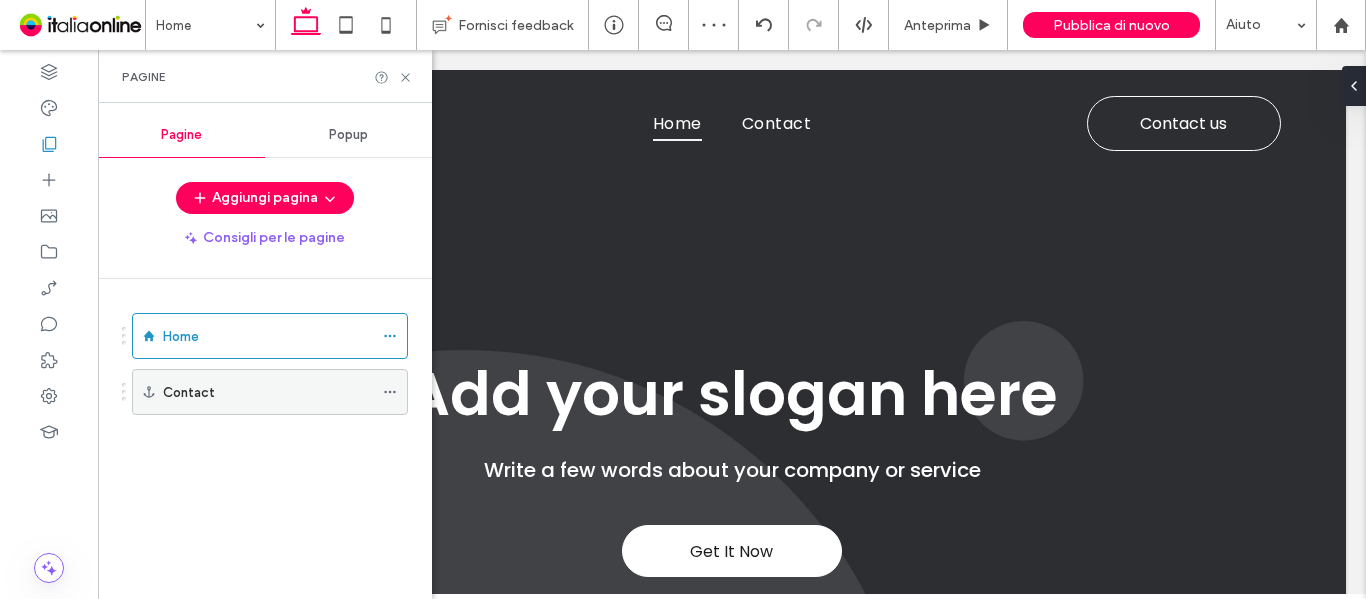 scroll, scrollTop: 0, scrollLeft: 0, axis: both 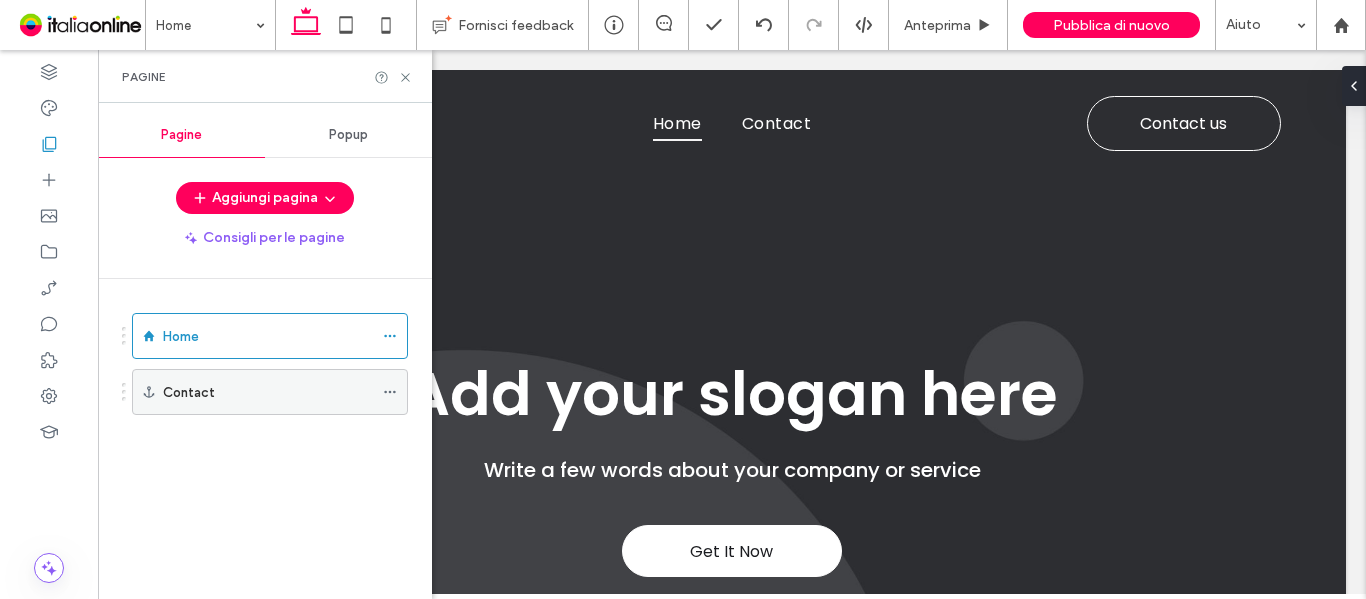 click 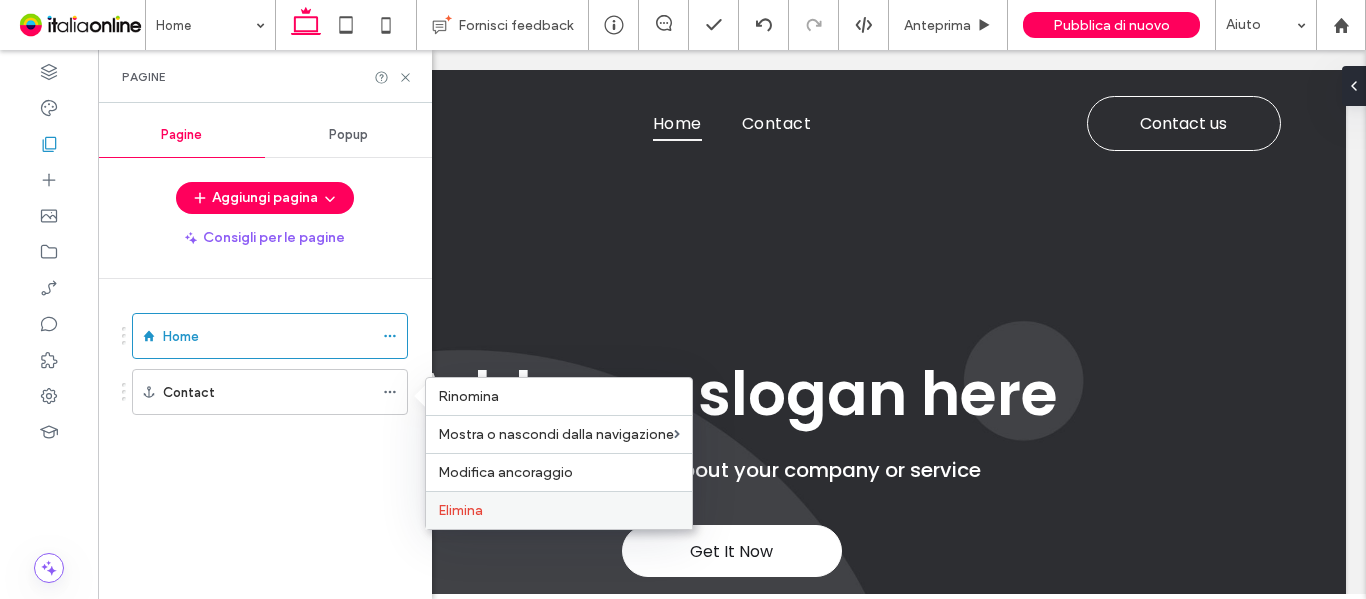 click on "Elimina" at bounding box center (559, 510) 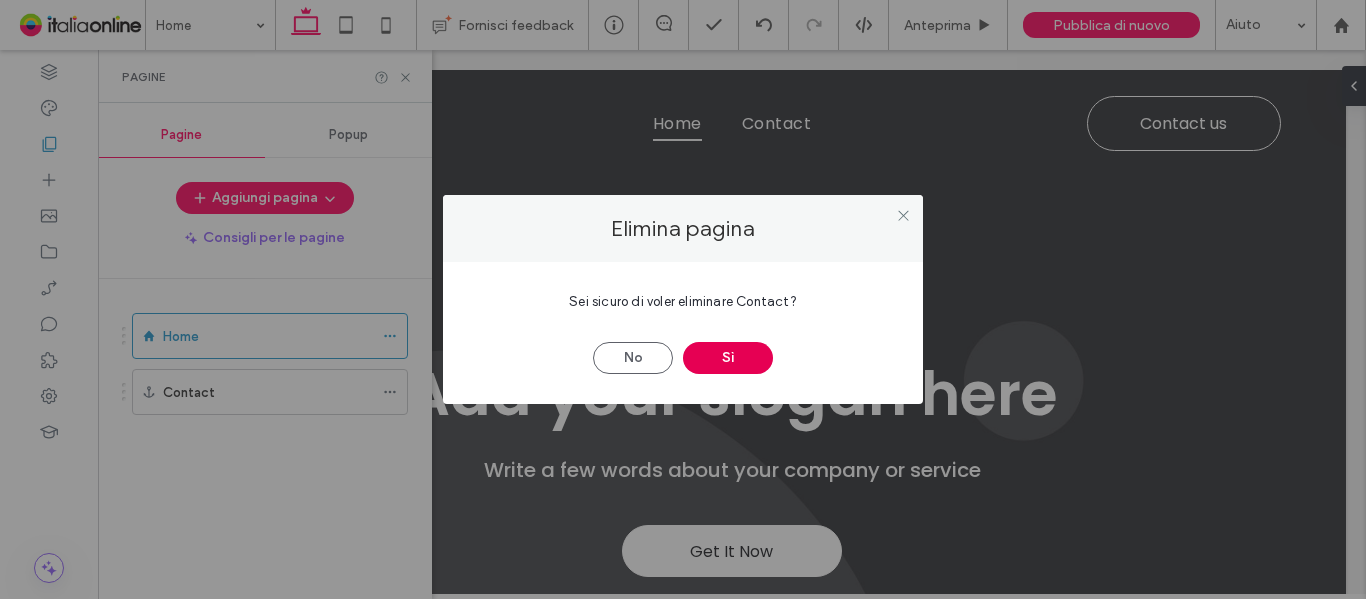 click on "Sì" at bounding box center (728, 358) 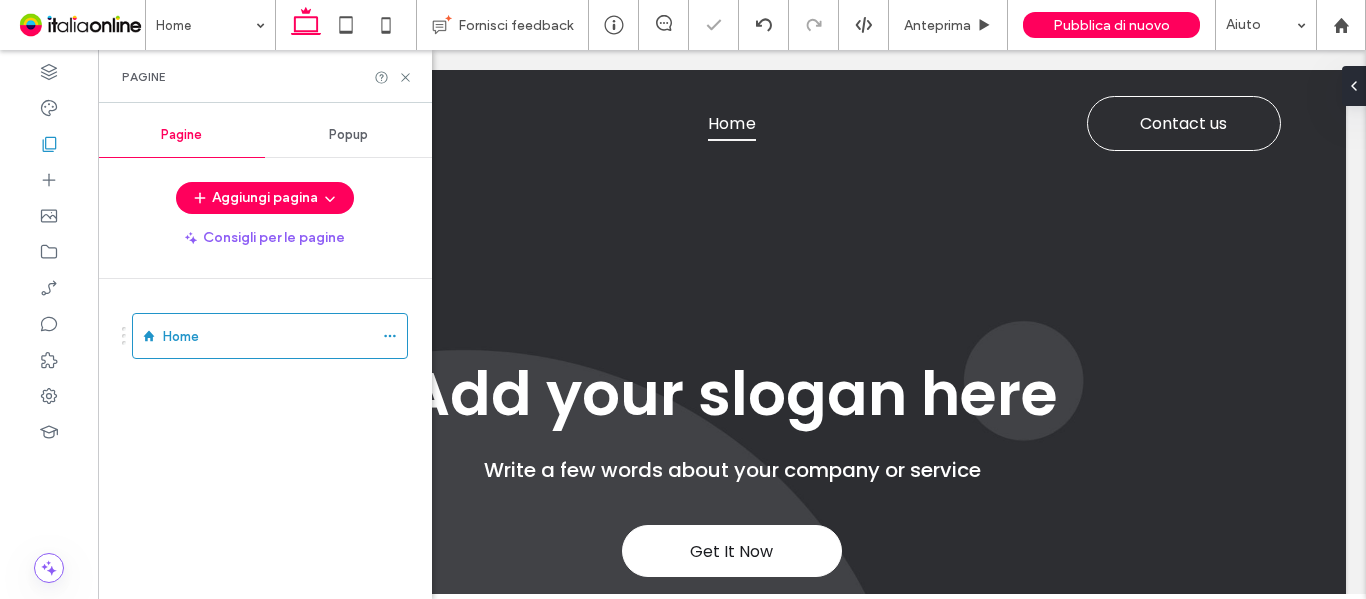 scroll, scrollTop: 0, scrollLeft: 0, axis: both 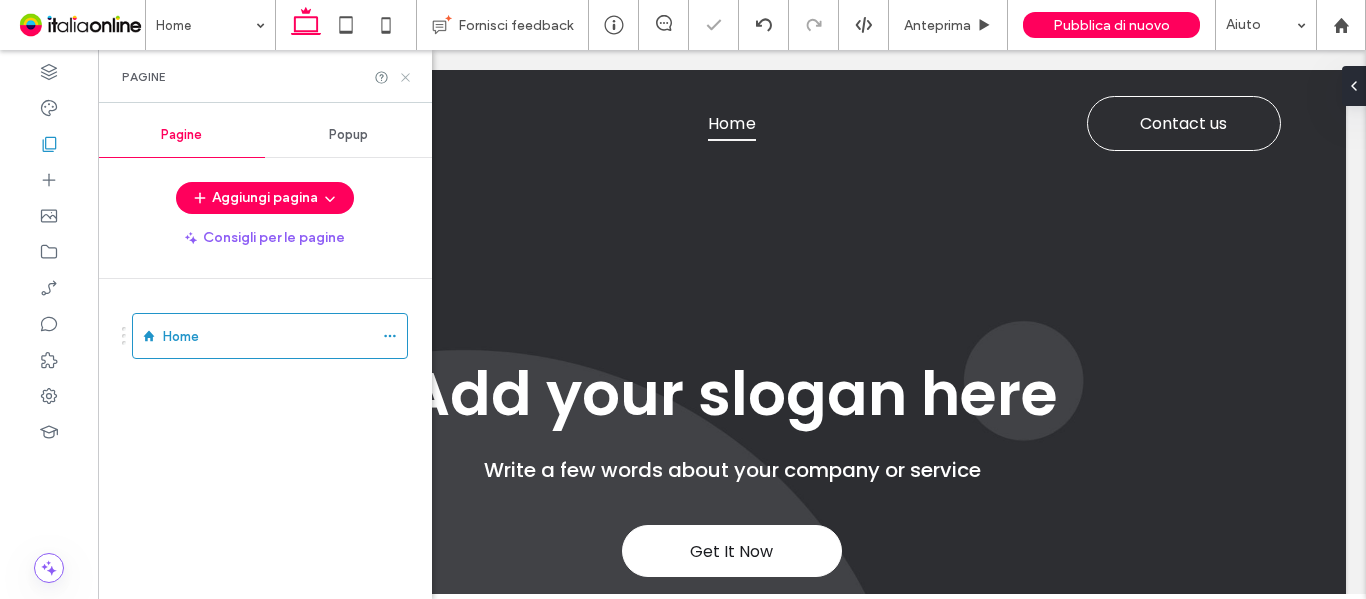 click 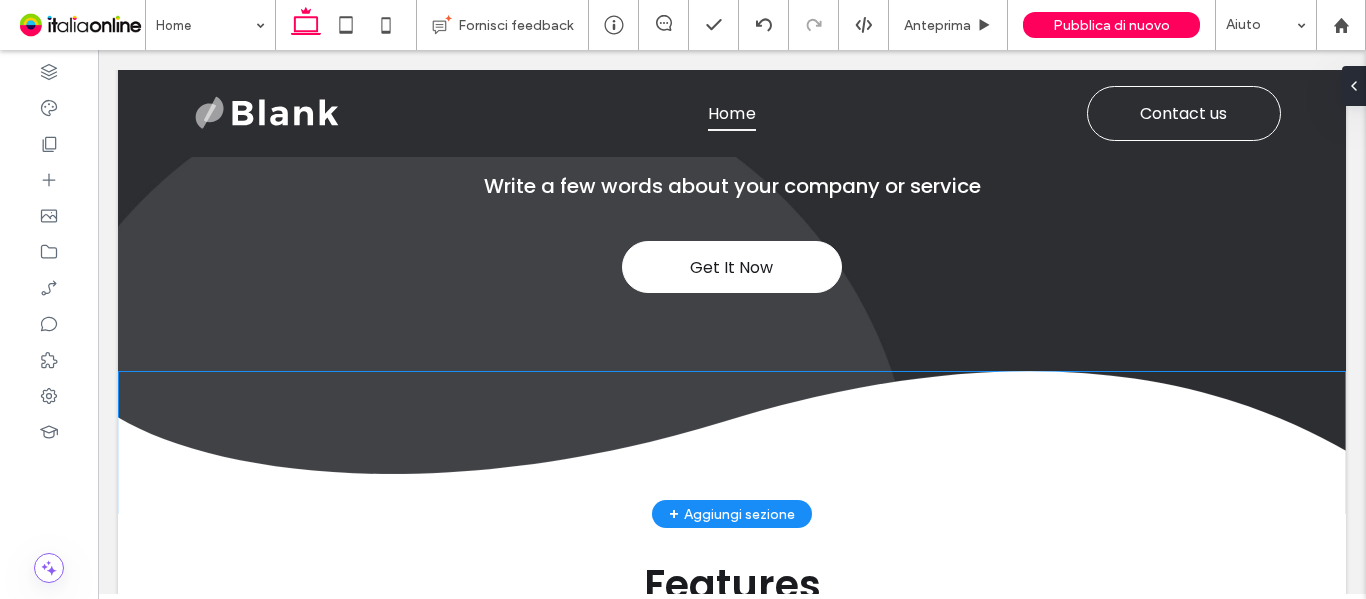 scroll, scrollTop: 400, scrollLeft: 0, axis: vertical 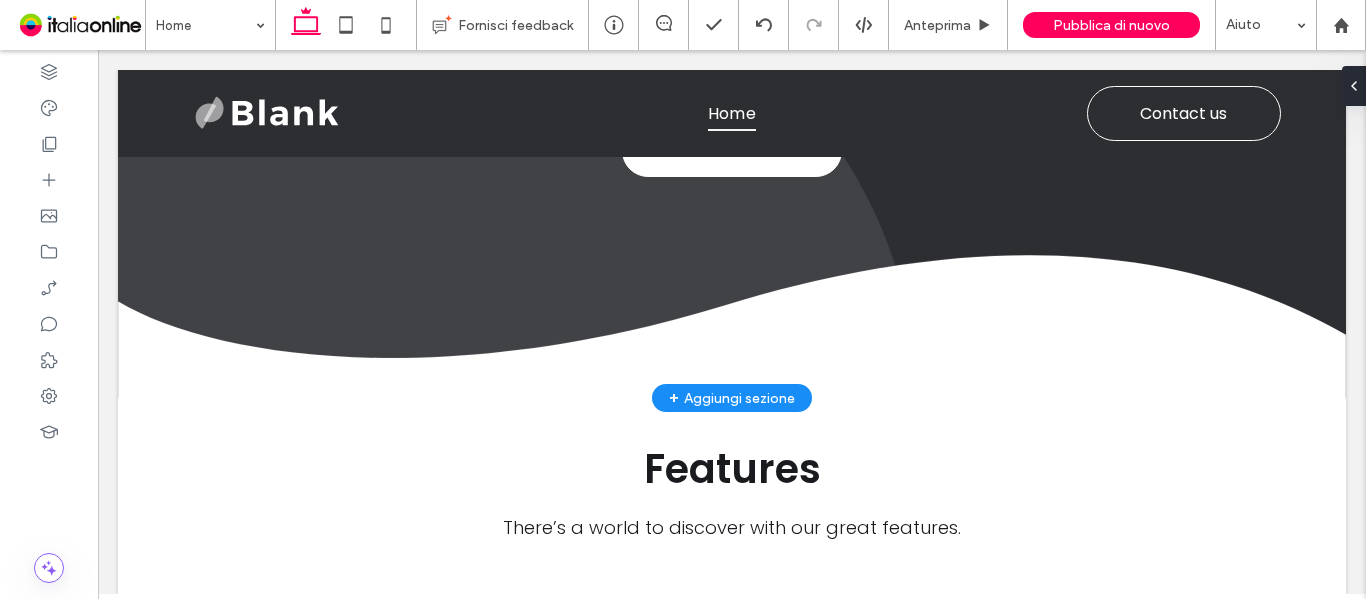 click on "+ Aggiungi sezione" at bounding box center (732, 398) 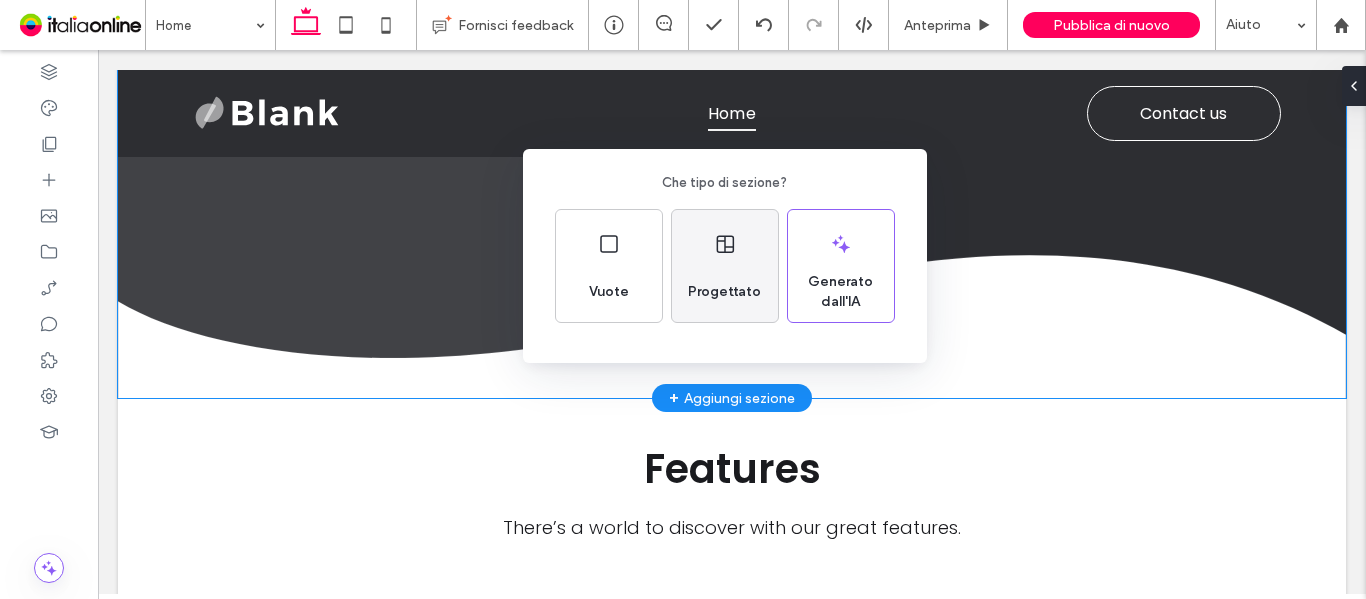 click on "Progettato" at bounding box center (724, 292) 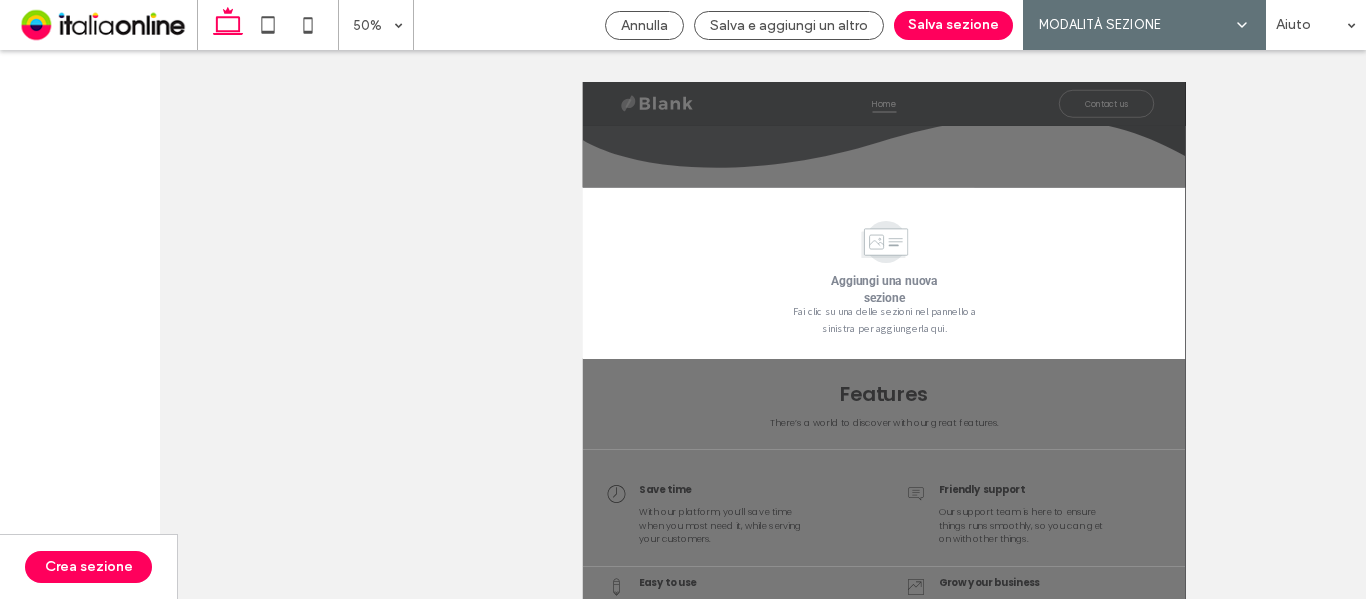 scroll, scrollTop: 531, scrollLeft: 0, axis: vertical 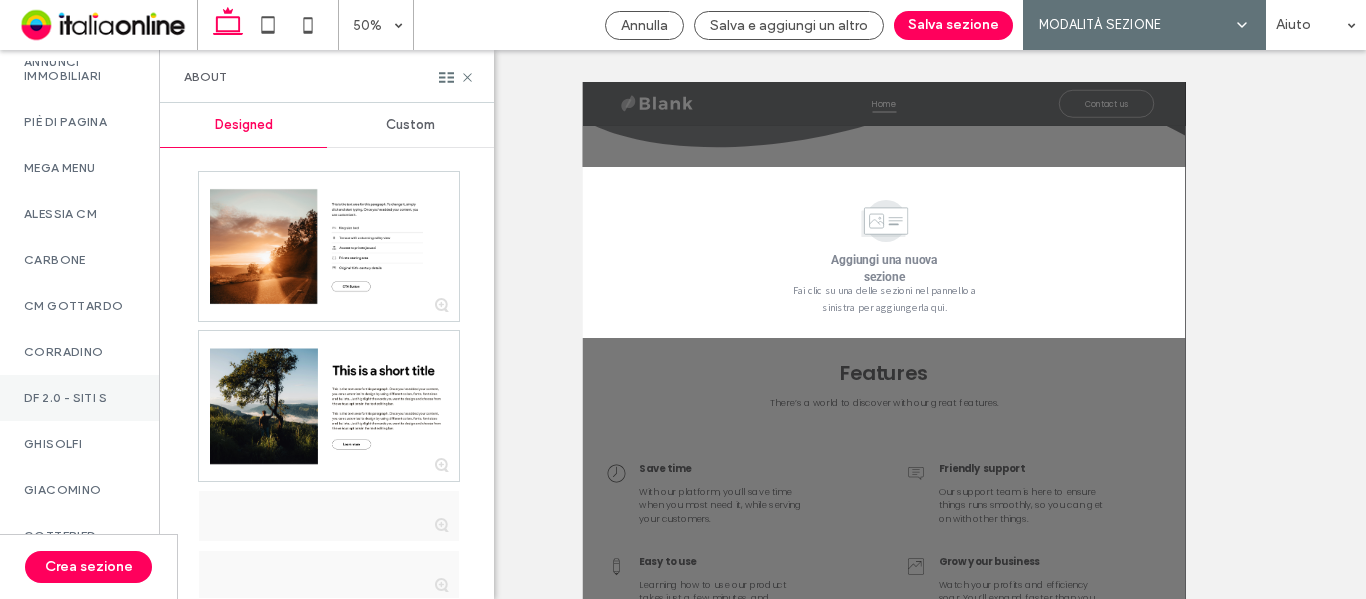 click on "DF 2.0 - SITI S" at bounding box center (79, 398) 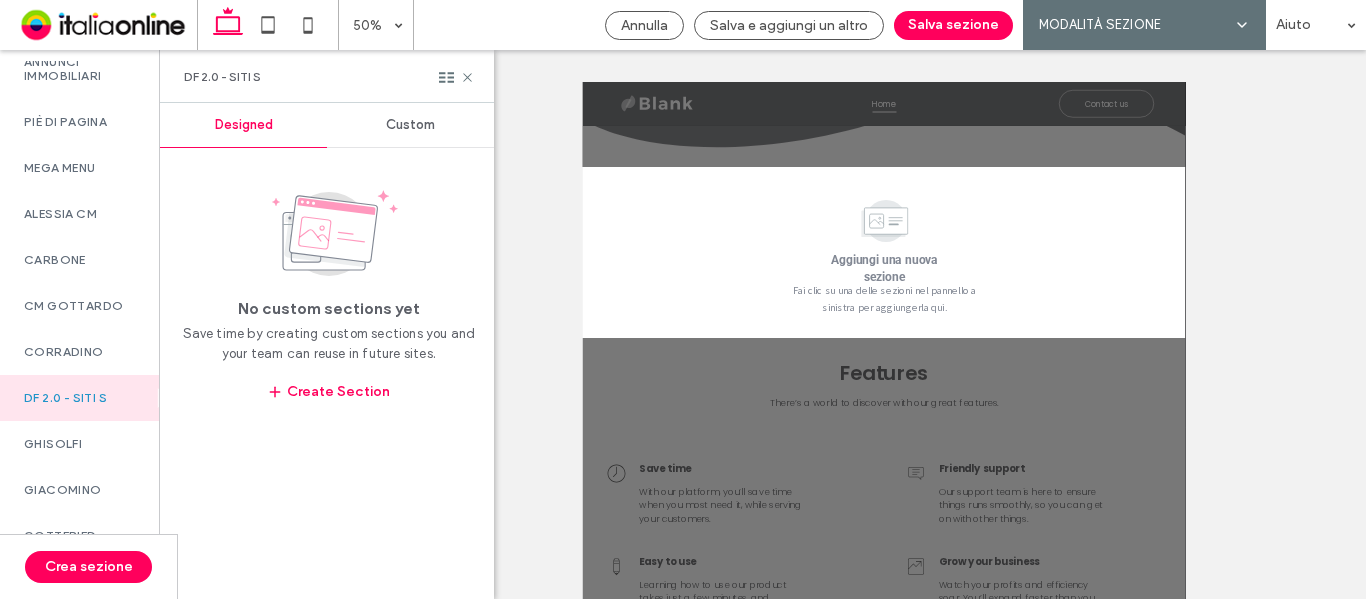 click on "Custom" at bounding box center [410, 125] 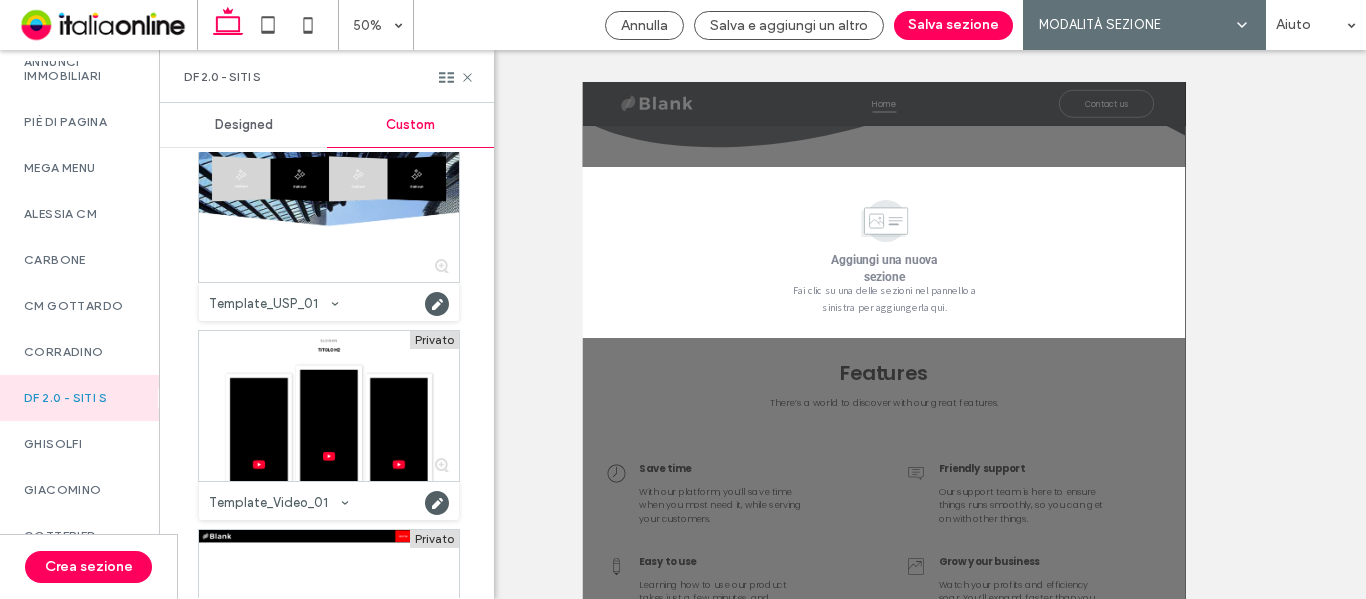 scroll, scrollTop: 3948, scrollLeft: 0, axis: vertical 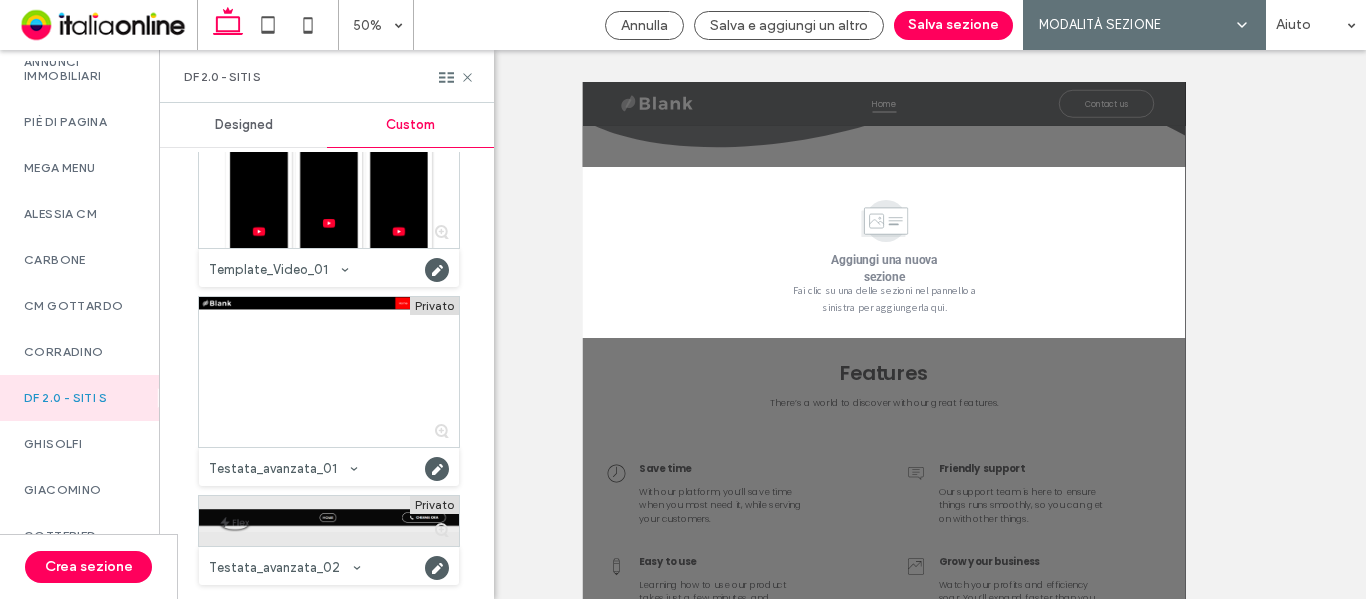 click at bounding box center [329, 521] 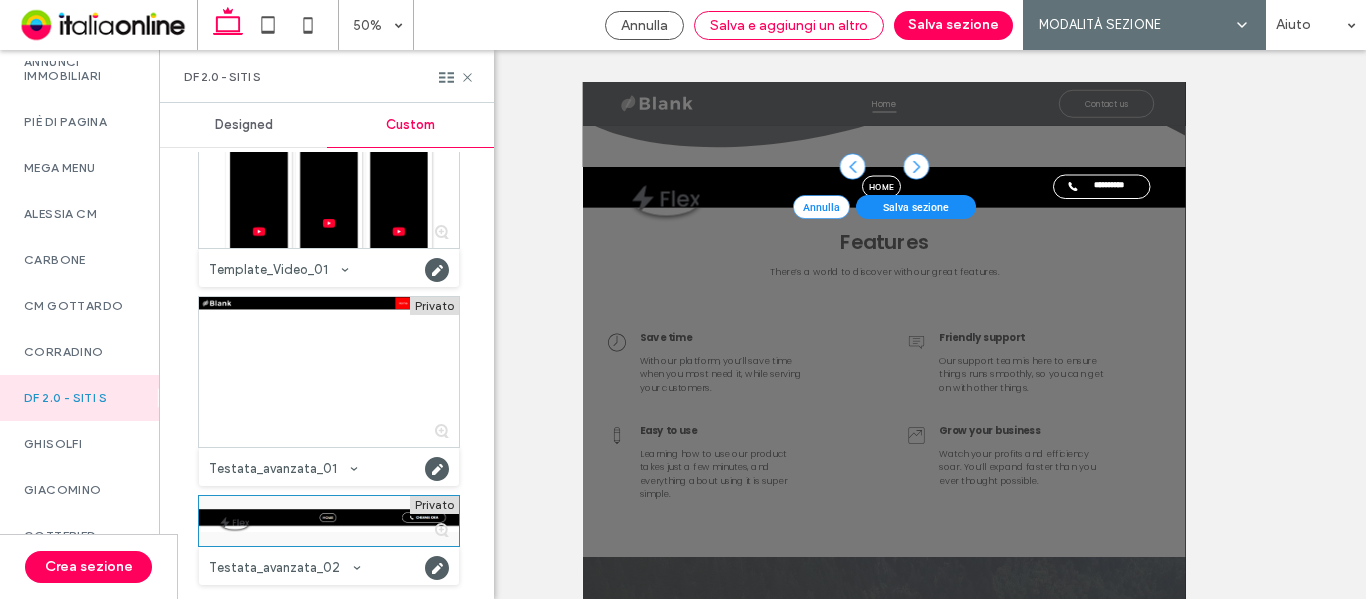 click on "Salva e aggiungi un altro" at bounding box center [789, 25] 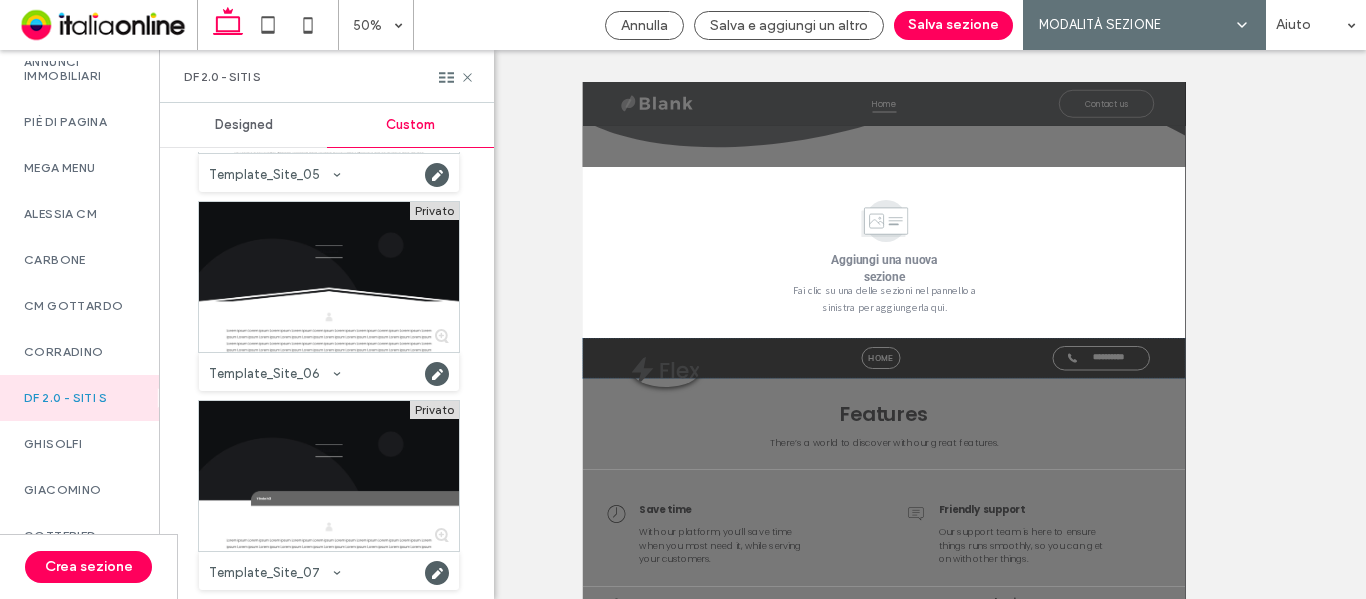 scroll, scrollTop: 3248, scrollLeft: 0, axis: vertical 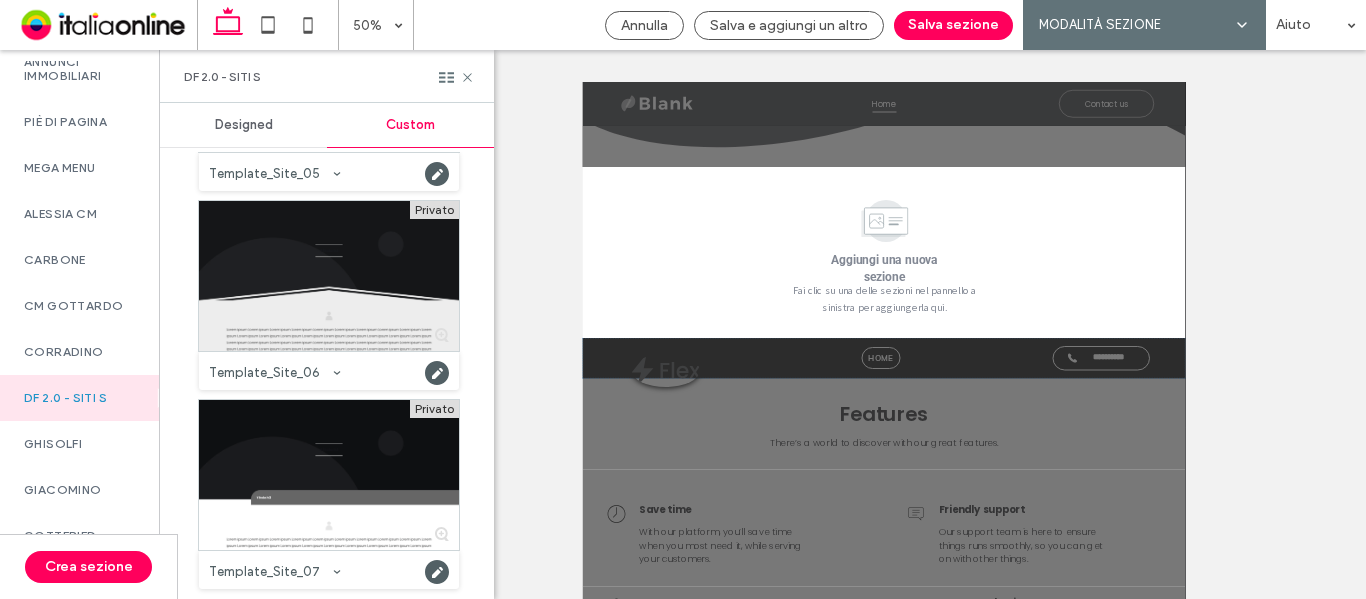 click at bounding box center (329, 276) 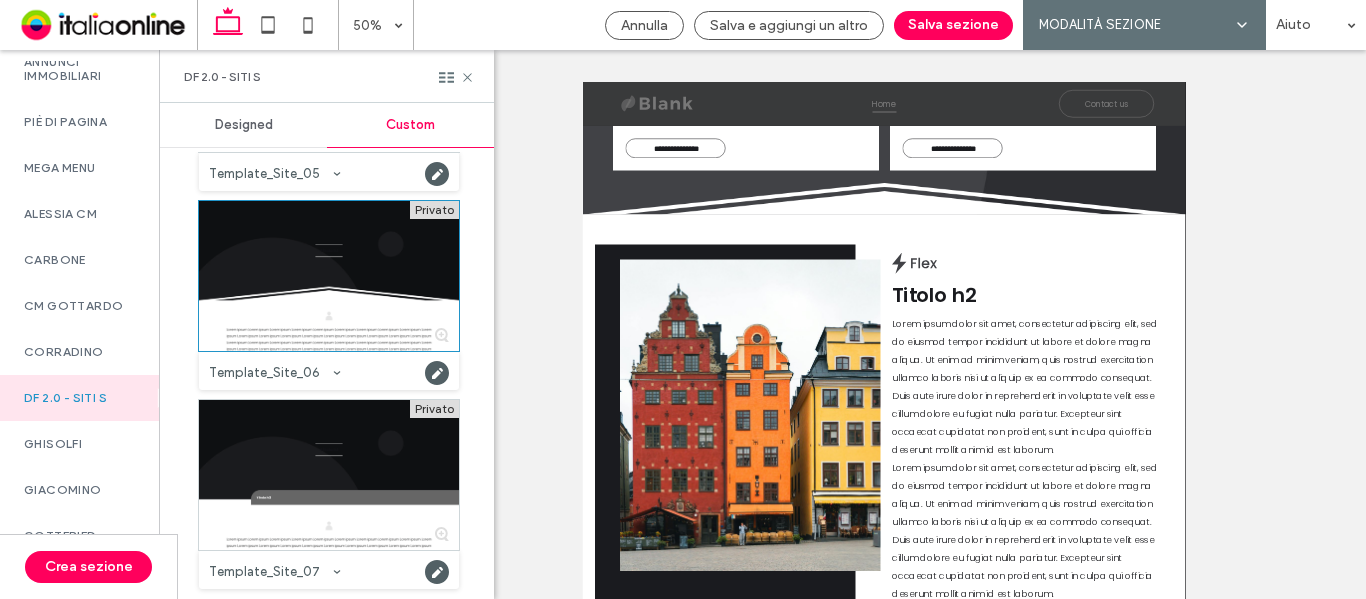 scroll, scrollTop: 4131, scrollLeft: 0, axis: vertical 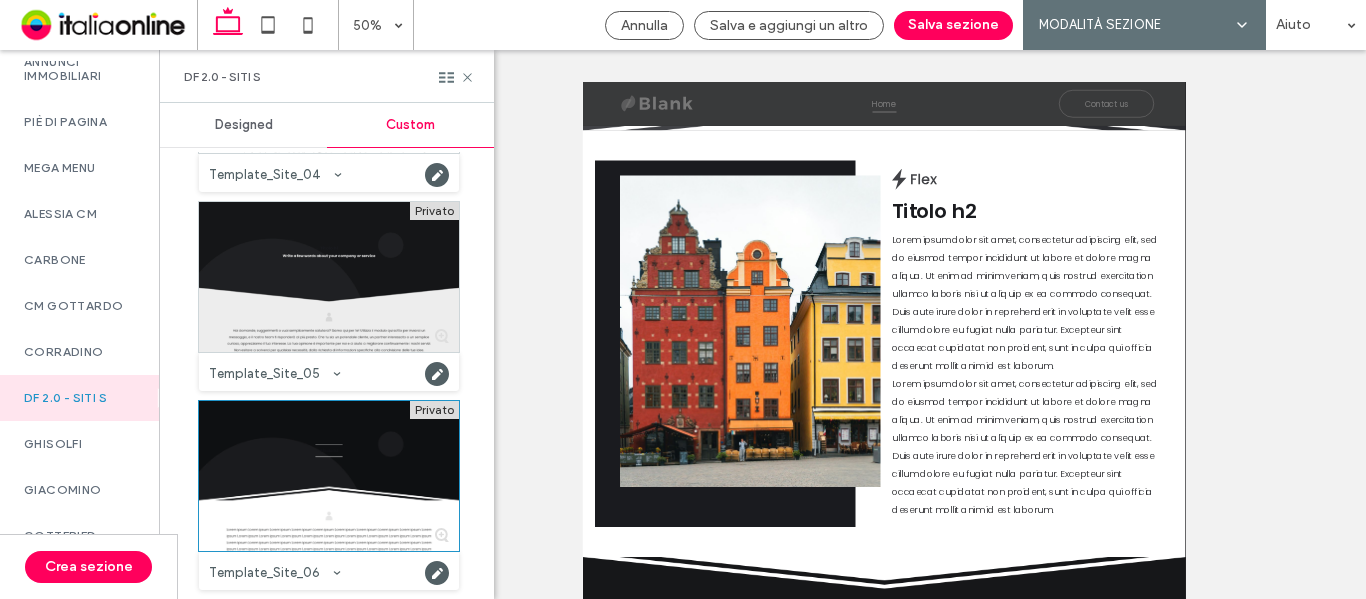 click at bounding box center (329, 277) 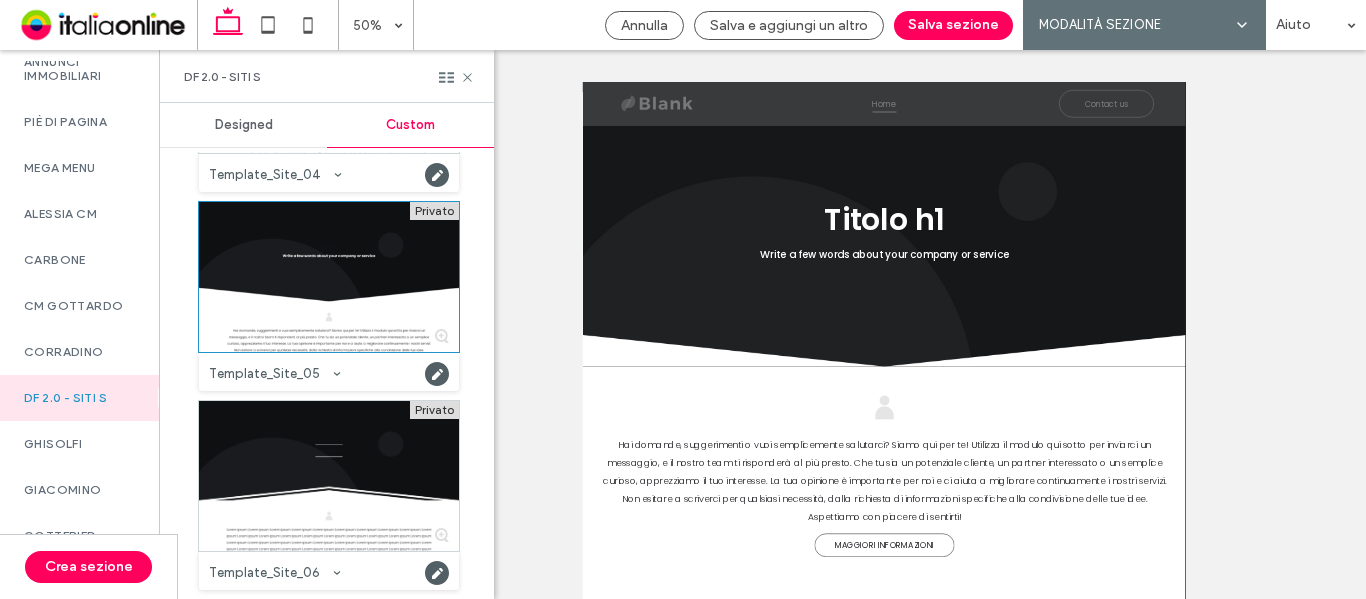 scroll, scrollTop: 531, scrollLeft: 0, axis: vertical 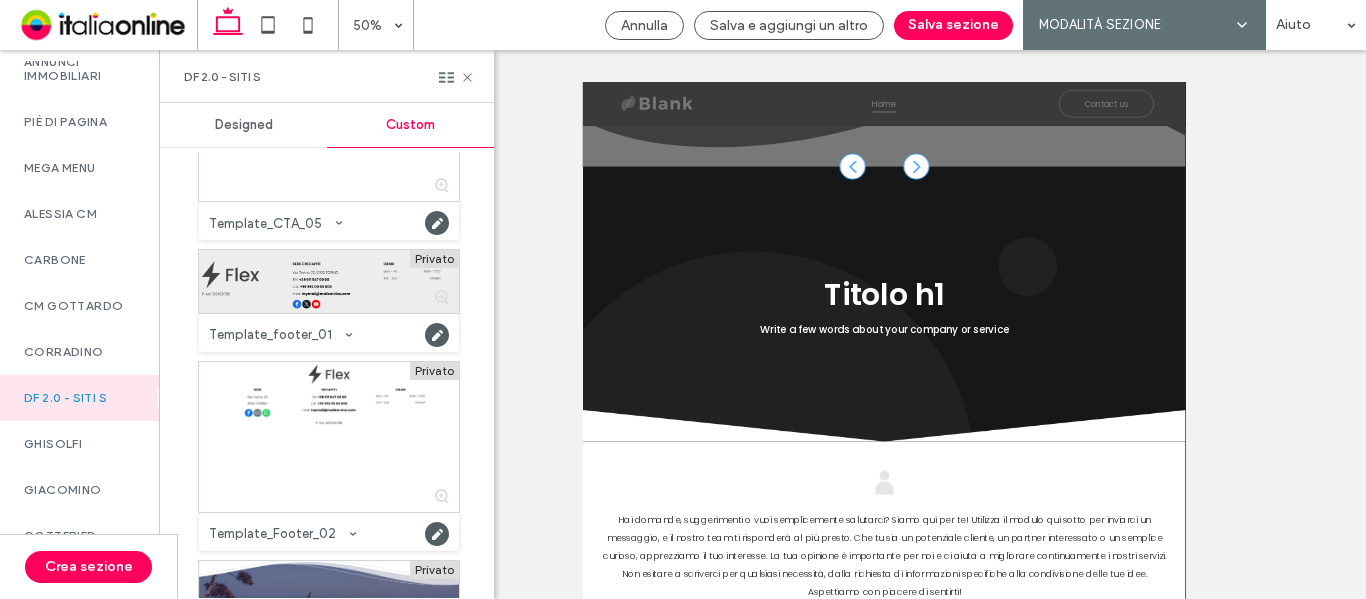 click at bounding box center [329, 281] 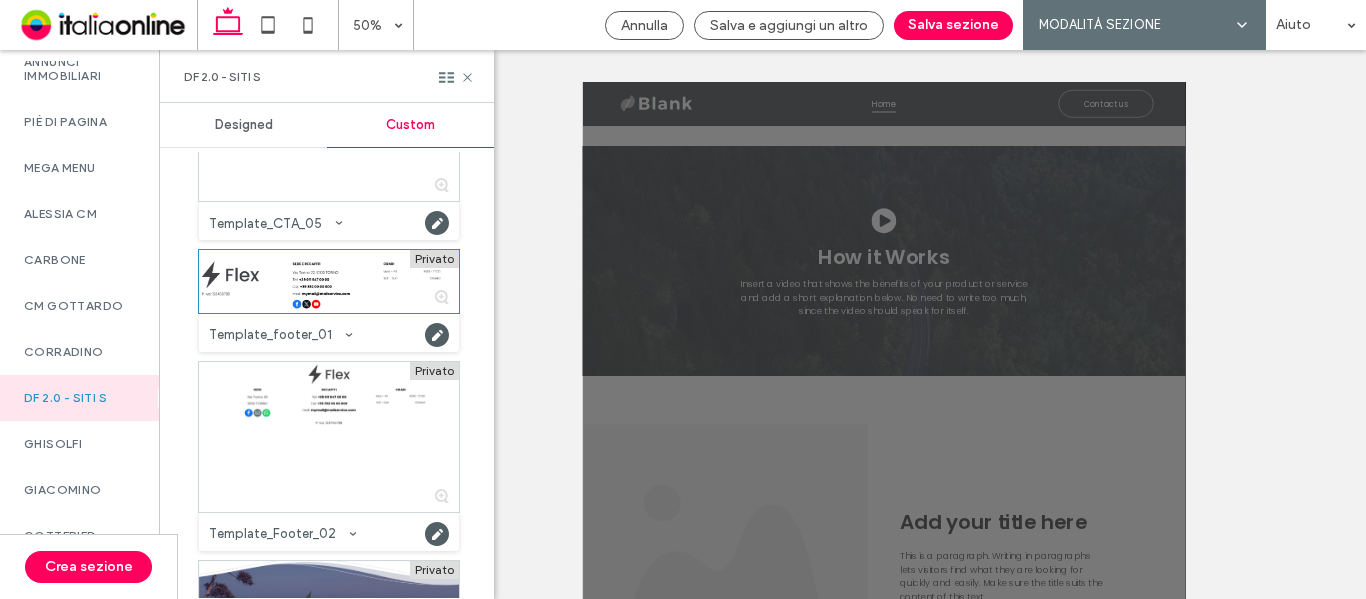 scroll, scrollTop: 2000, scrollLeft: 0, axis: vertical 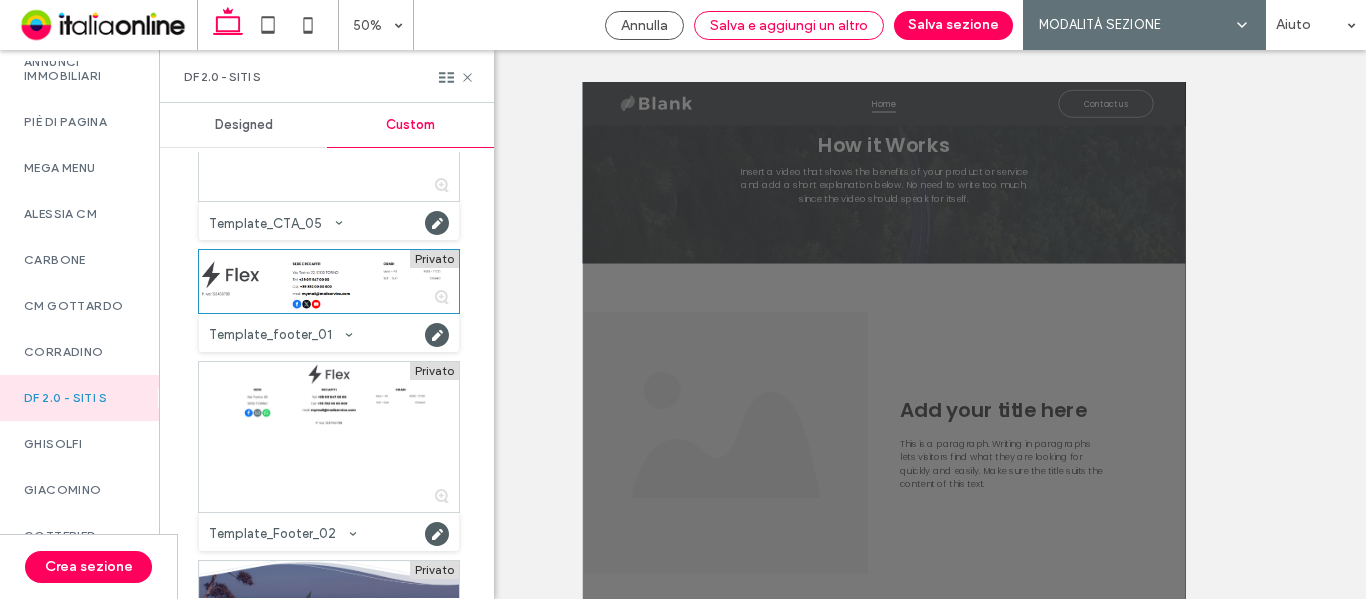 click on "Salva e aggiungi un altro" at bounding box center [789, 25] 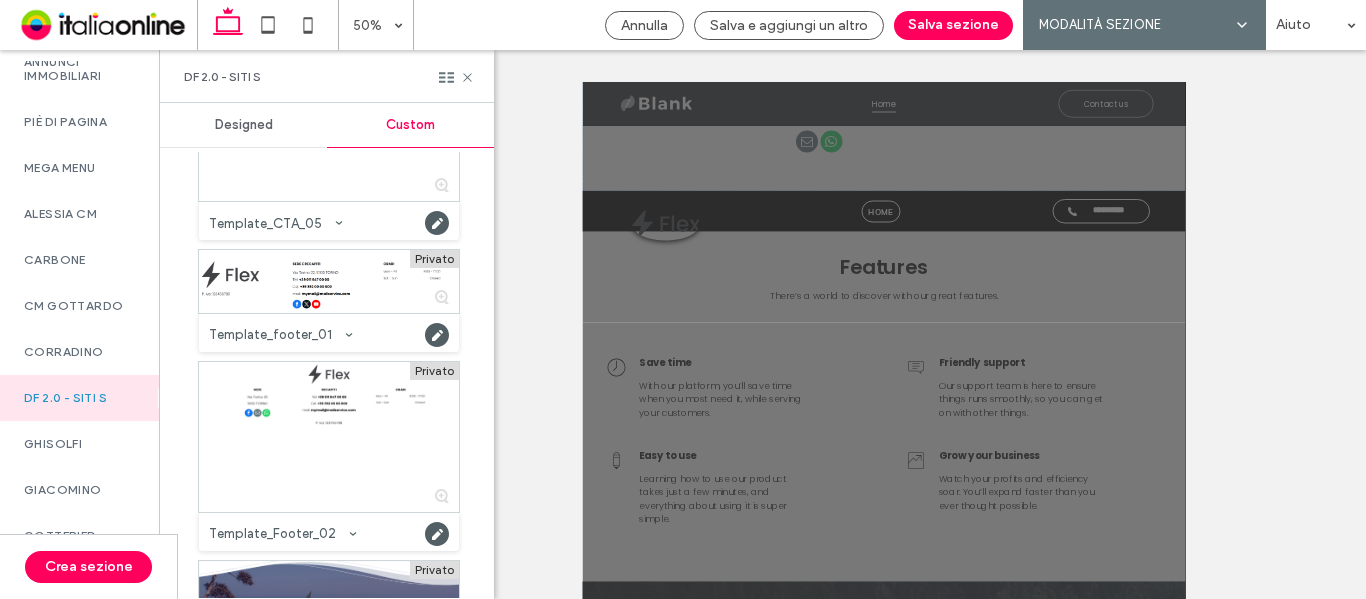 scroll, scrollTop: 0, scrollLeft: 0, axis: both 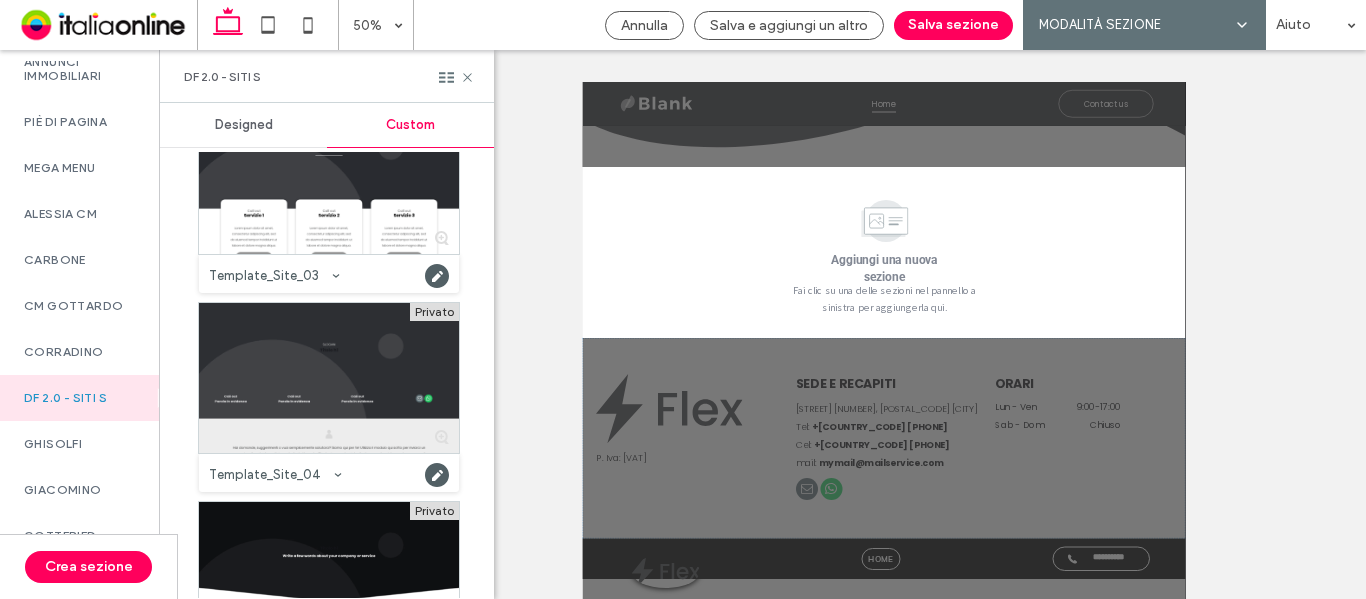 click at bounding box center (329, 378) 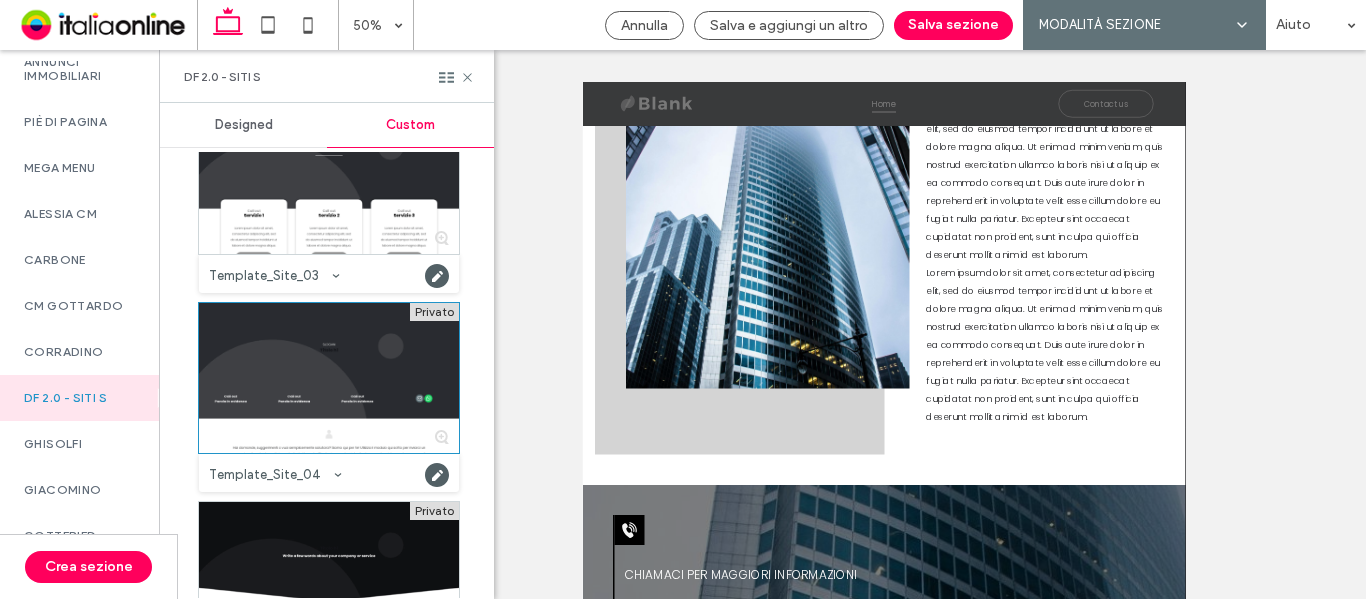 scroll, scrollTop: 2951, scrollLeft: 0, axis: vertical 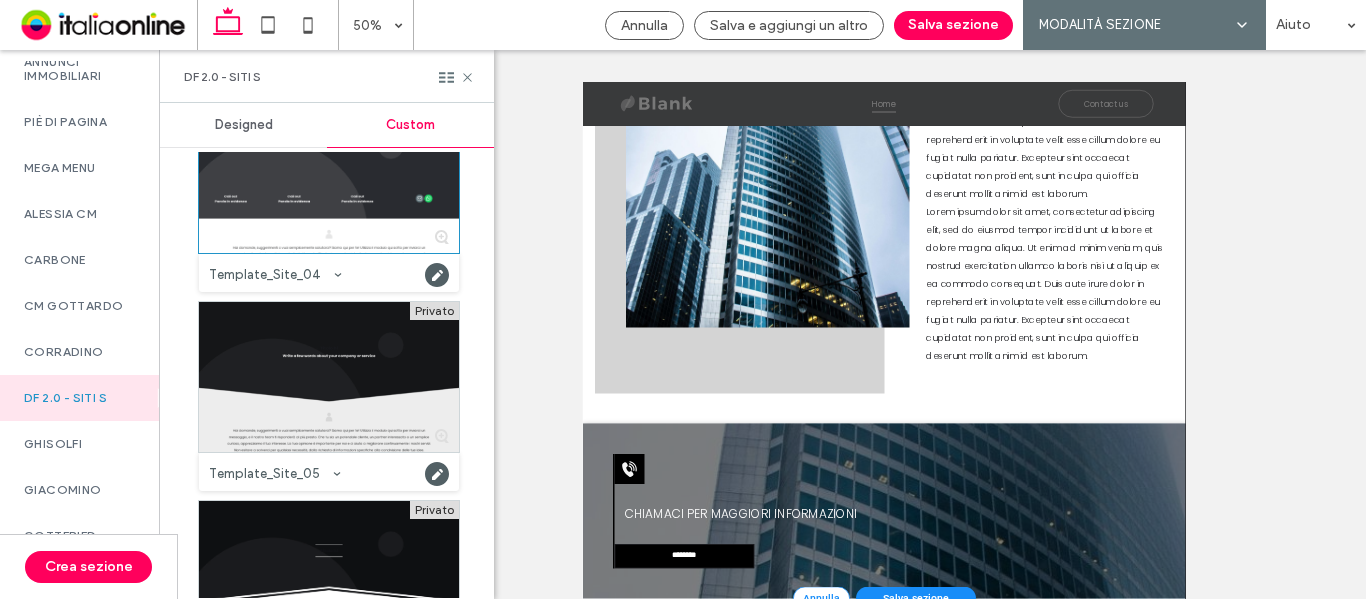click at bounding box center (329, 377) 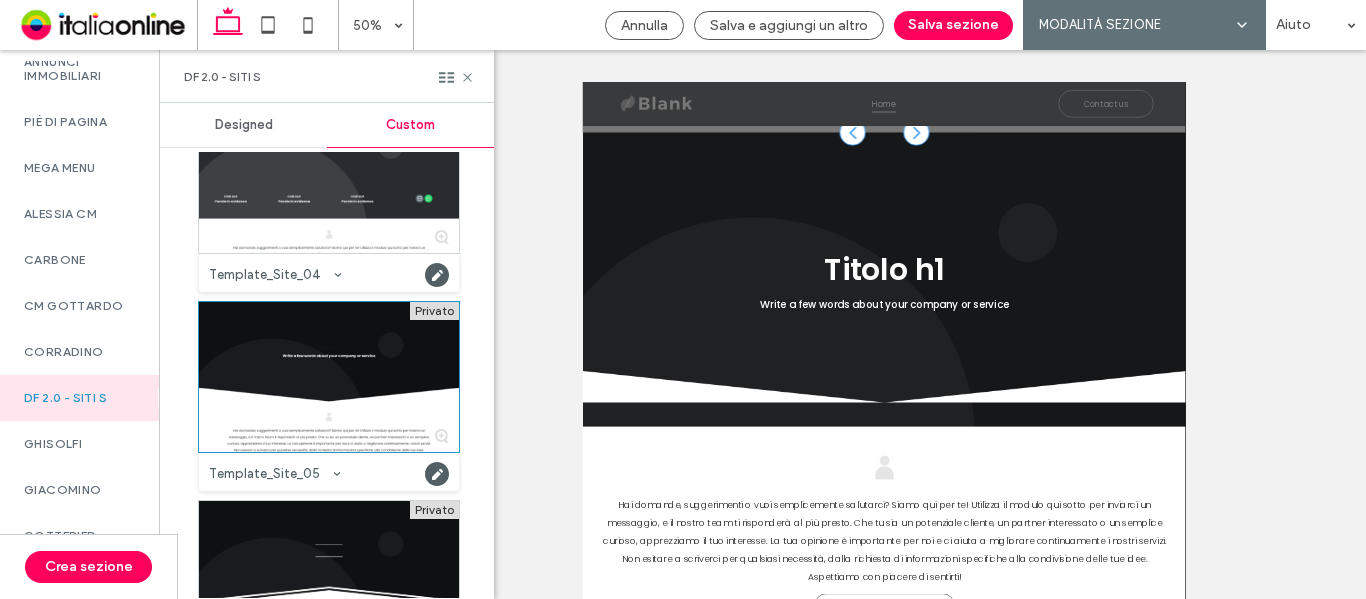 scroll, scrollTop: 551, scrollLeft: 0, axis: vertical 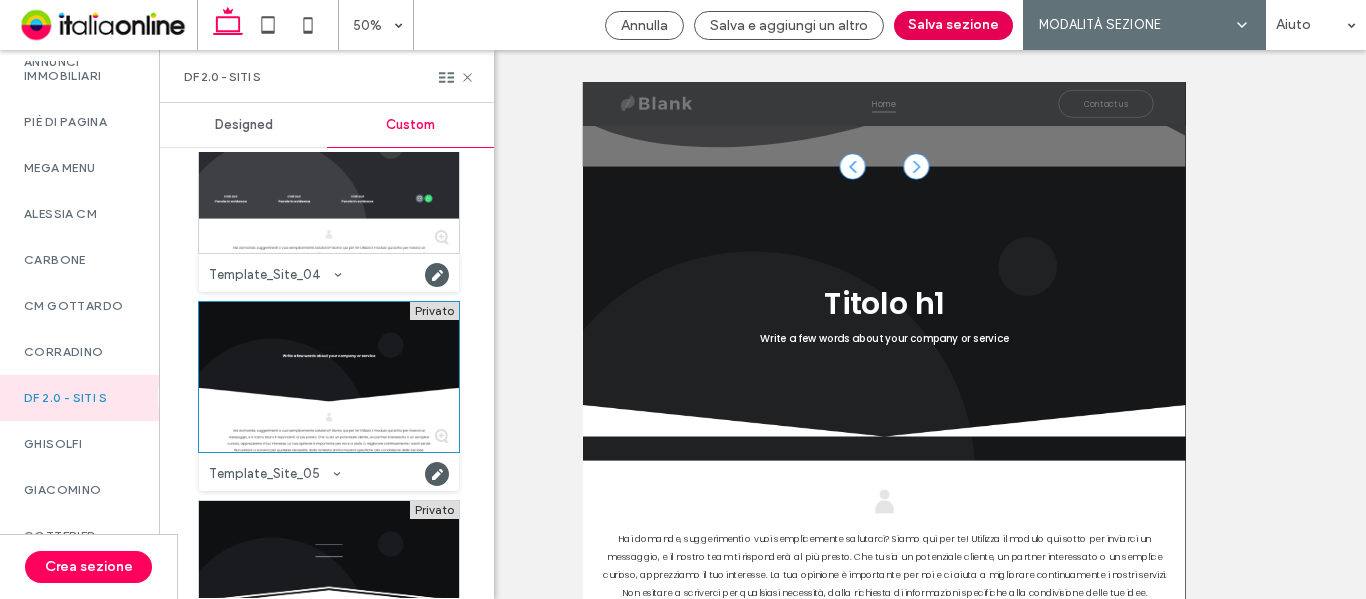 click on "Salva sezione" at bounding box center [953, 25] 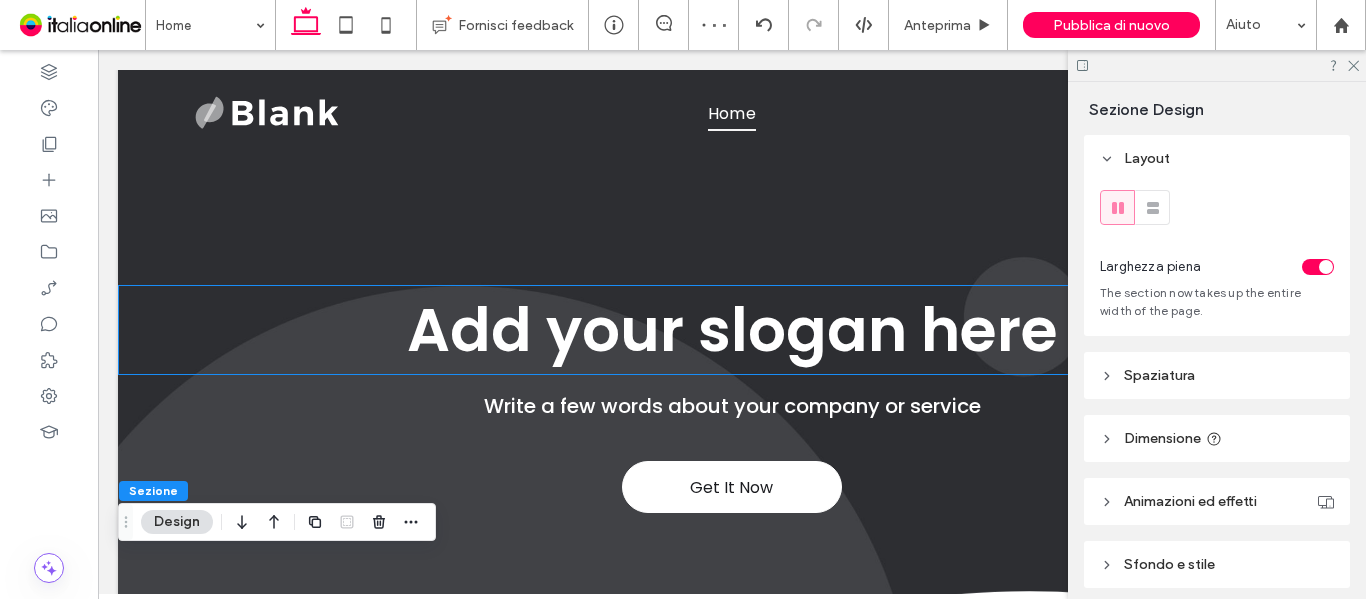 scroll, scrollTop: 0, scrollLeft: 0, axis: both 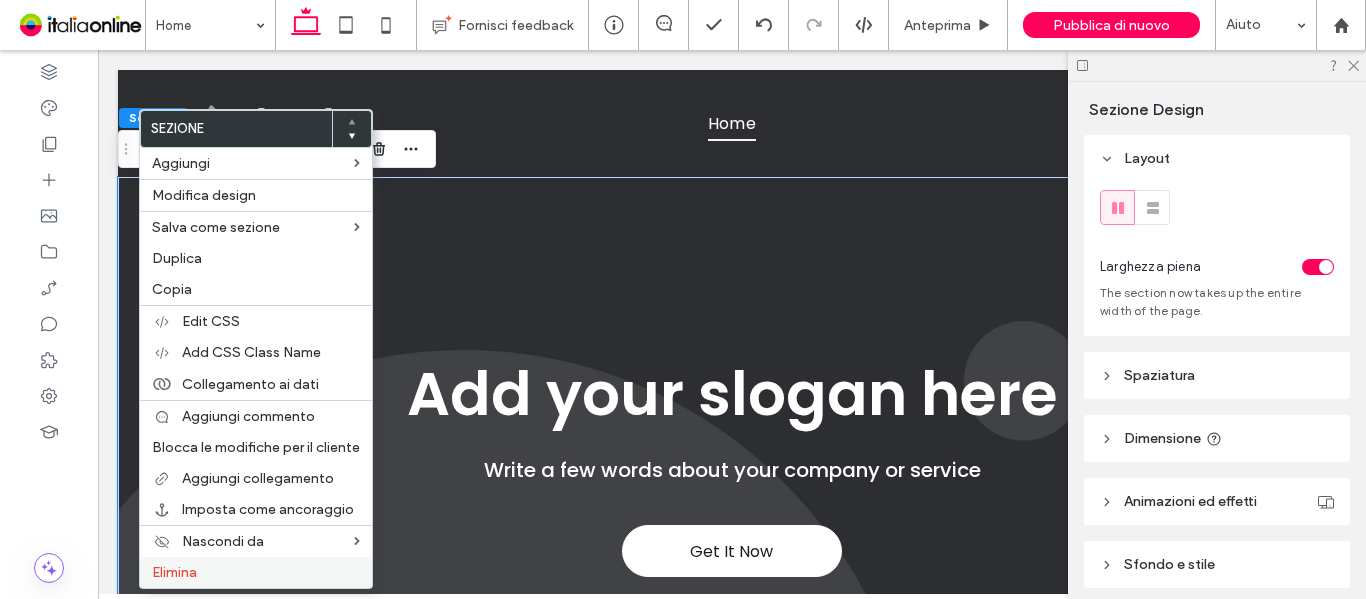 click on "Elimina" at bounding box center (174, 572) 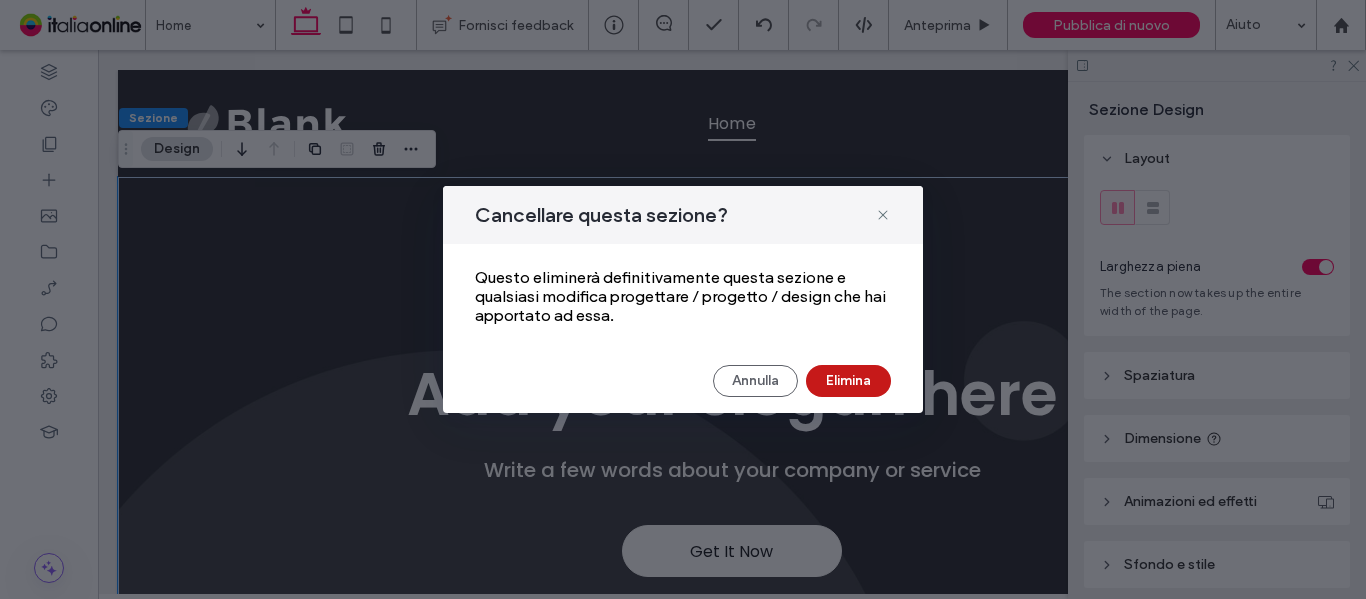 click on "Elimina" at bounding box center [848, 381] 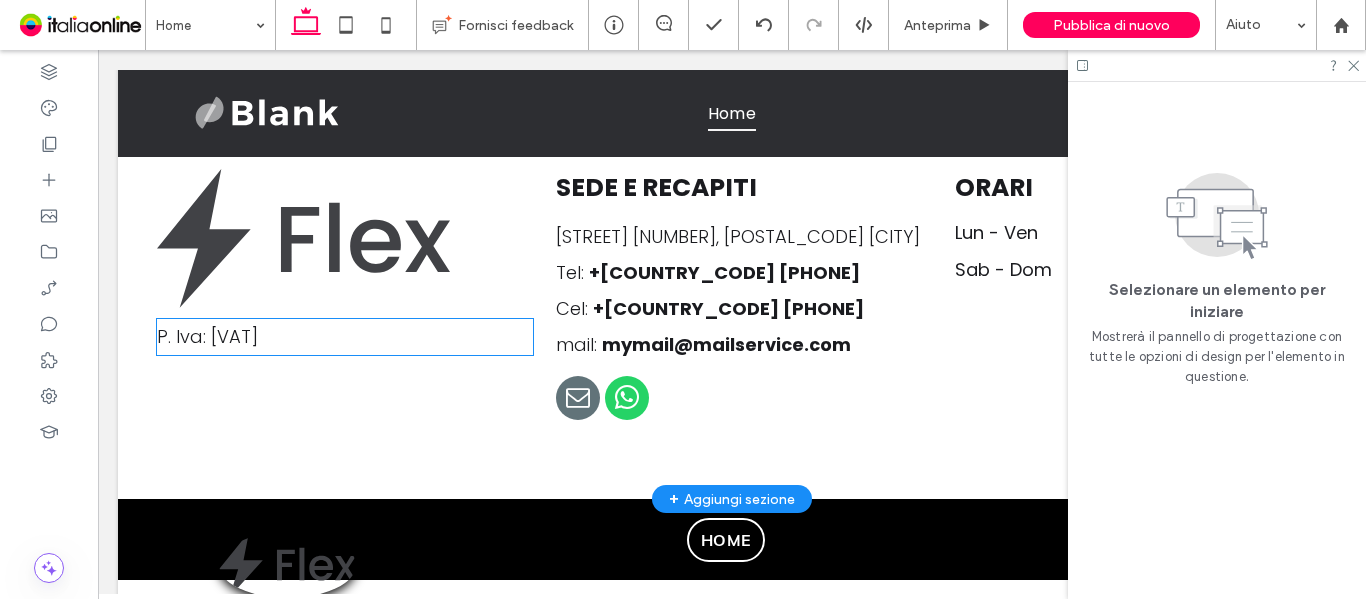 scroll, scrollTop: 3980, scrollLeft: 0, axis: vertical 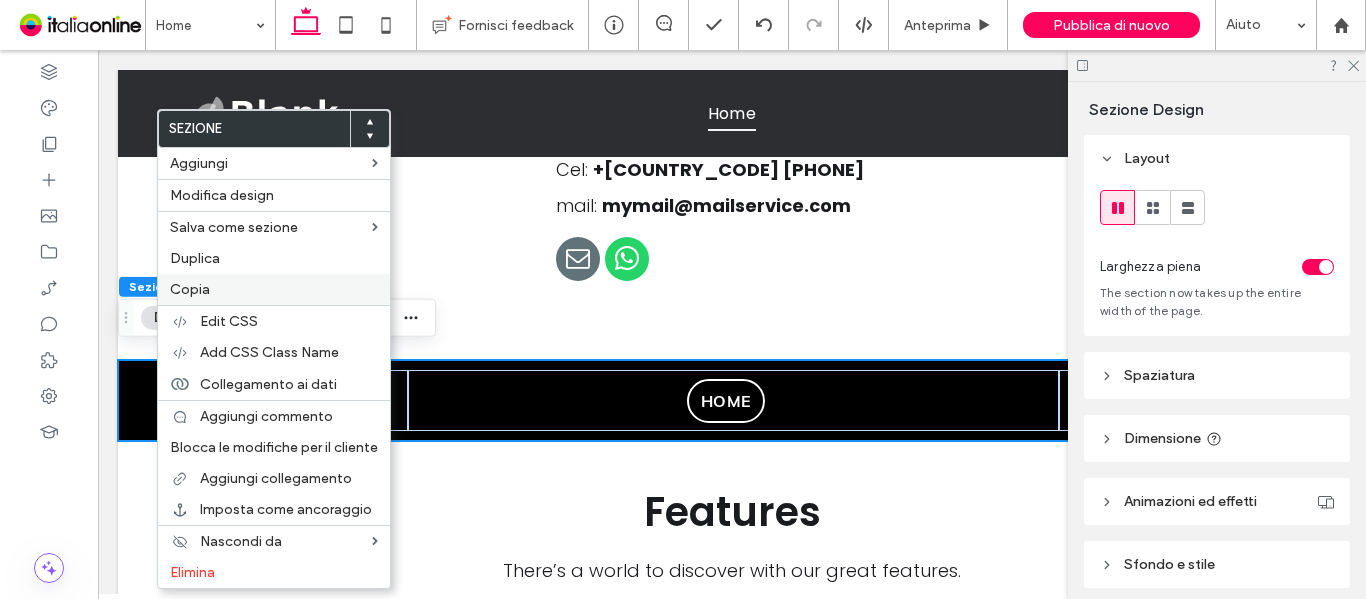 click on "Copia" at bounding box center [274, 289] 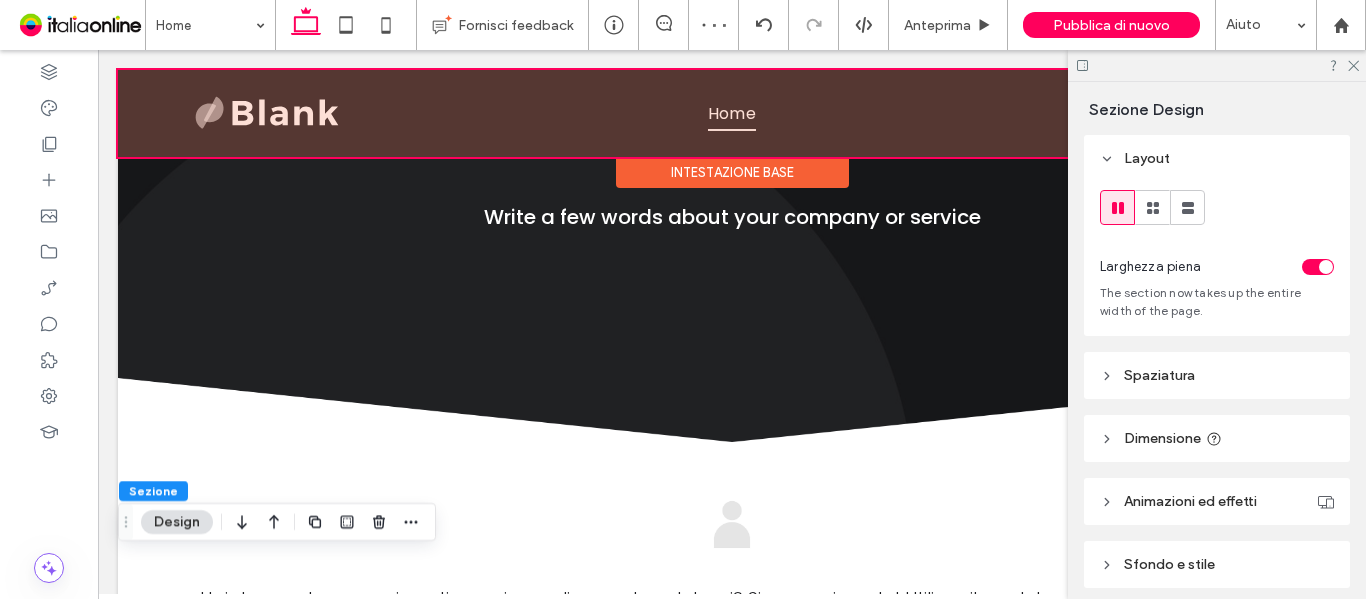 scroll, scrollTop: 0, scrollLeft: 0, axis: both 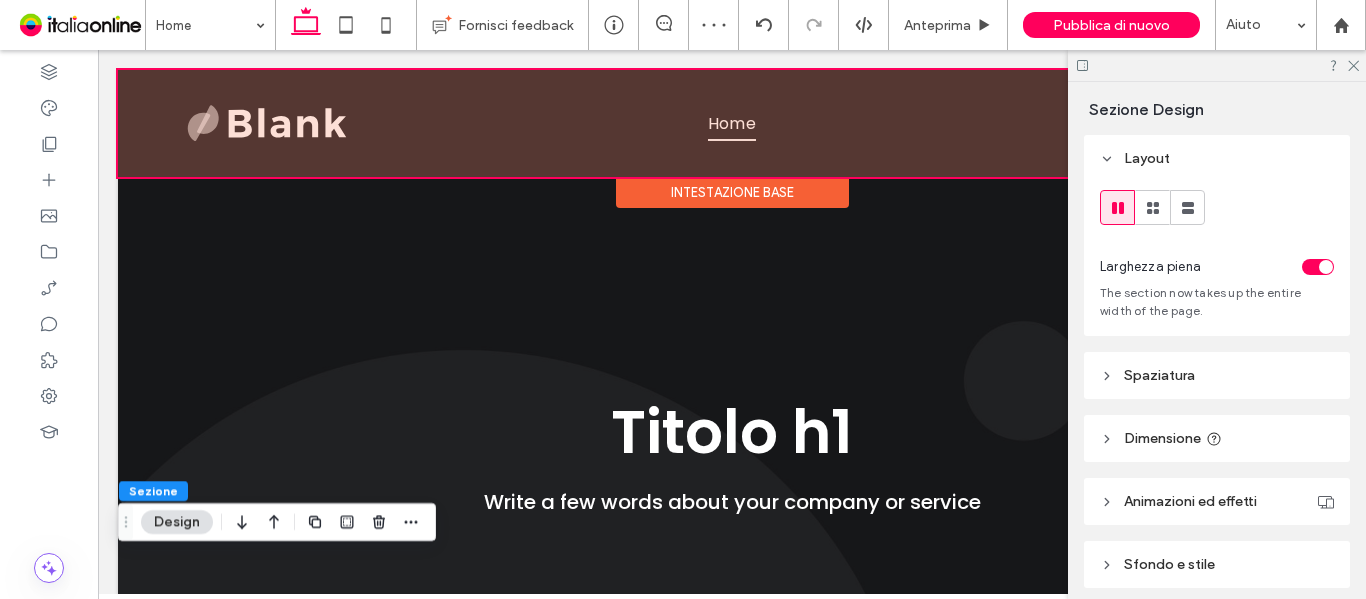click on "Intestazione base" at bounding box center [732, 192] 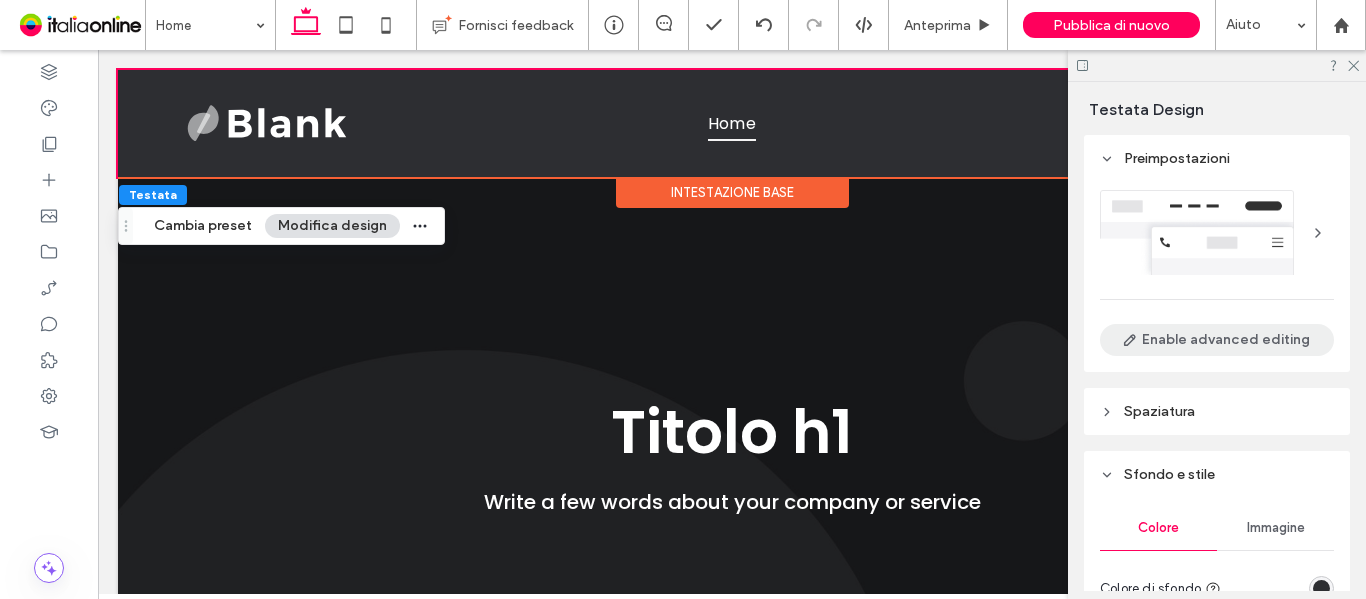 click on "Enable advanced editing" at bounding box center [1217, 340] 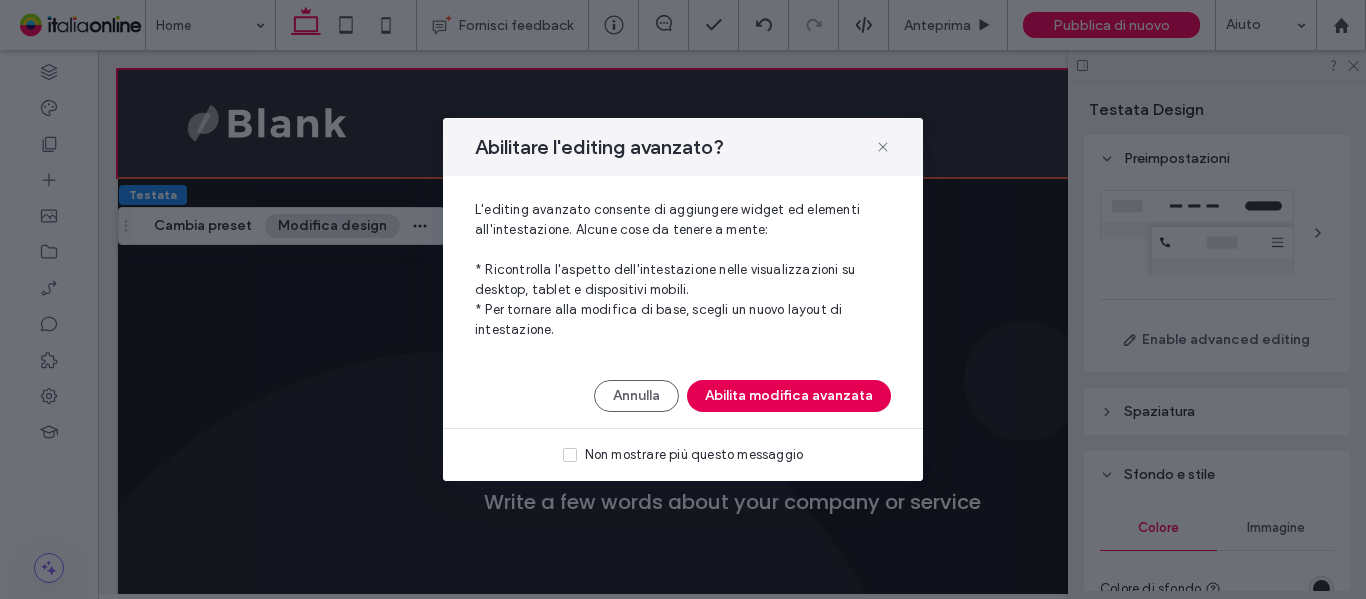 click on "Abilita modifica avanzata" at bounding box center (789, 396) 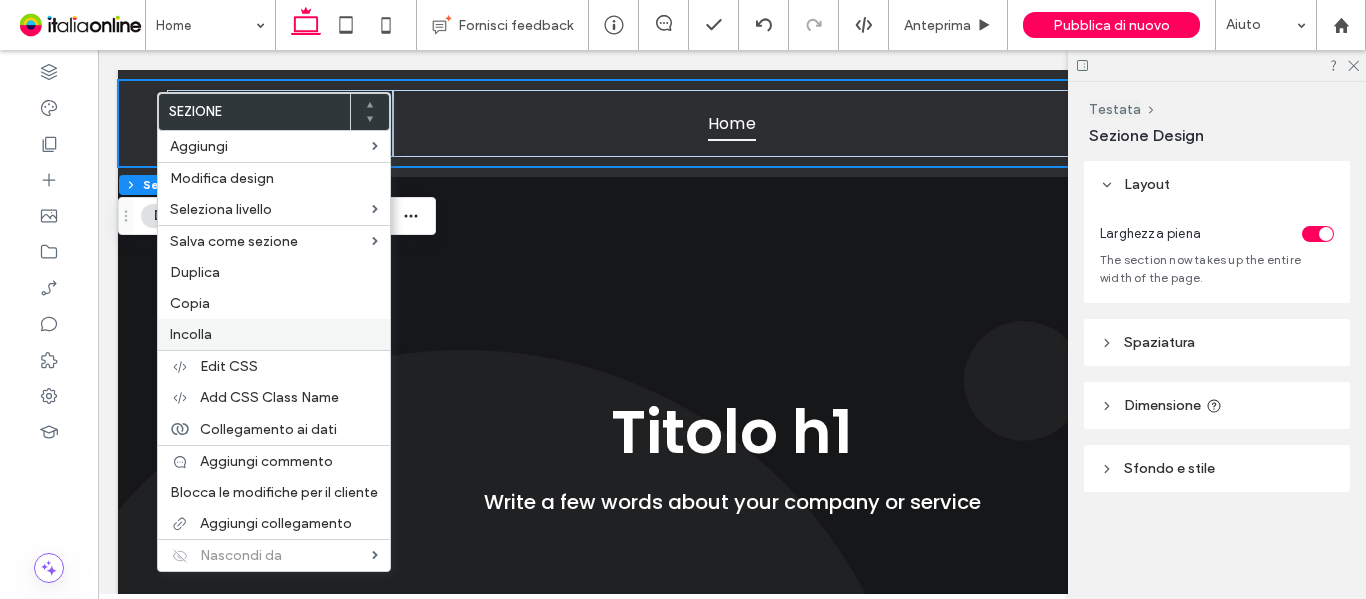 click on "Incolla" at bounding box center (274, 334) 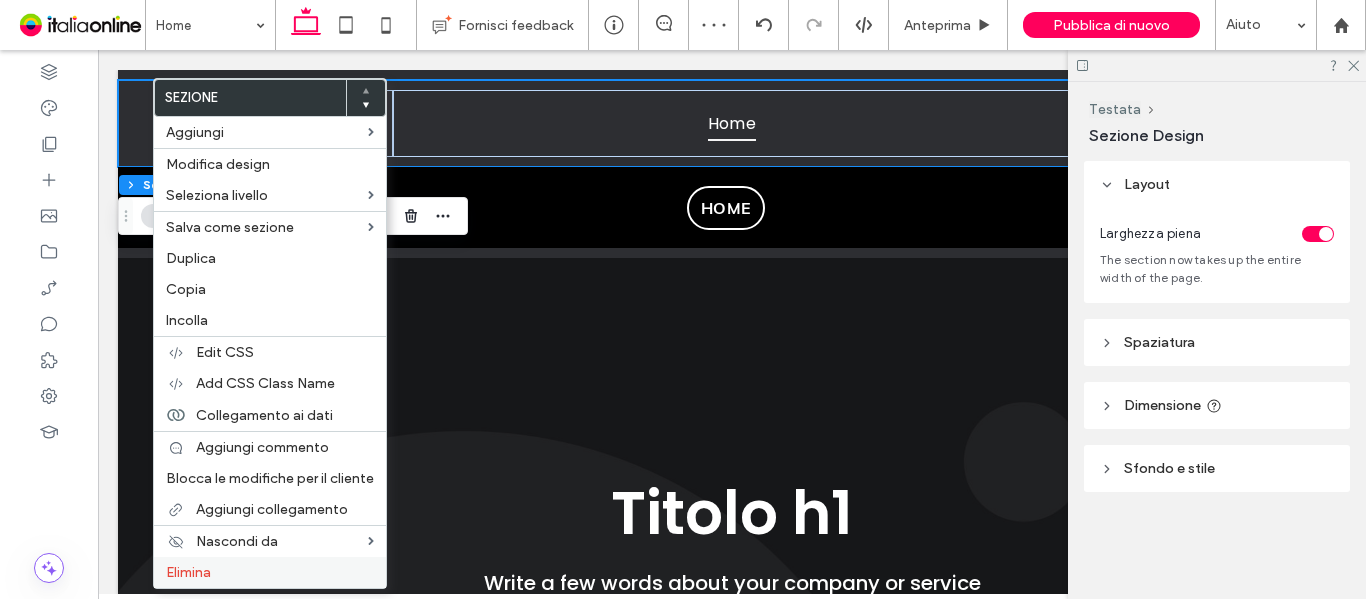 click on "Elimina" at bounding box center [270, 572] 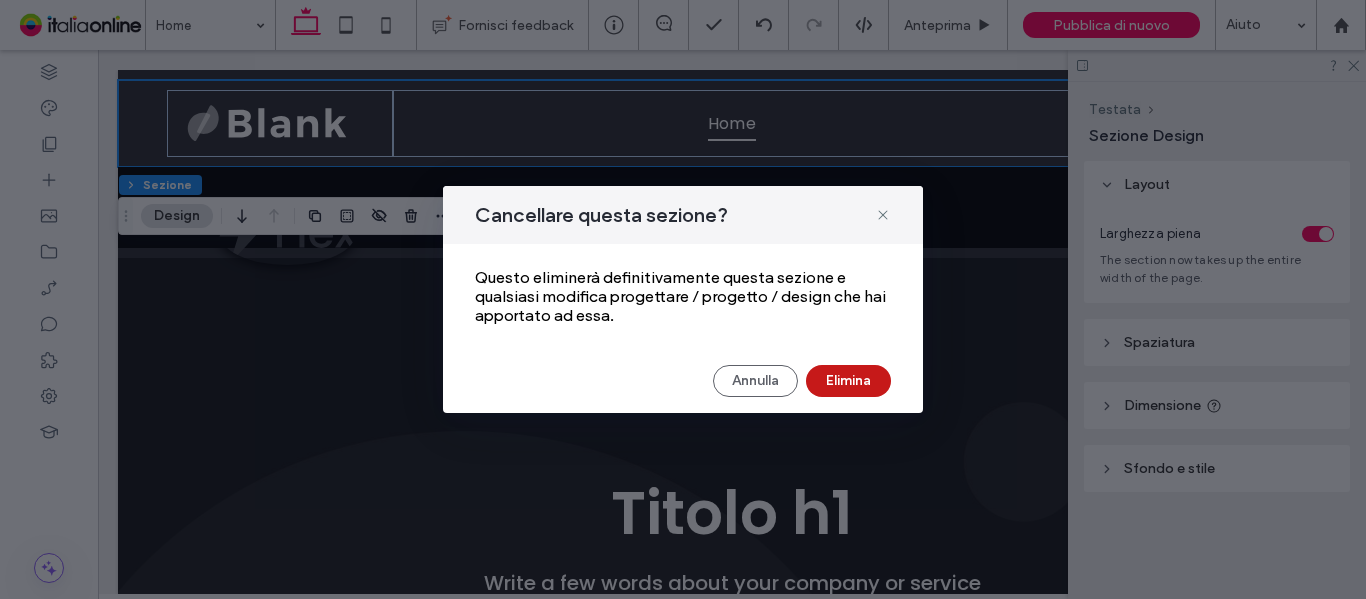 click on "Elimina" at bounding box center [848, 381] 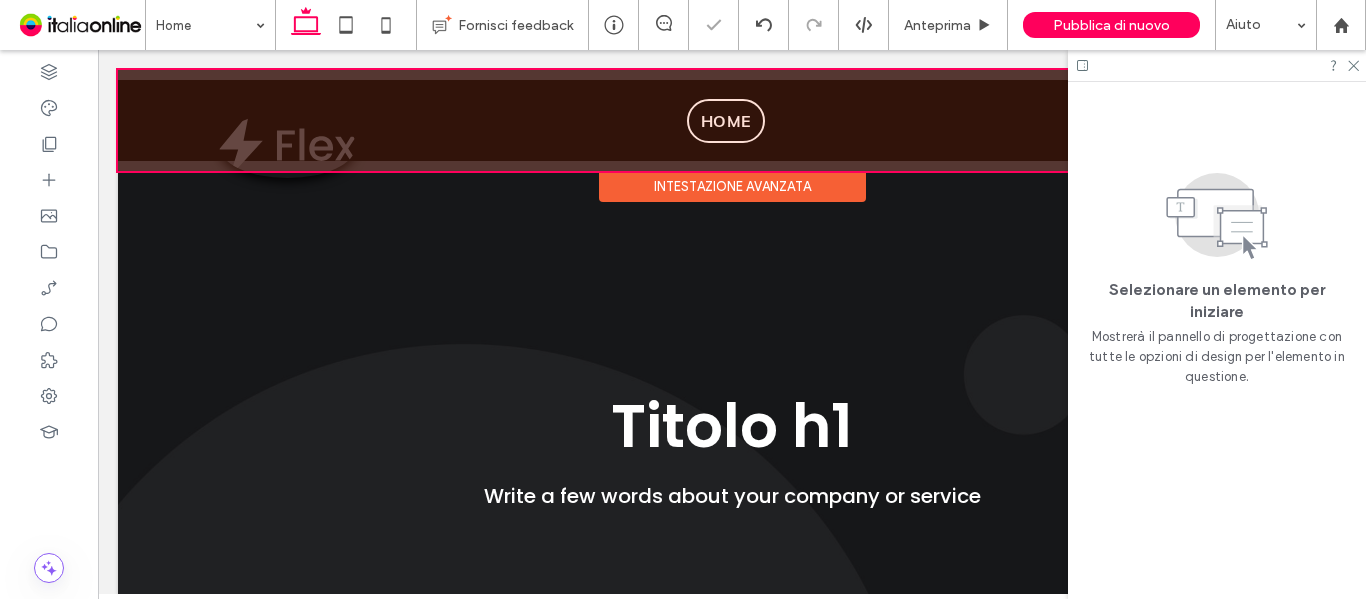 click at bounding box center (732, 120) 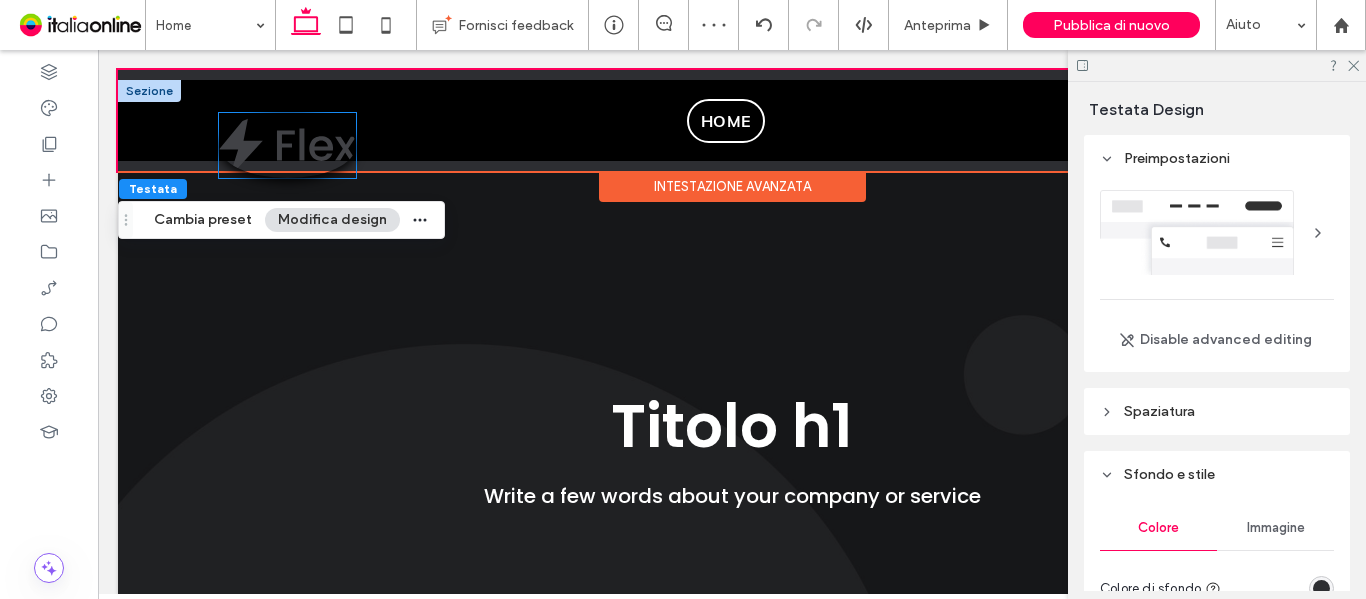 click at bounding box center [287, 146] 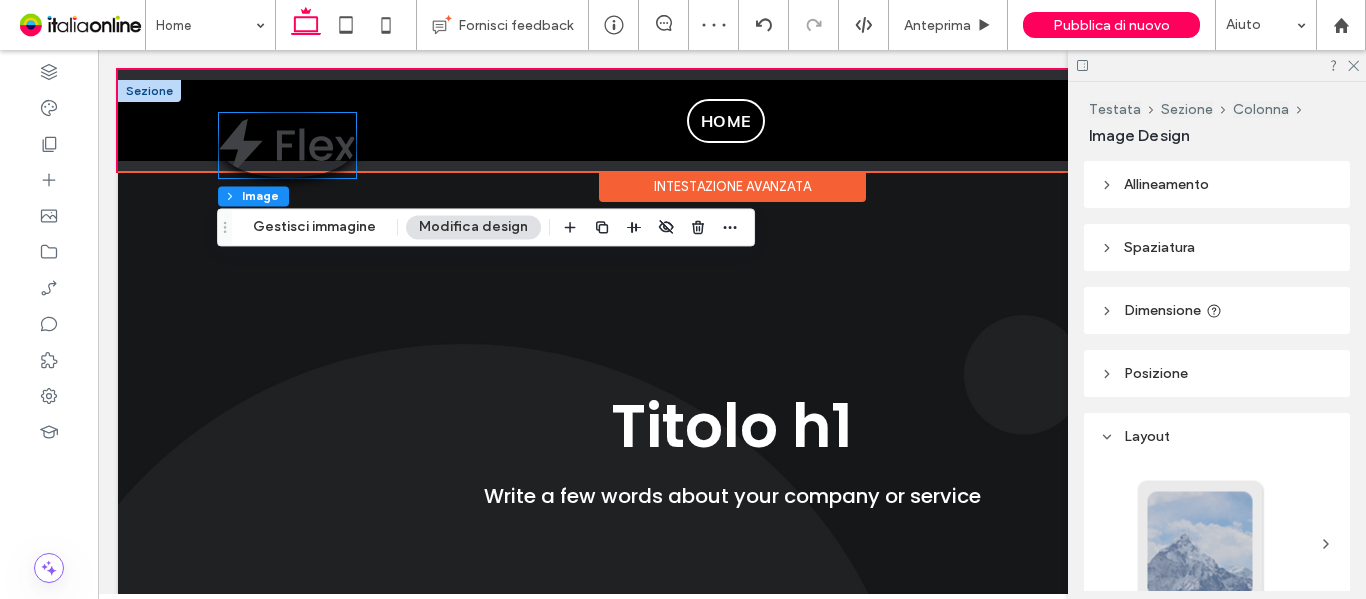 type on "**" 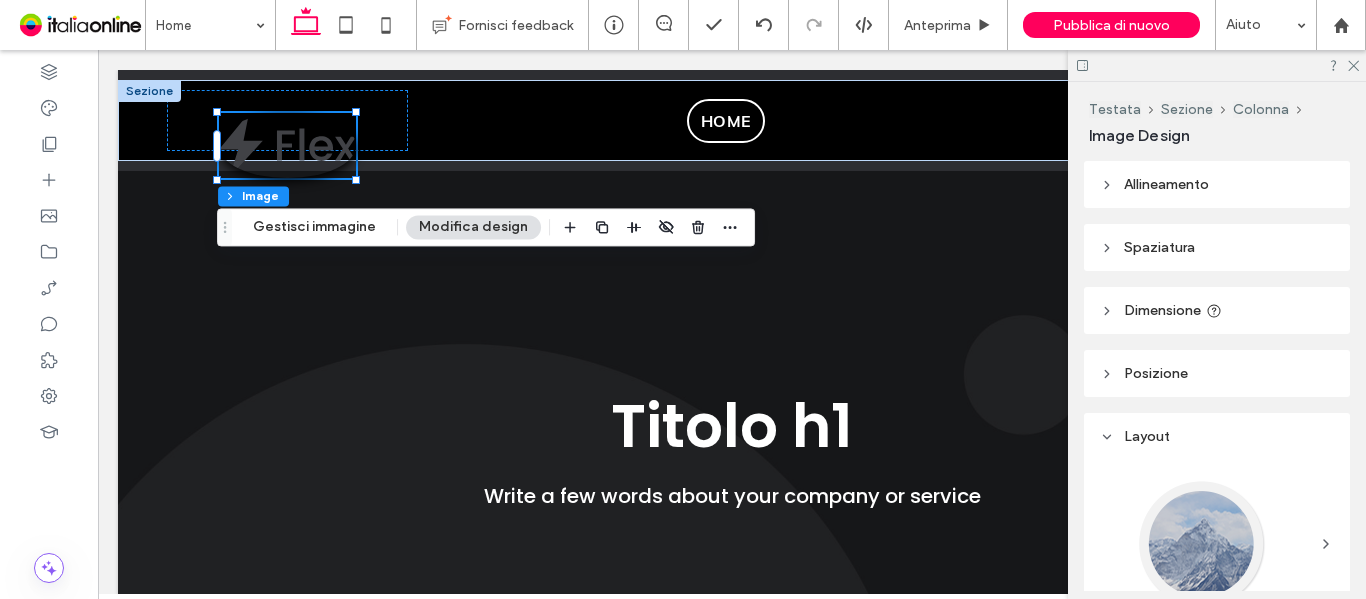 click at bounding box center [1201, 544] 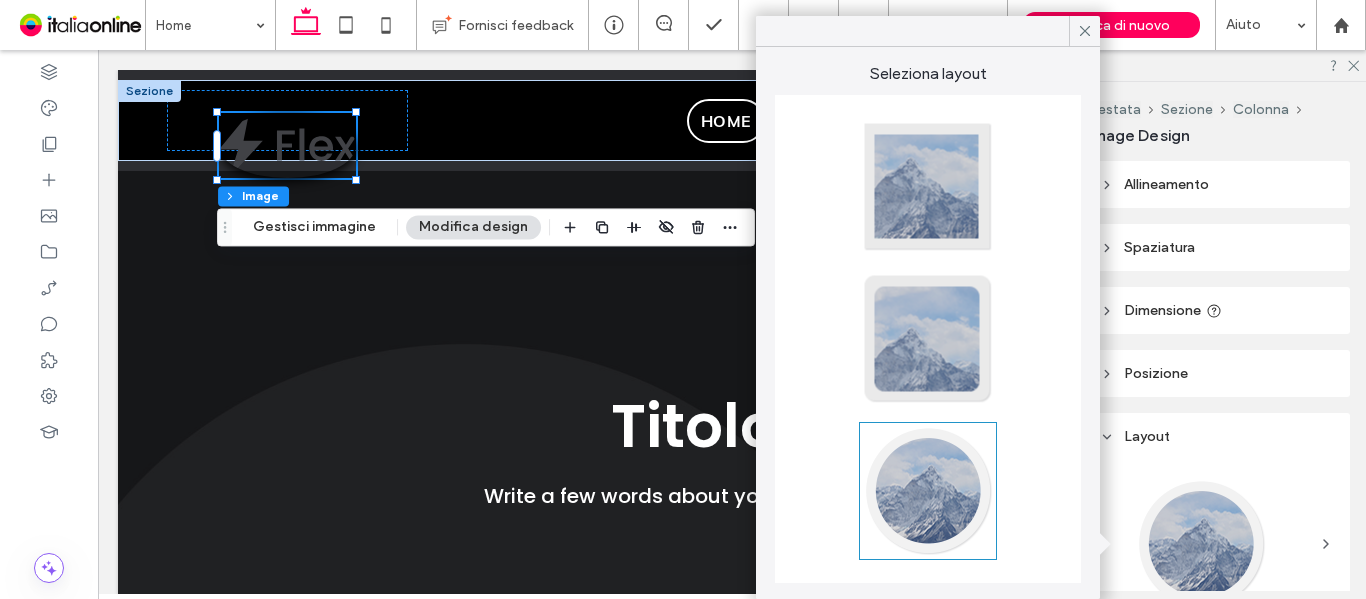 click at bounding box center [928, 187] 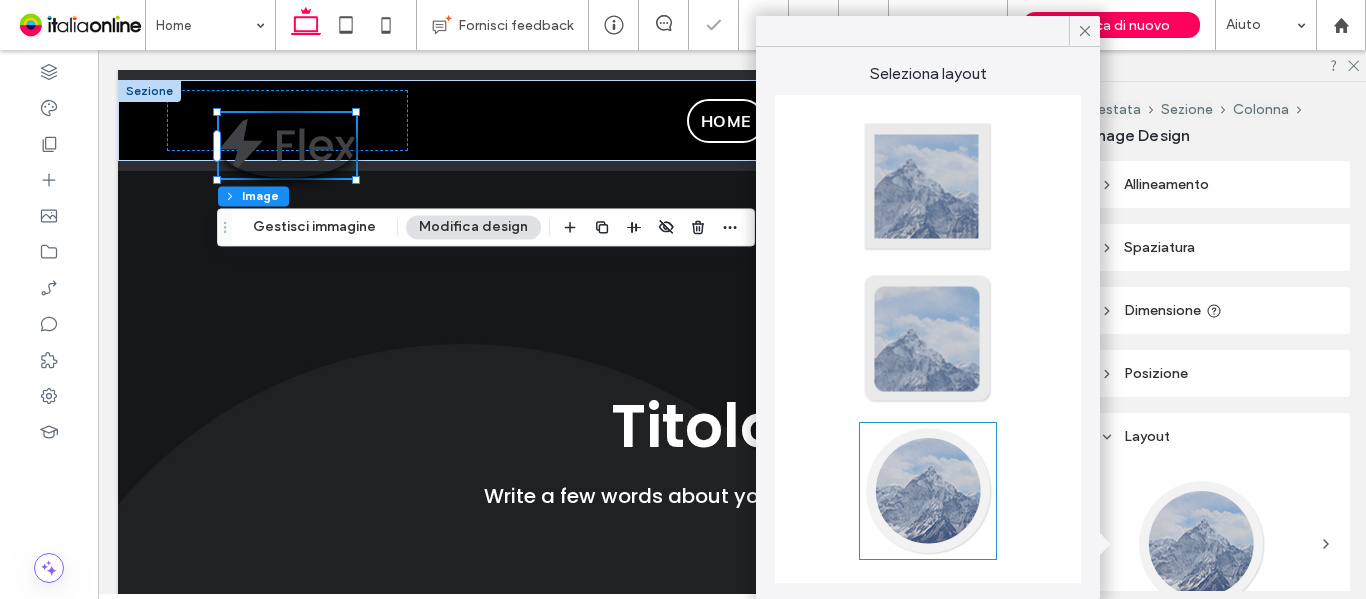 click at bounding box center (928, 187) 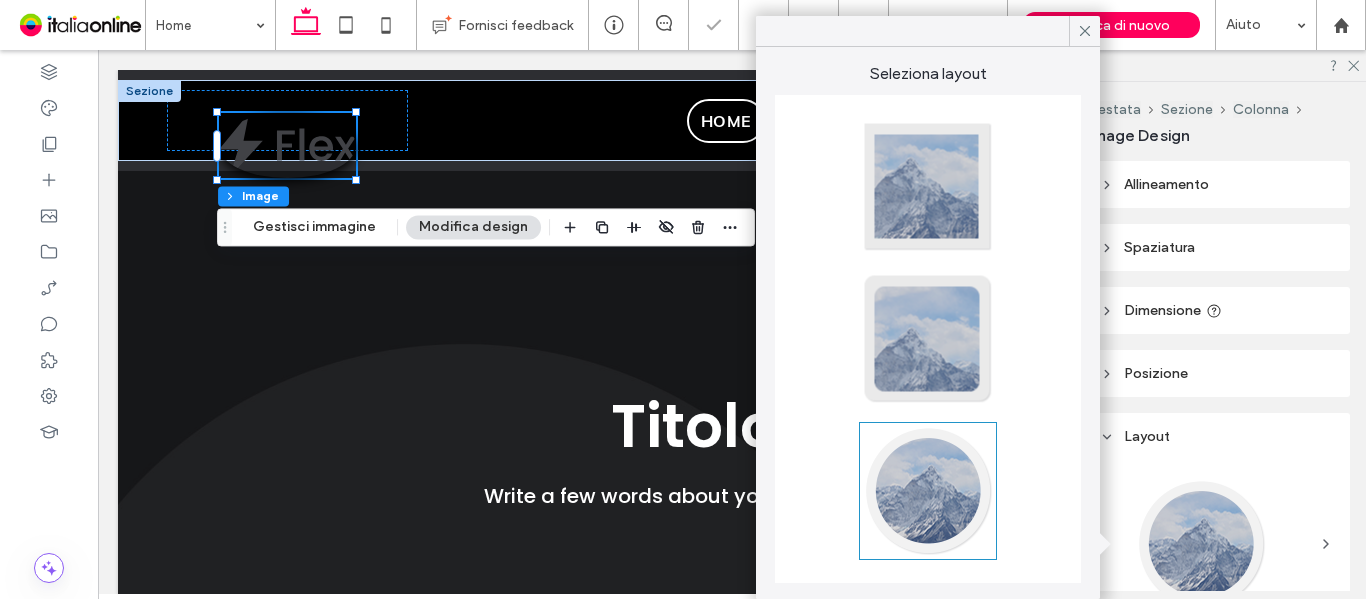 click on "Posizione" at bounding box center [1217, 373] 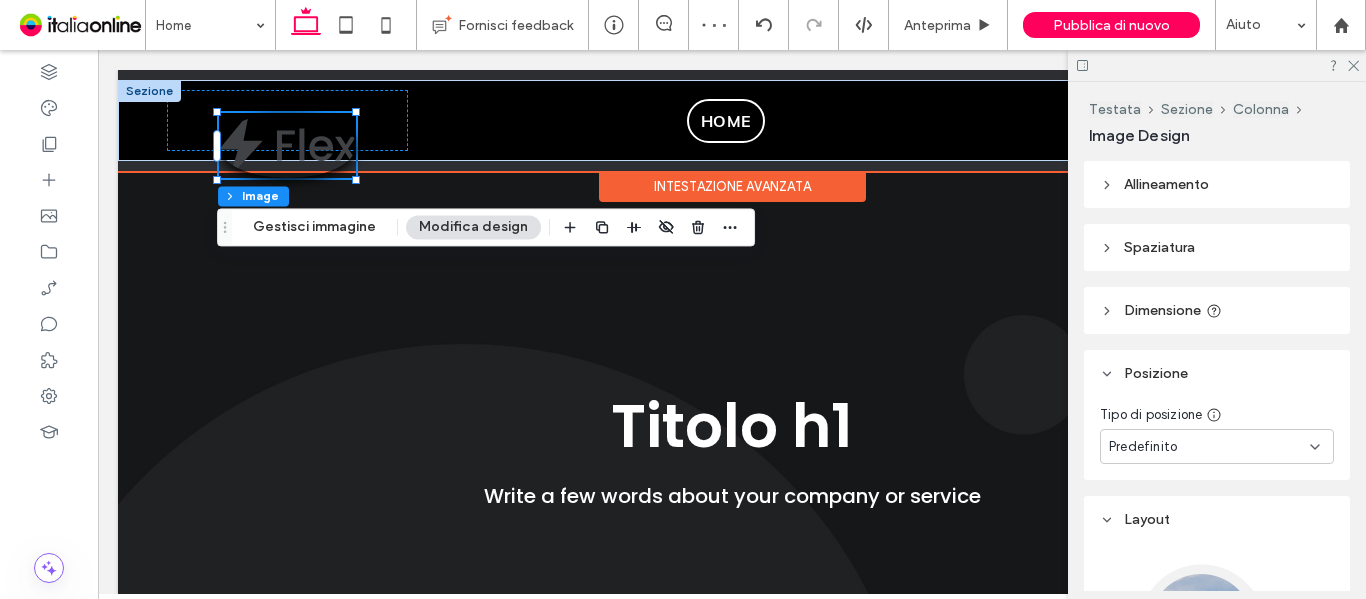 click at bounding box center [287, 146] 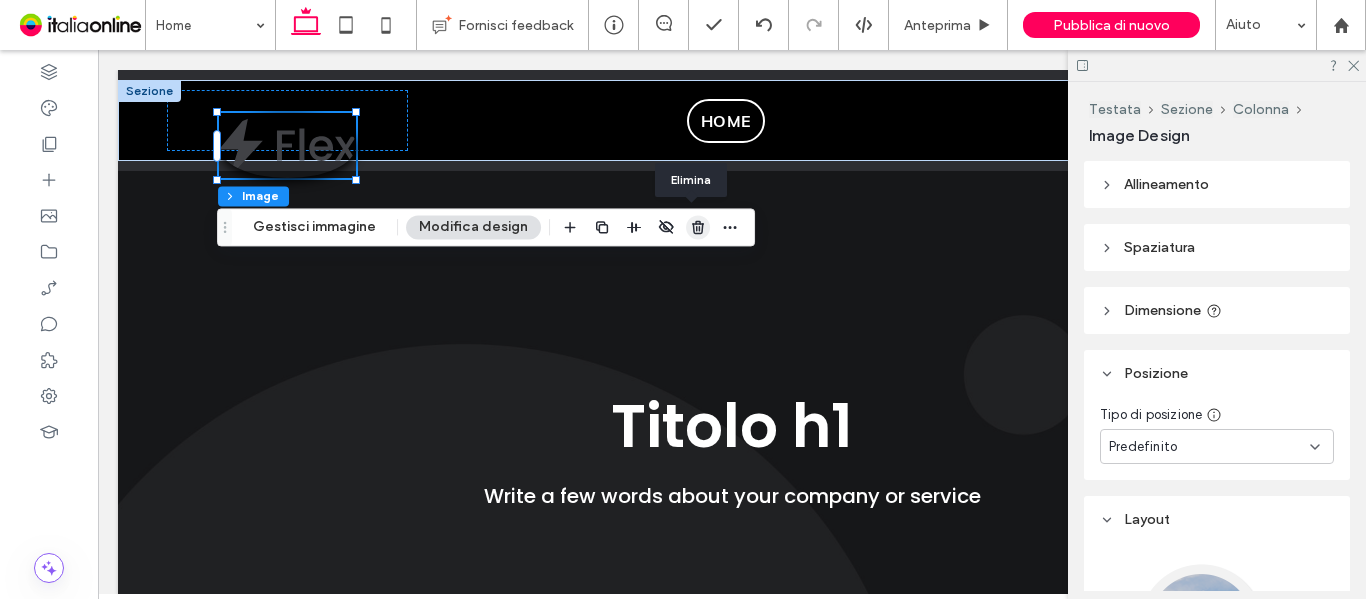 drag, startPoint x: 689, startPoint y: 231, endPoint x: 571, endPoint y: 183, distance: 127.38917 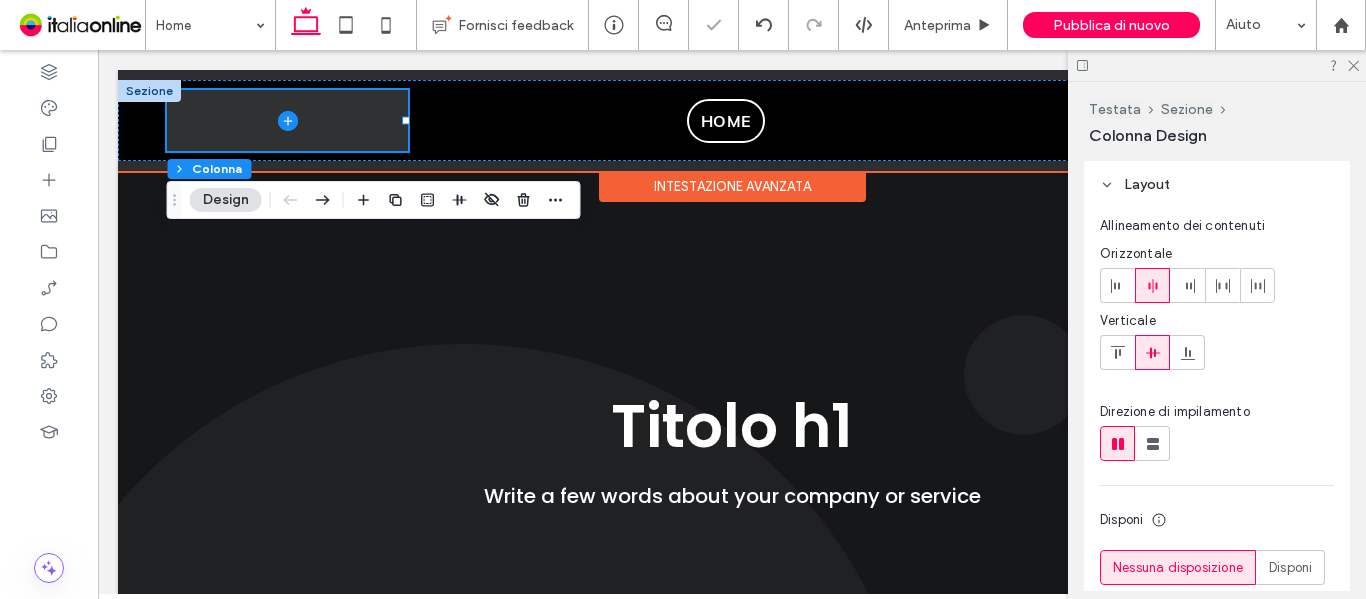 click 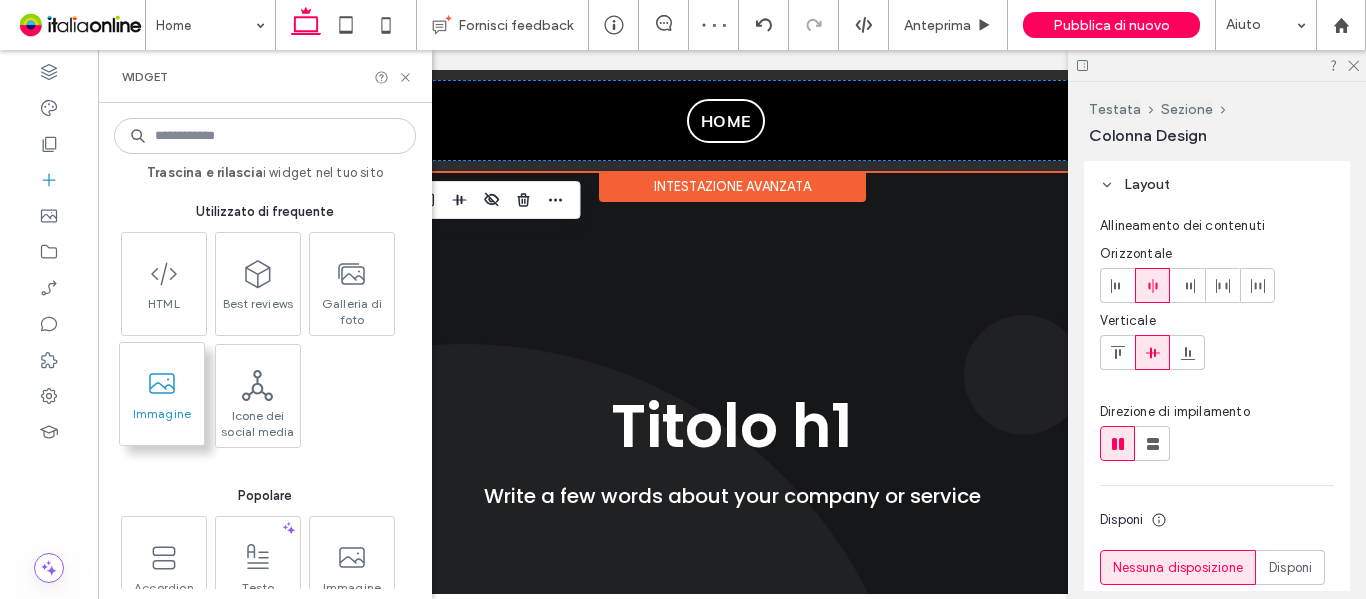 click 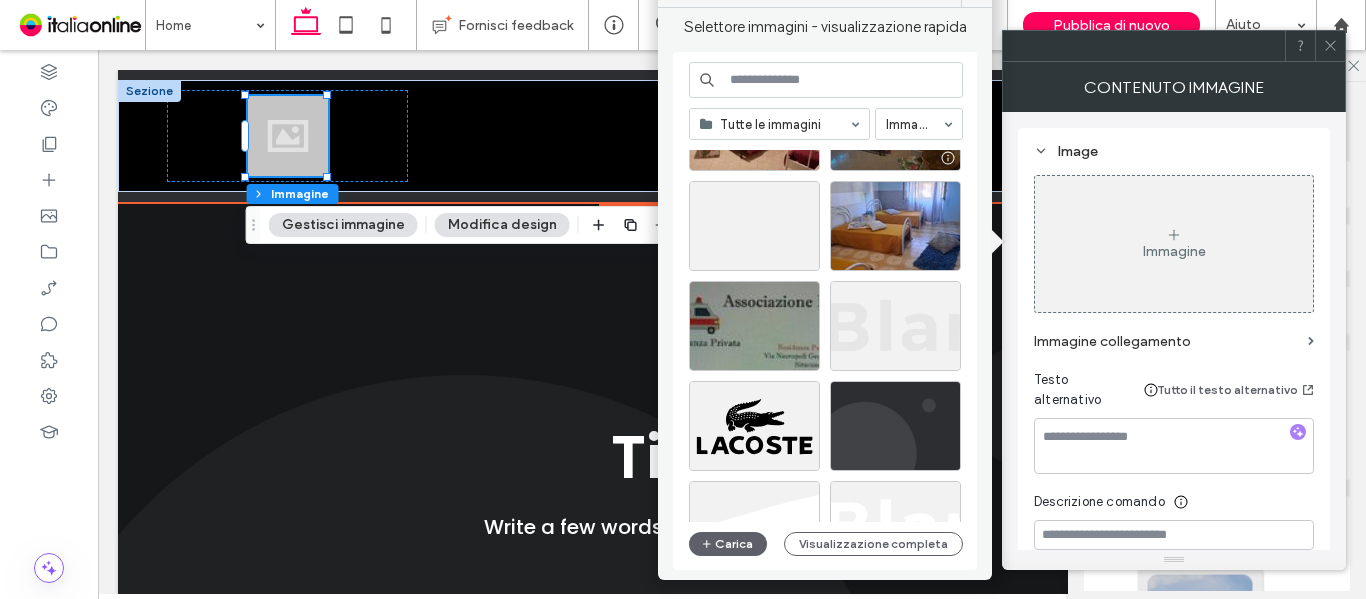 scroll, scrollTop: 300, scrollLeft: 0, axis: vertical 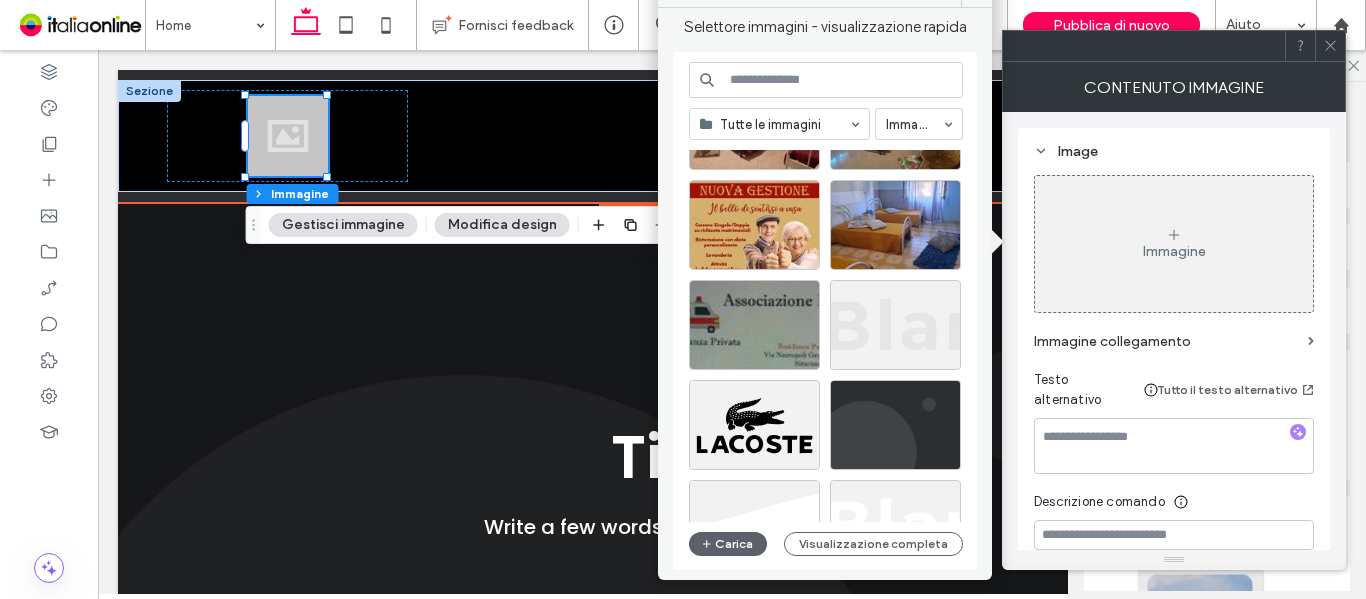 click on "Immagine" at bounding box center [1174, 244] 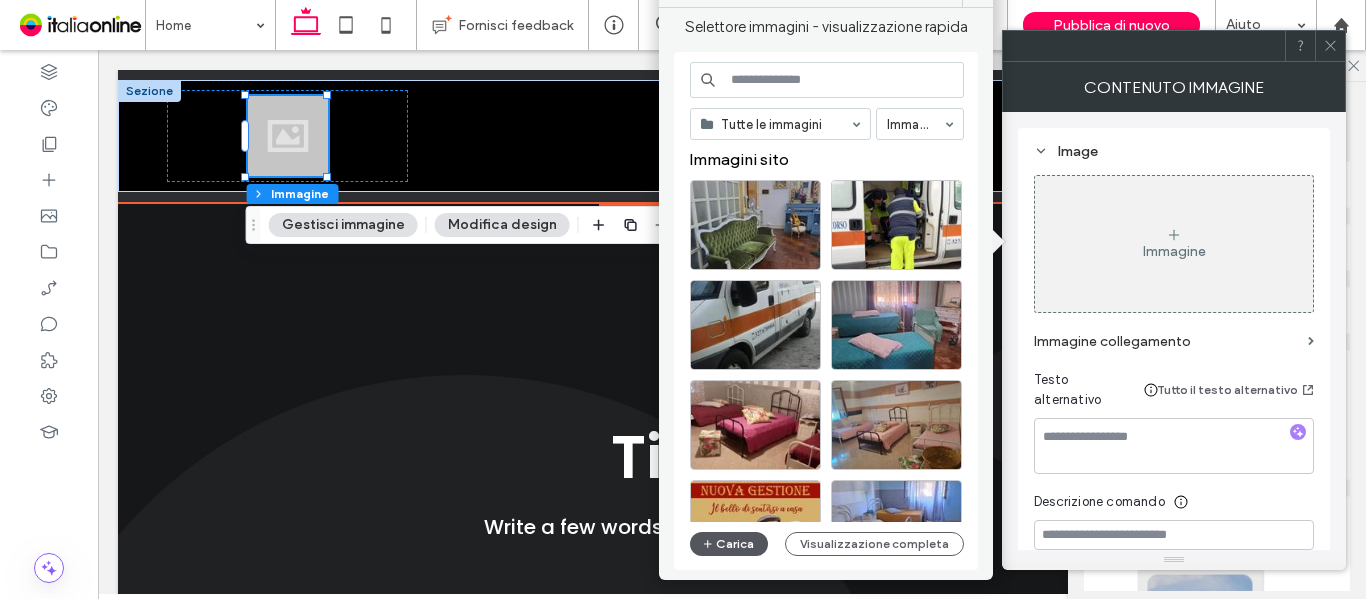 click on "Carica" at bounding box center [729, 544] 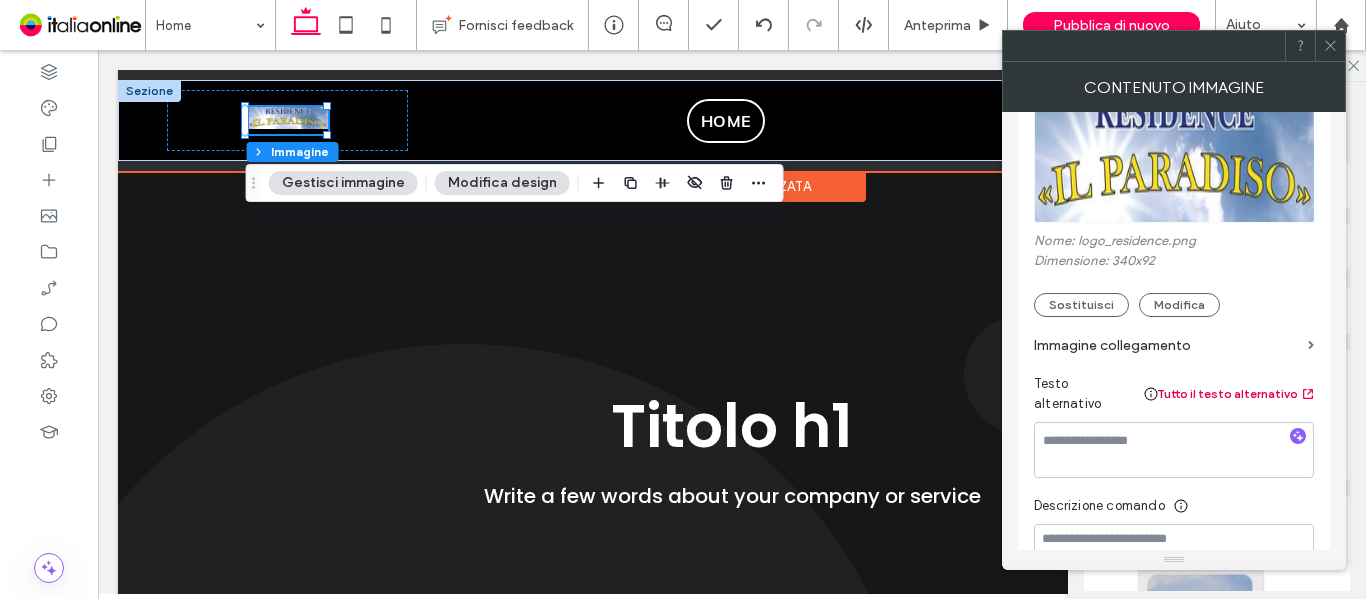 scroll, scrollTop: 300, scrollLeft: 0, axis: vertical 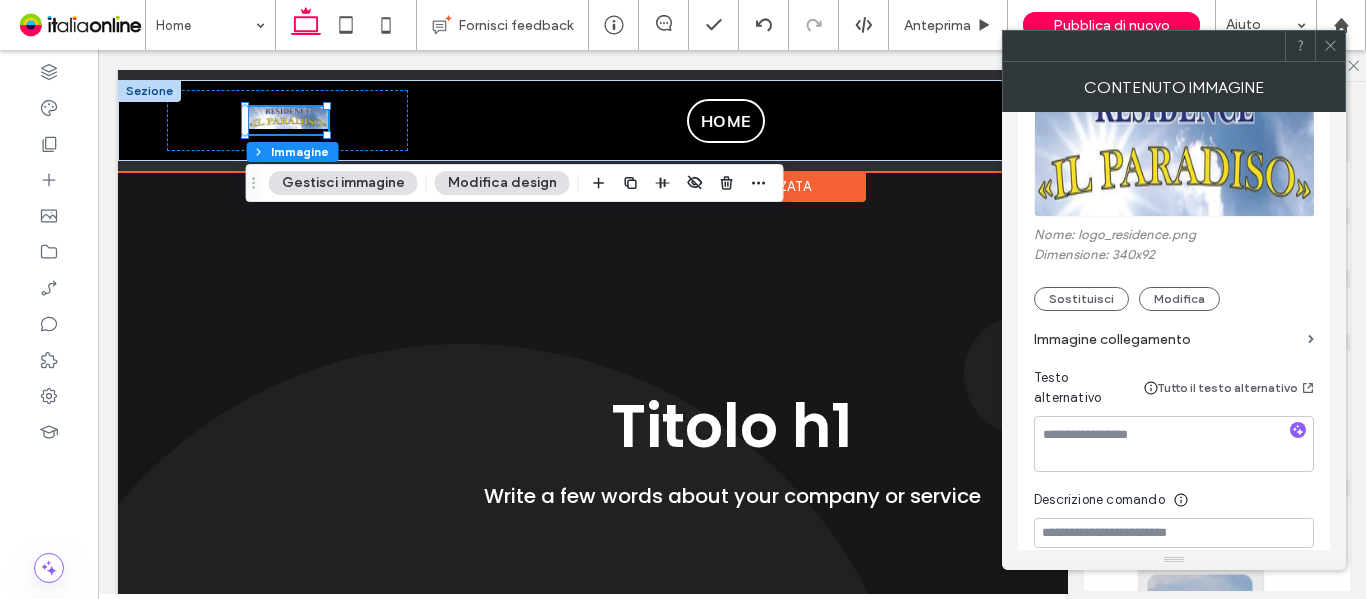 click on "Immagine collegamento" at bounding box center (1167, 339) 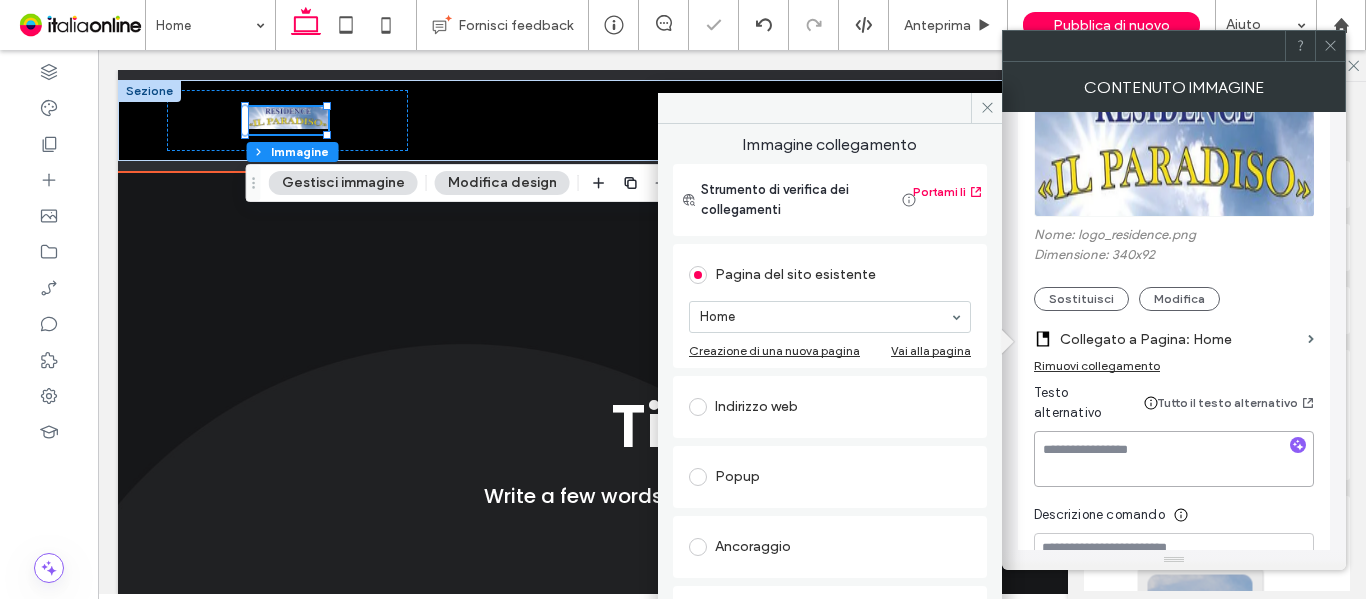 click at bounding box center [1174, 459] 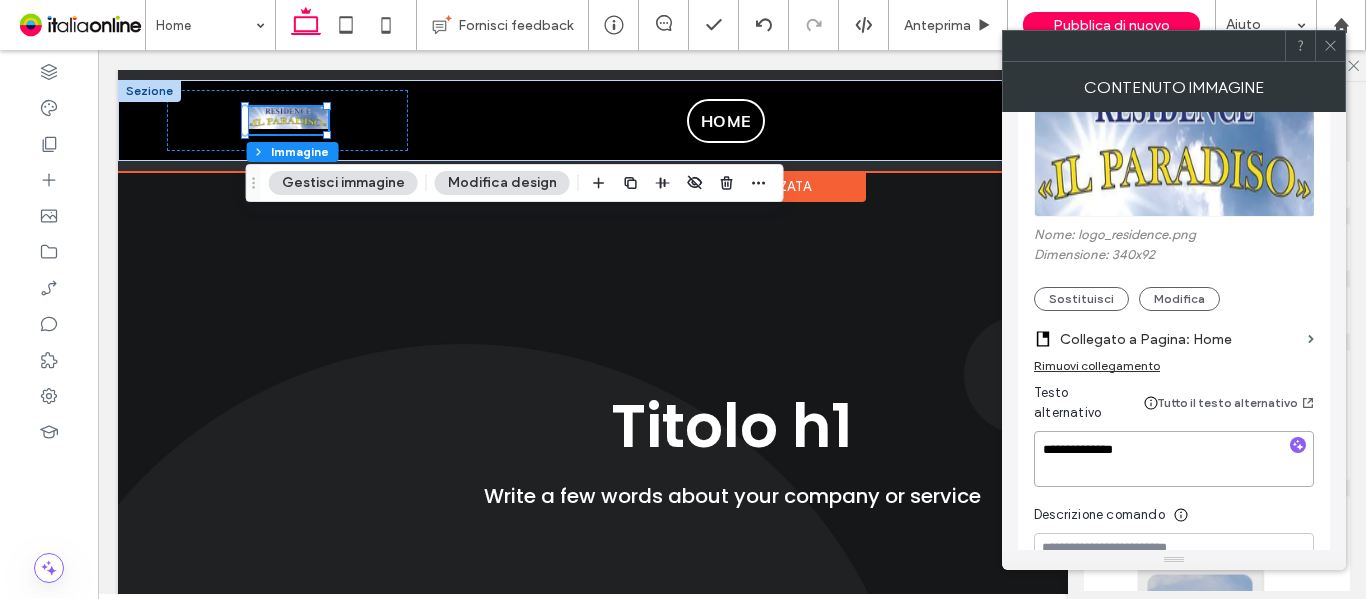 type on "**********" 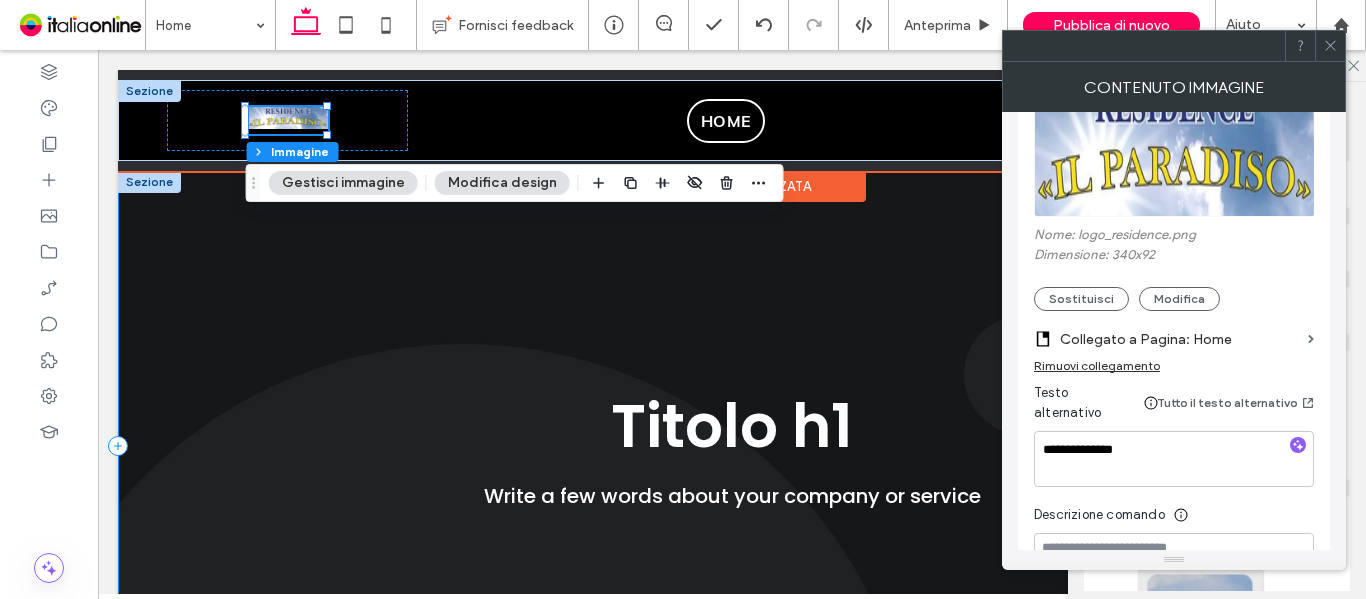 click on "Write a few words about your company or service" at bounding box center [732, 446] 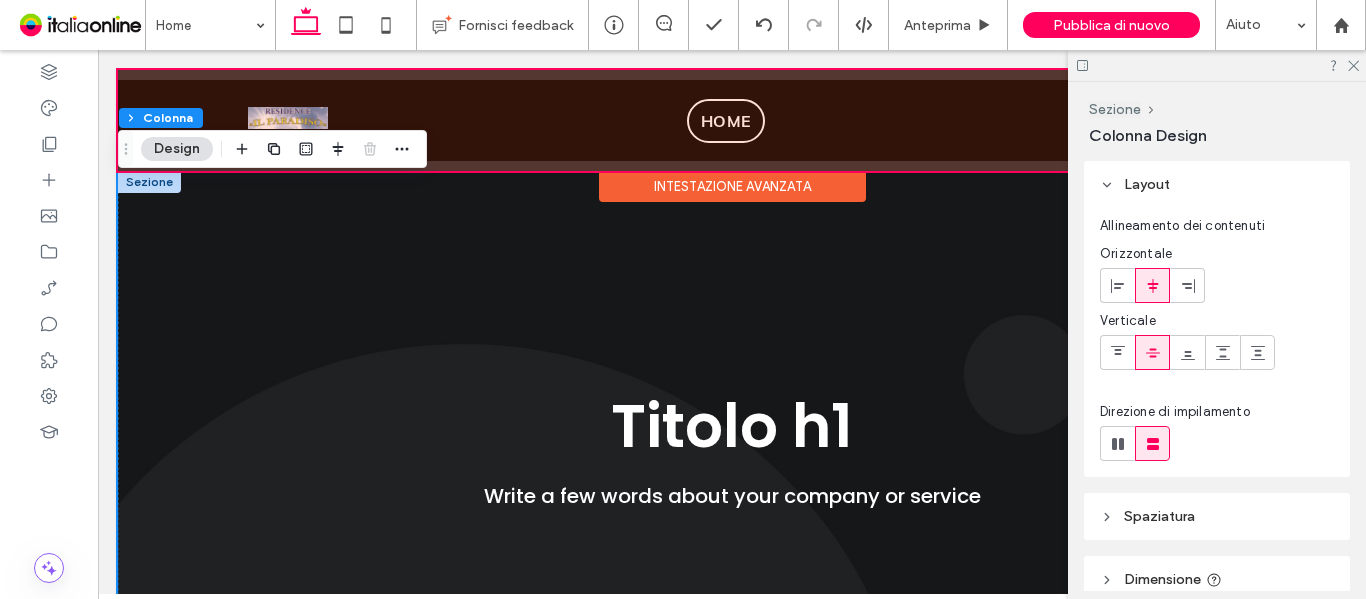 click at bounding box center [732, 120] 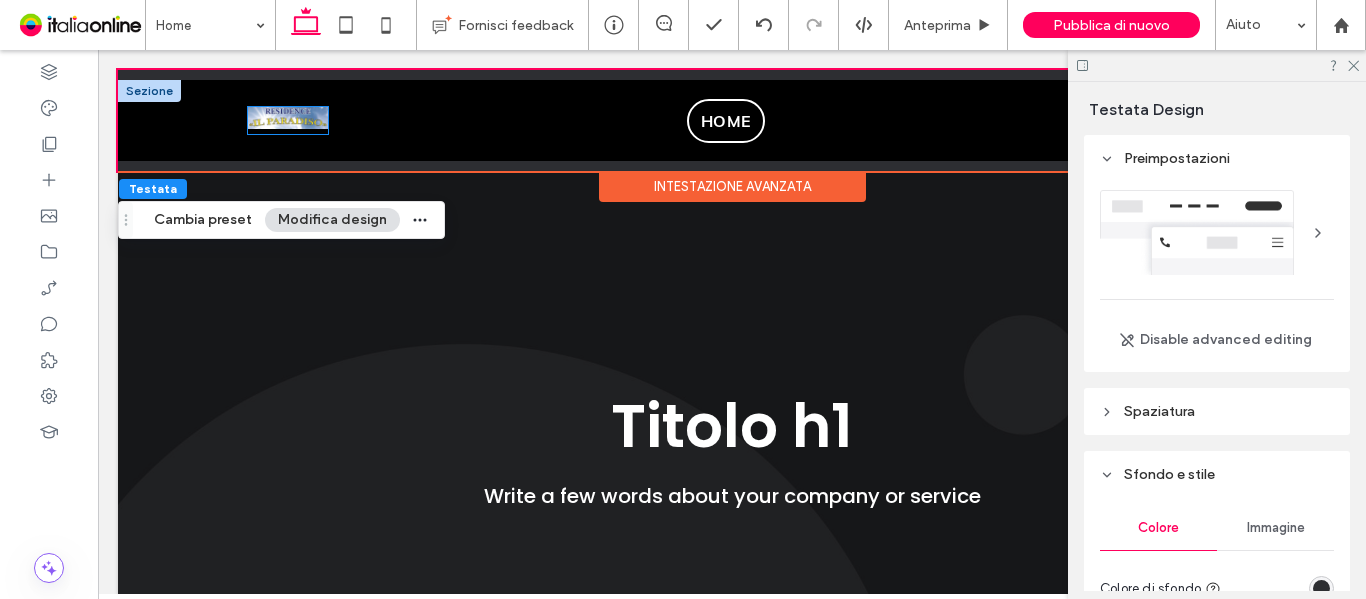 click at bounding box center (288, 118) 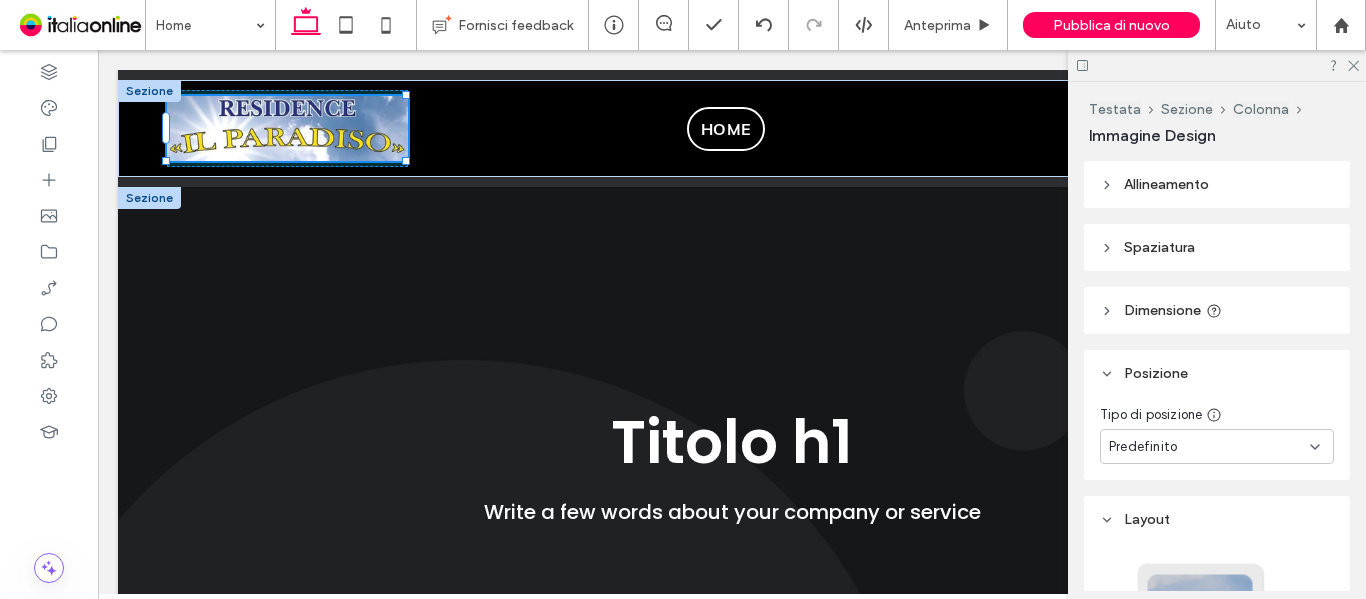 drag, startPoint x: 326, startPoint y: 137, endPoint x: 484, endPoint y: 213, distance: 175.32826 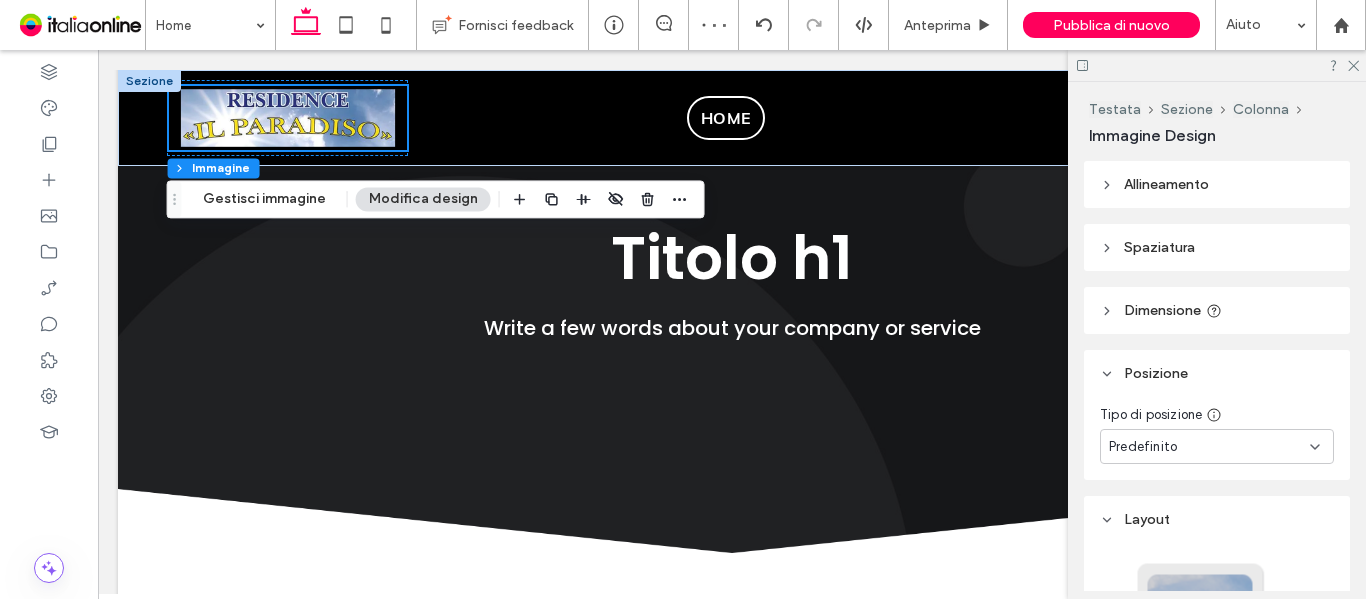 scroll, scrollTop: 0, scrollLeft: 0, axis: both 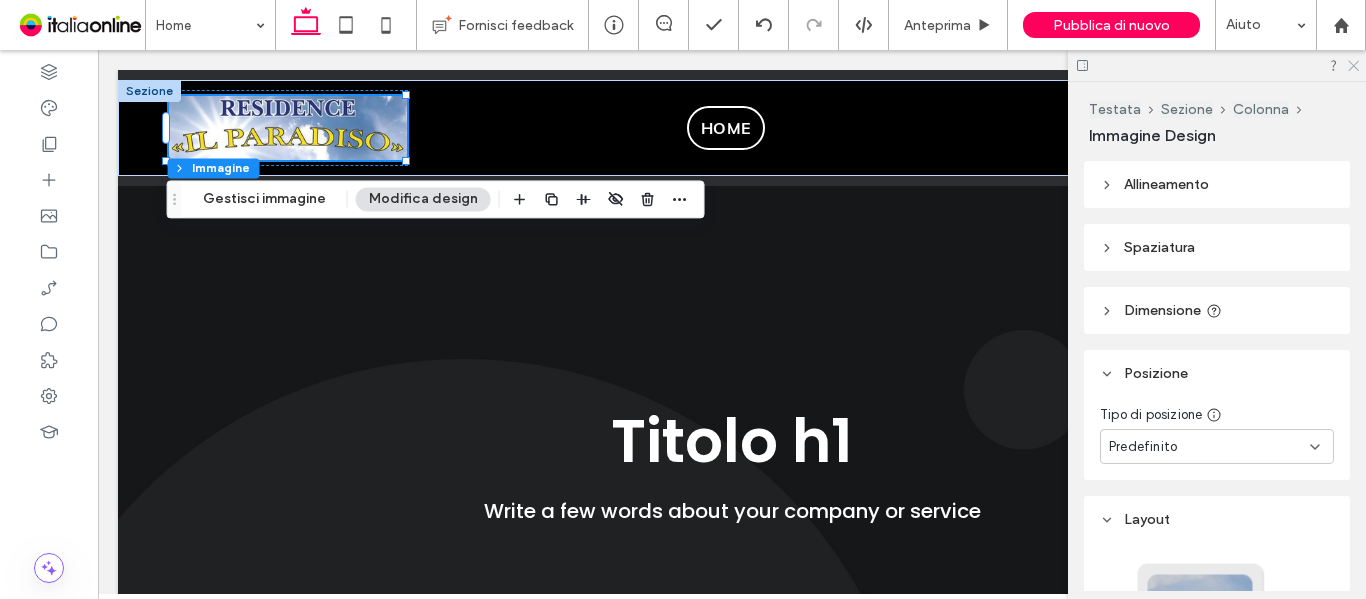 click 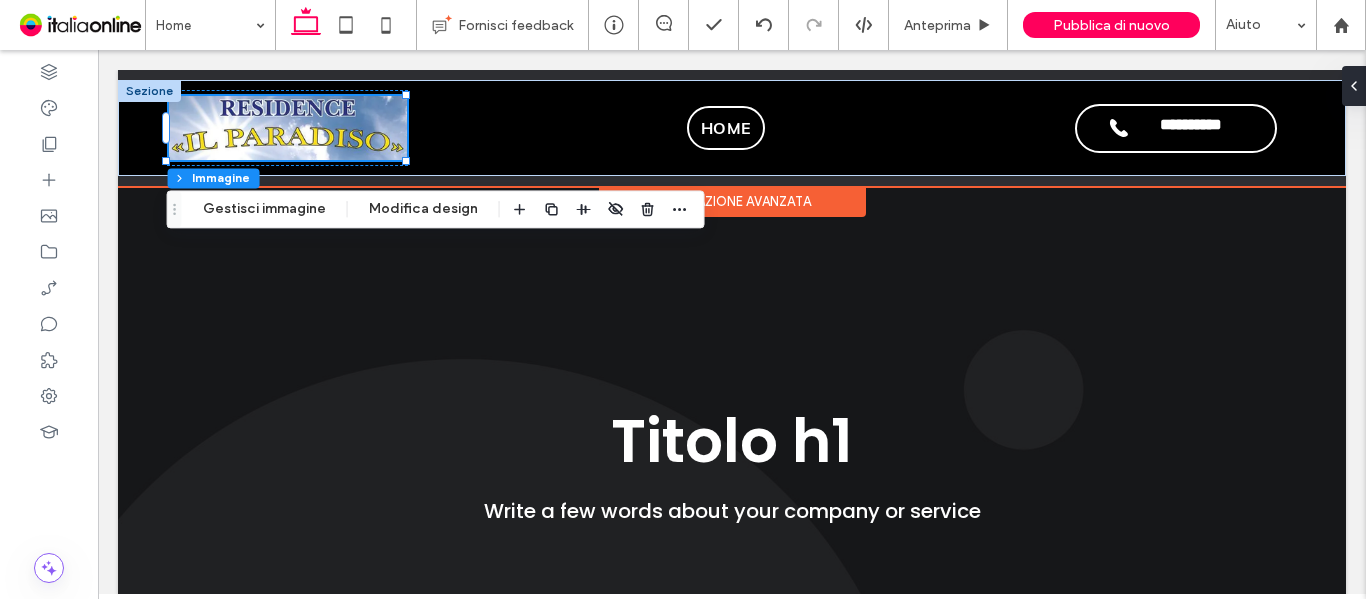 click at bounding box center [288, 128] 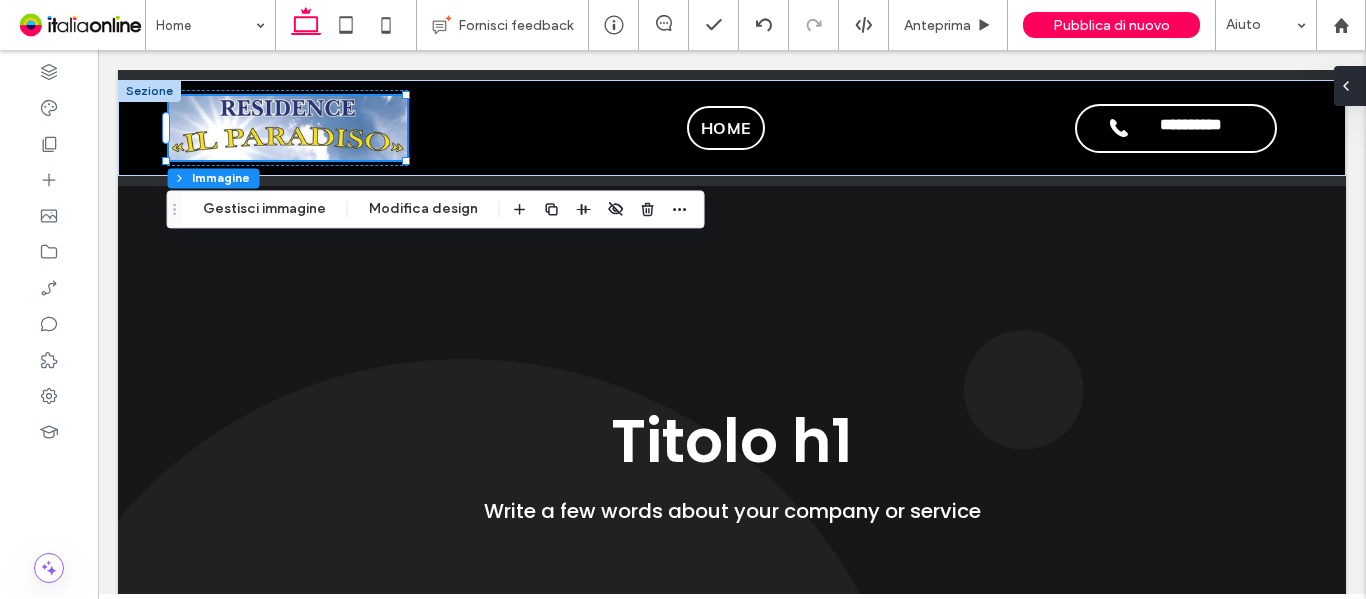 click 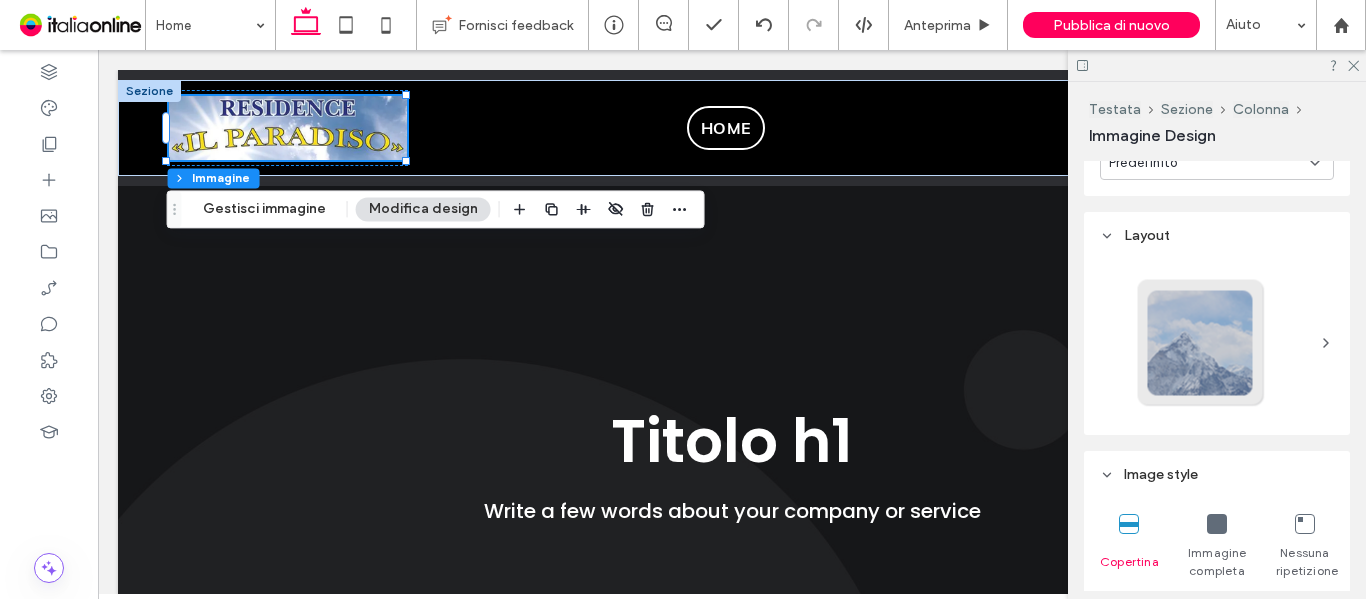 scroll, scrollTop: 400, scrollLeft: 0, axis: vertical 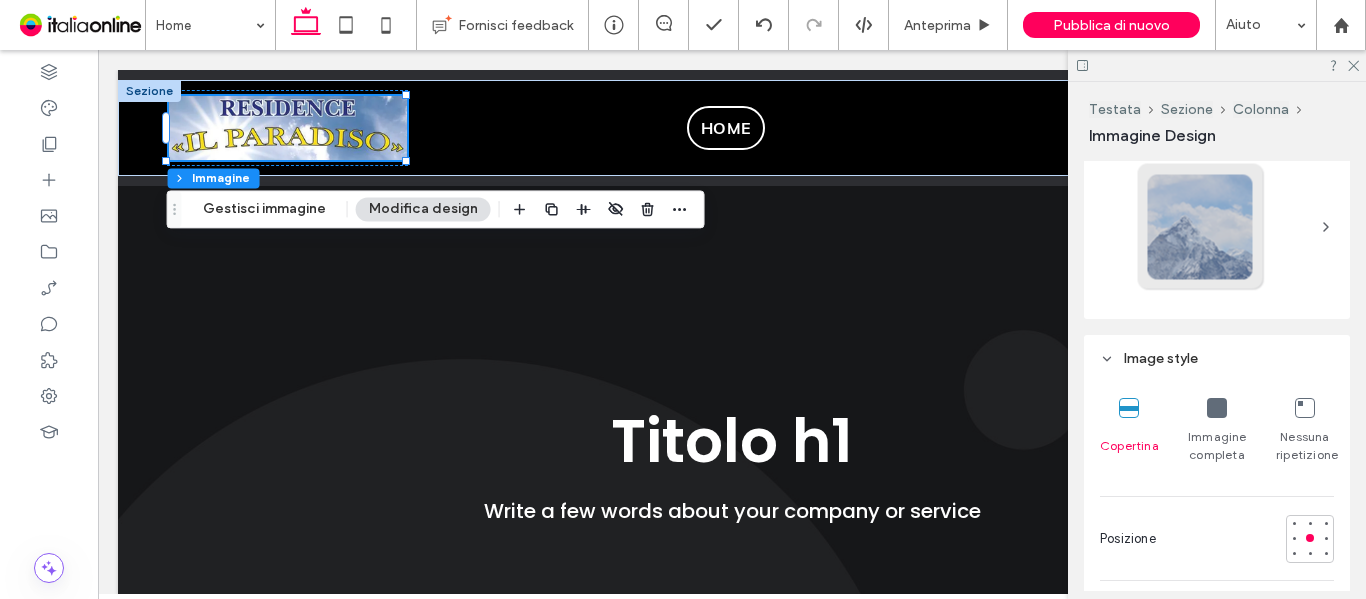 click at bounding box center [1201, 227] 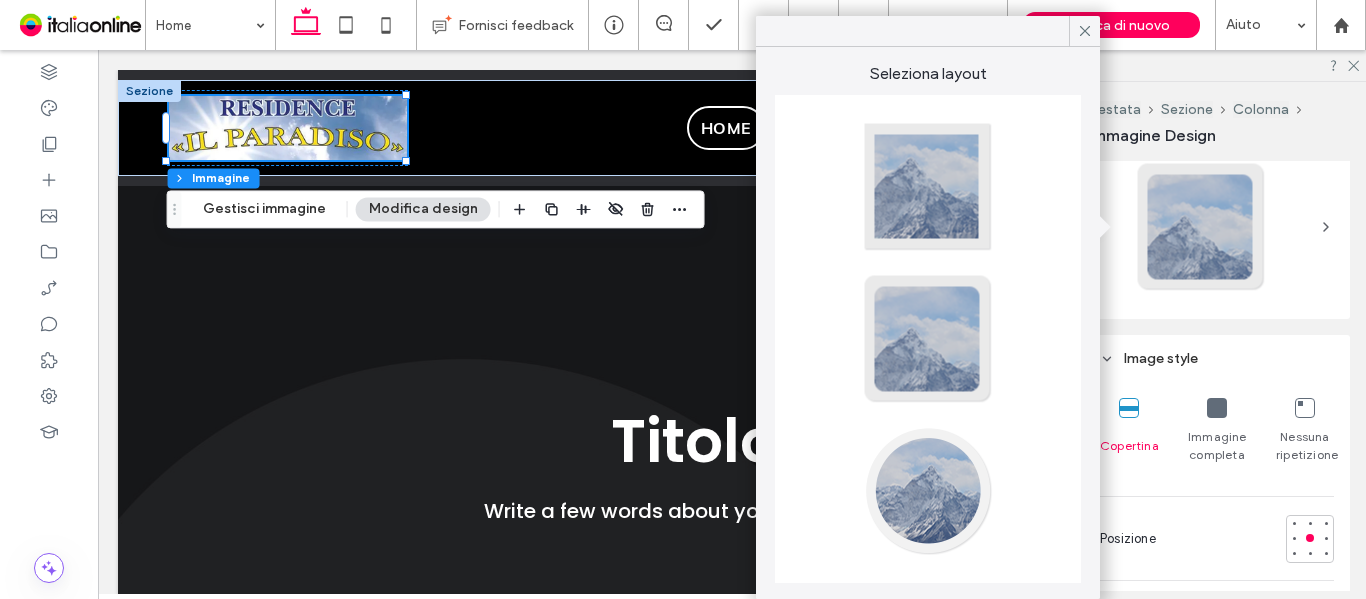 click at bounding box center [928, 187] 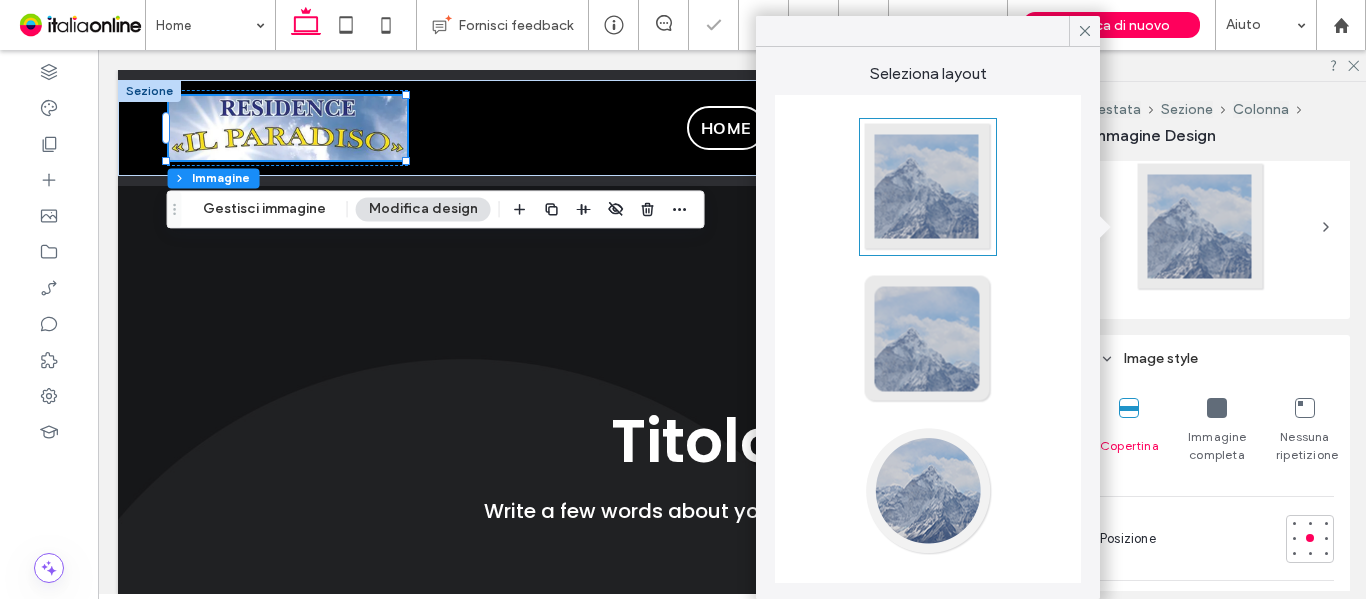 click at bounding box center (1217, 227) 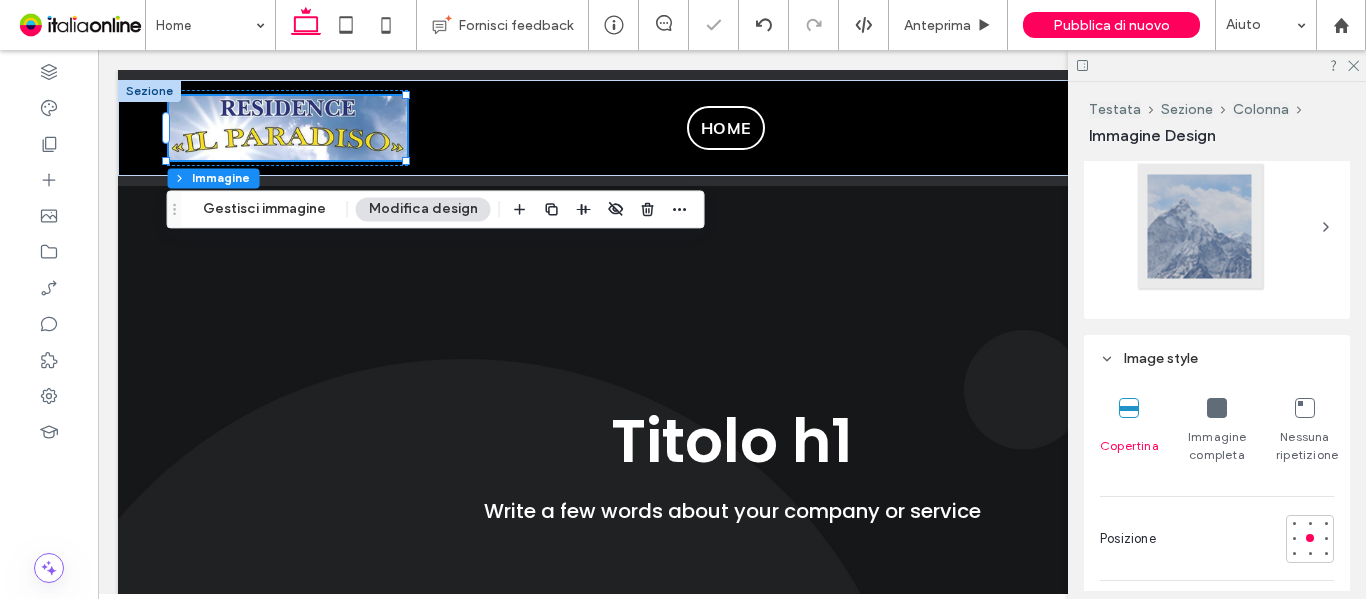 click at bounding box center [1201, 227] 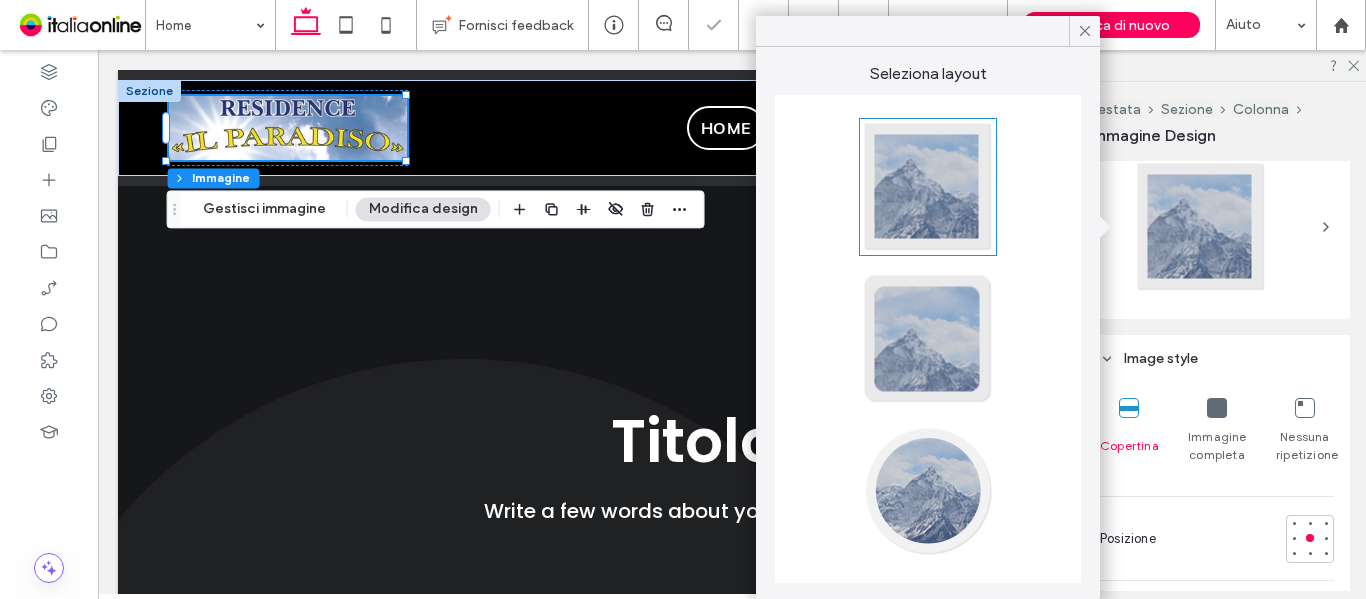 click at bounding box center (928, 339) 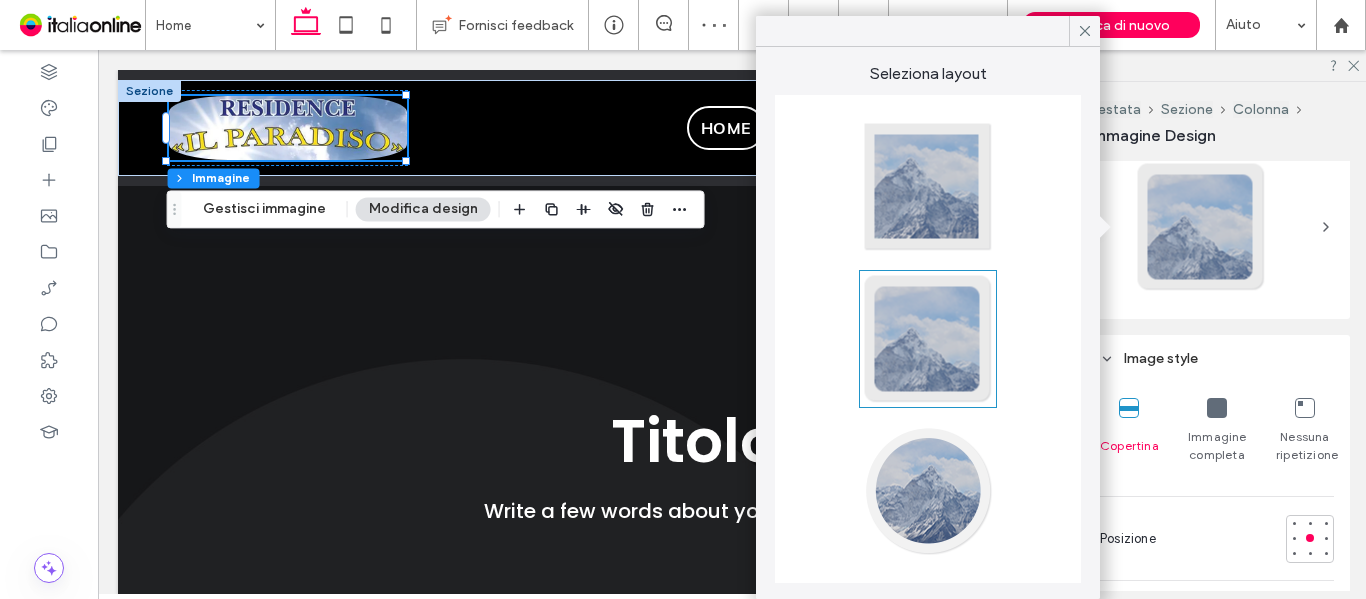 type on "**" 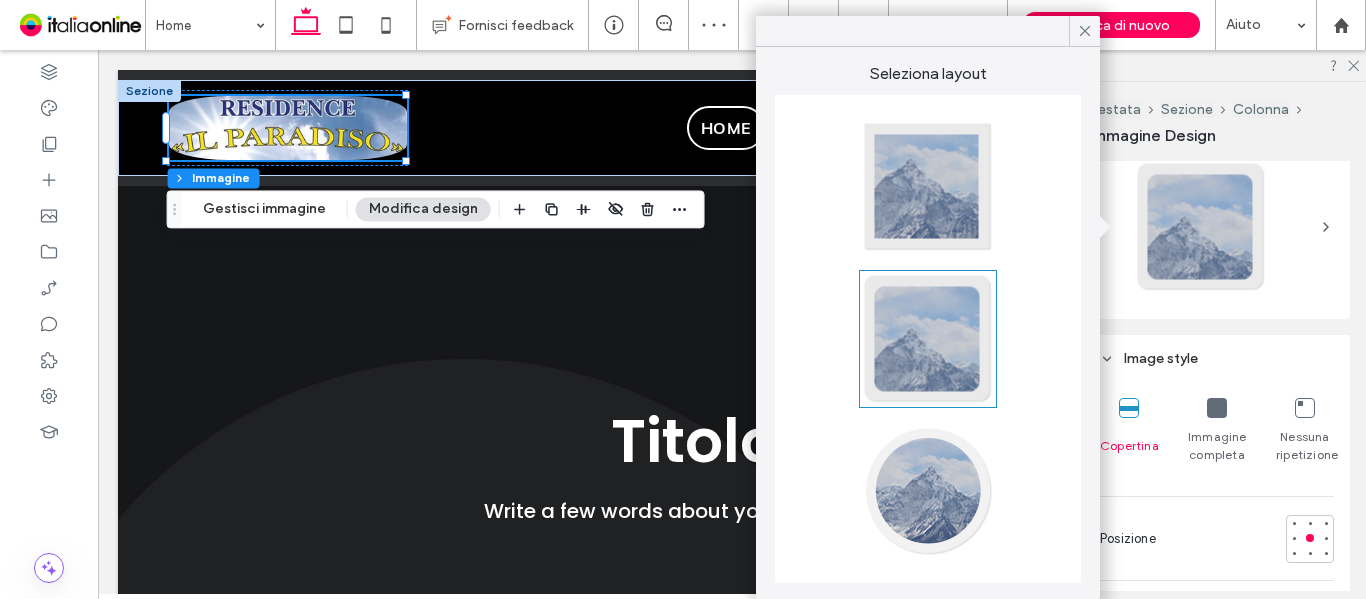 type on "**" 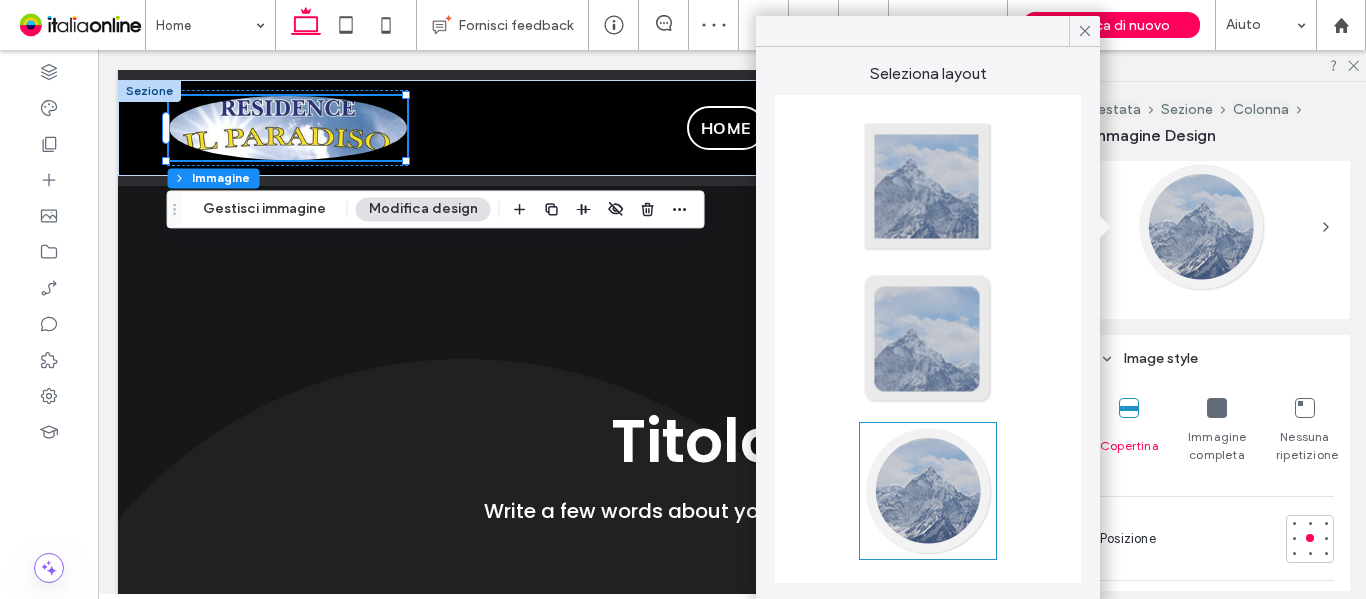 type on "**" 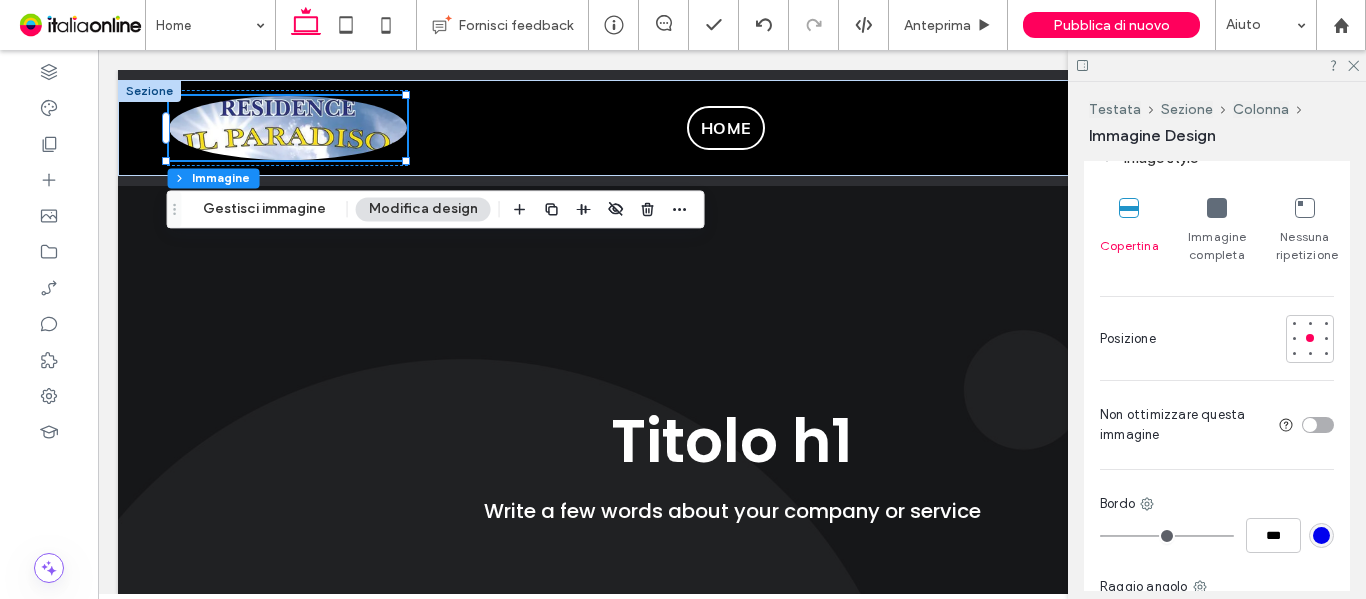 scroll, scrollTop: 800, scrollLeft: 0, axis: vertical 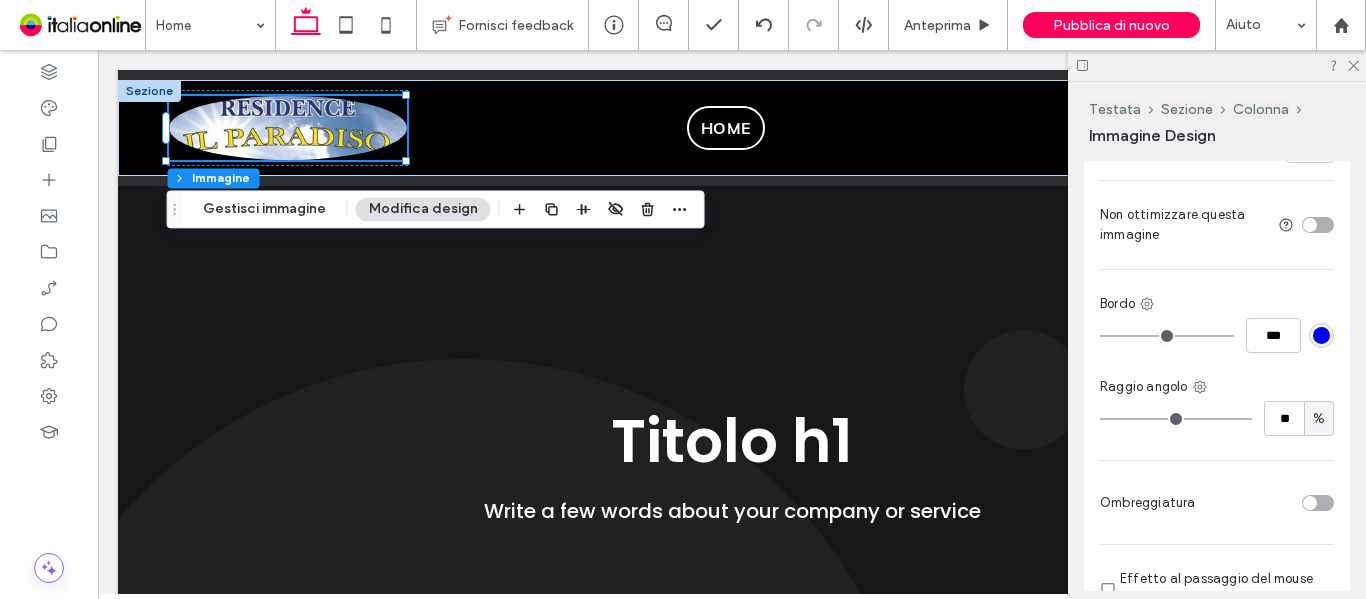 type on "**" 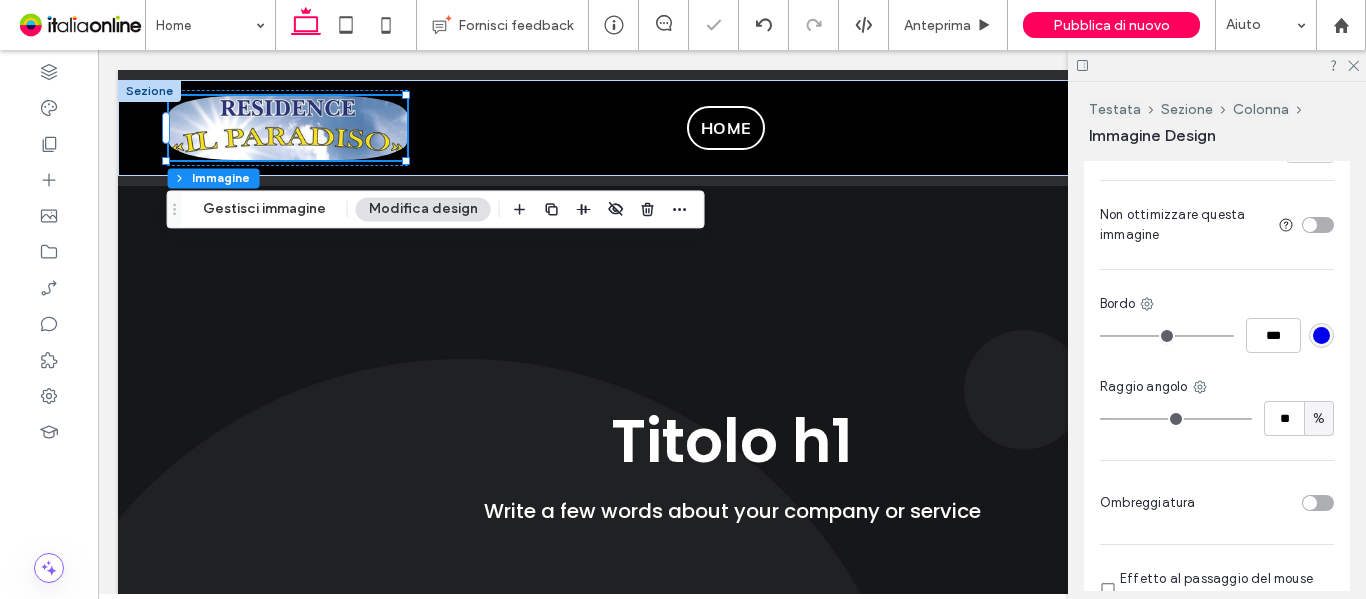 type on "**" 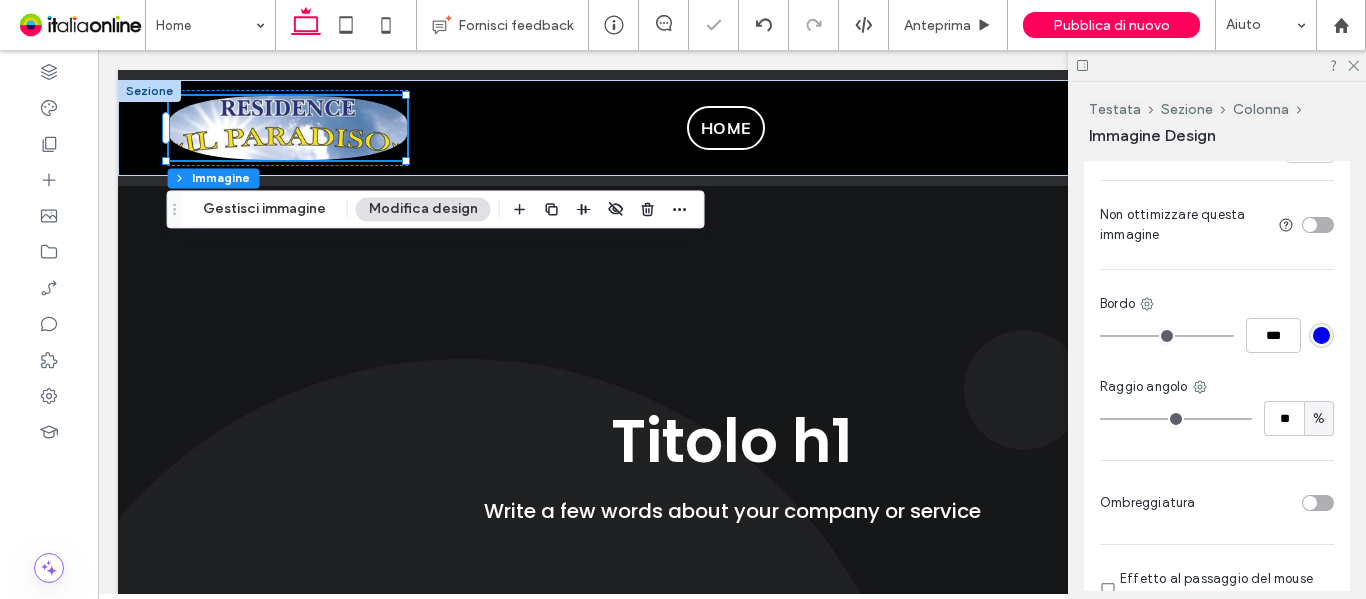 type on "**" 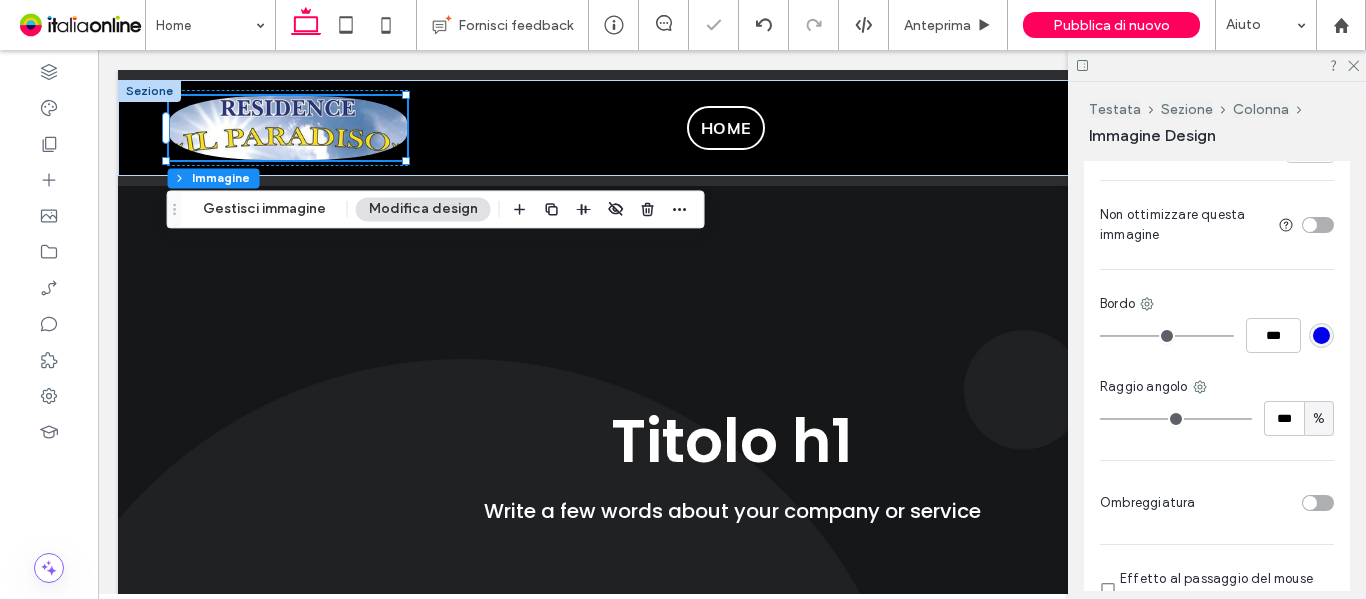 drag, startPoint x: 1159, startPoint y: 424, endPoint x: 1236, endPoint y: 425, distance: 77.00649 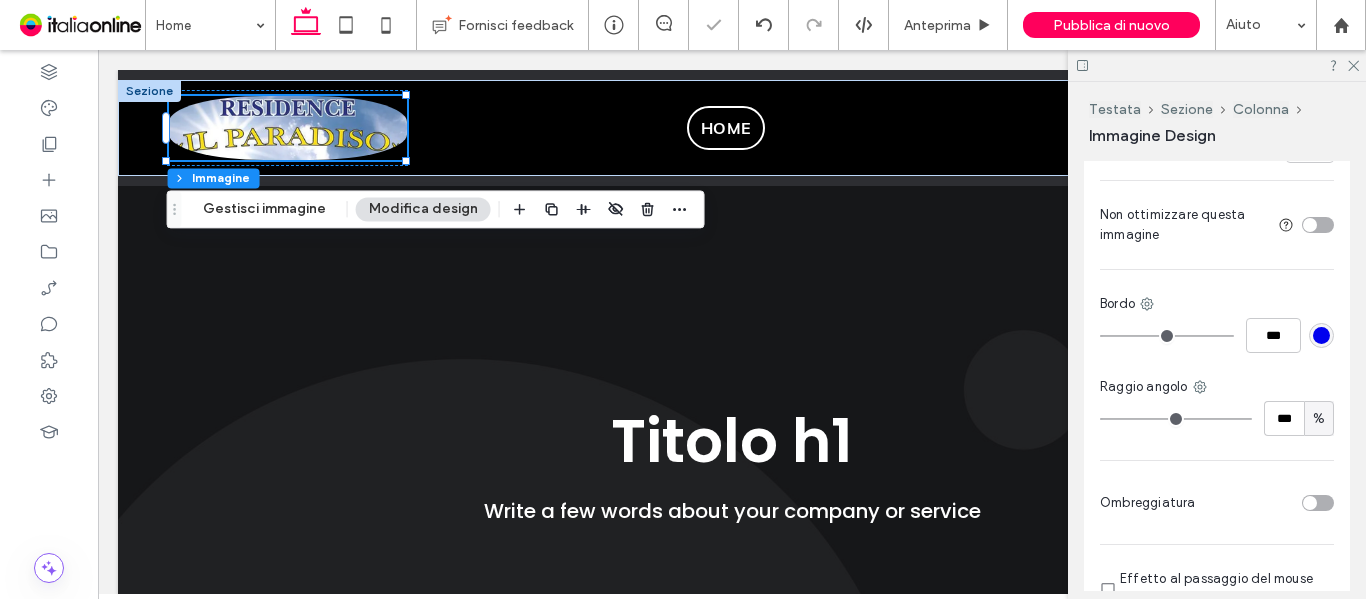 click at bounding box center [1176, 419] 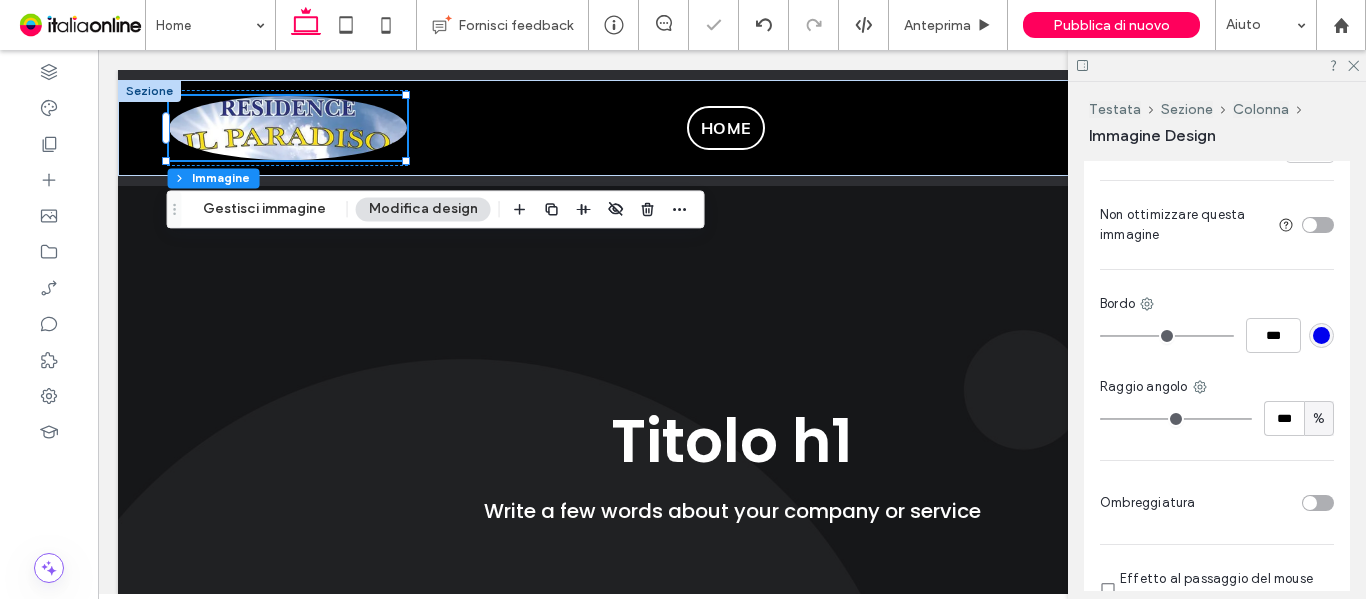 drag, startPoint x: 1236, startPoint y: 425, endPoint x: 1278, endPoint y: 423, distance: 42.047592 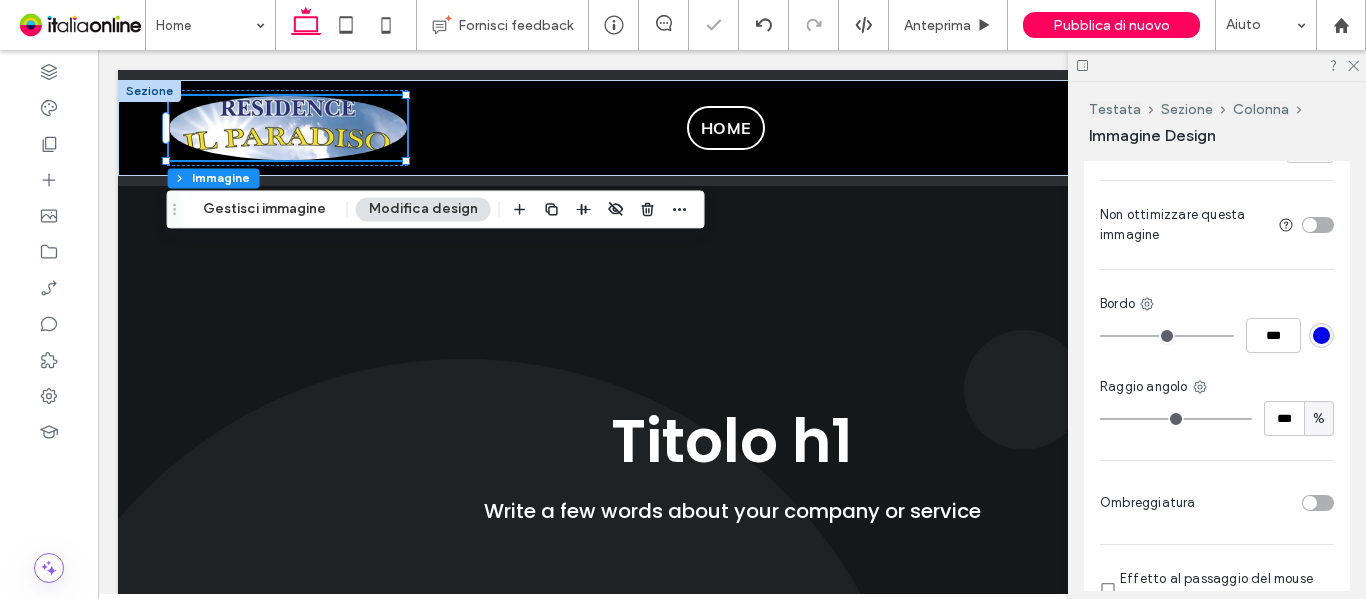 click at bounding box center [1176, 419] 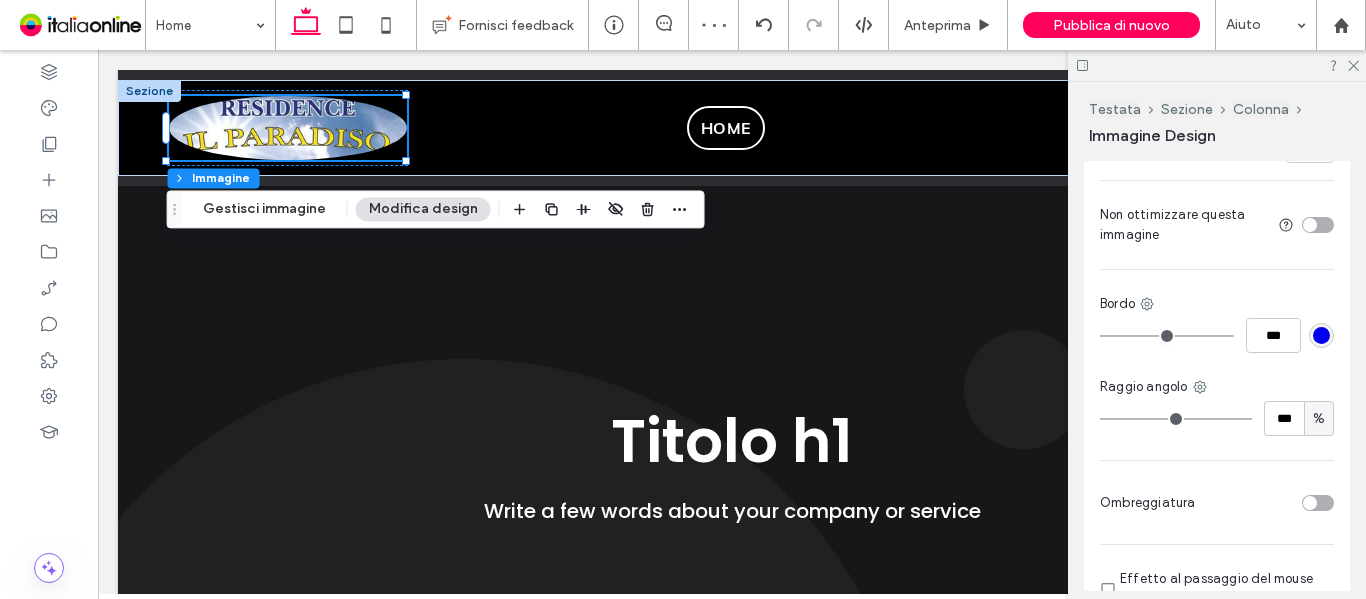type on "**" 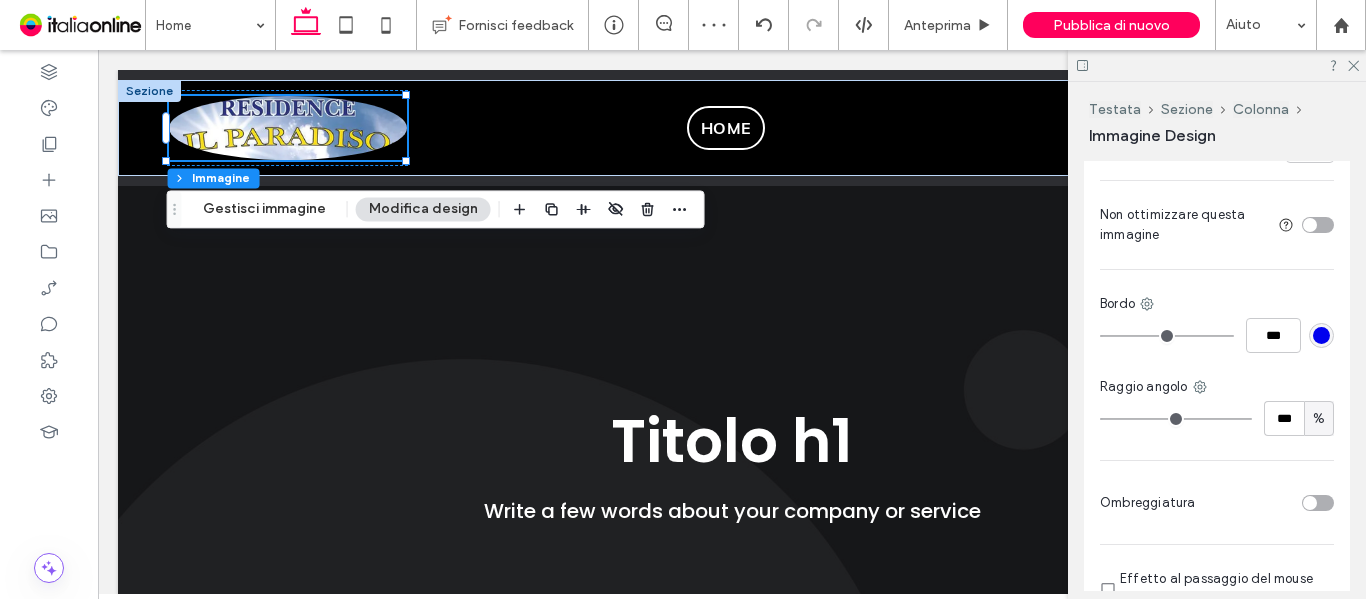 type on "**" 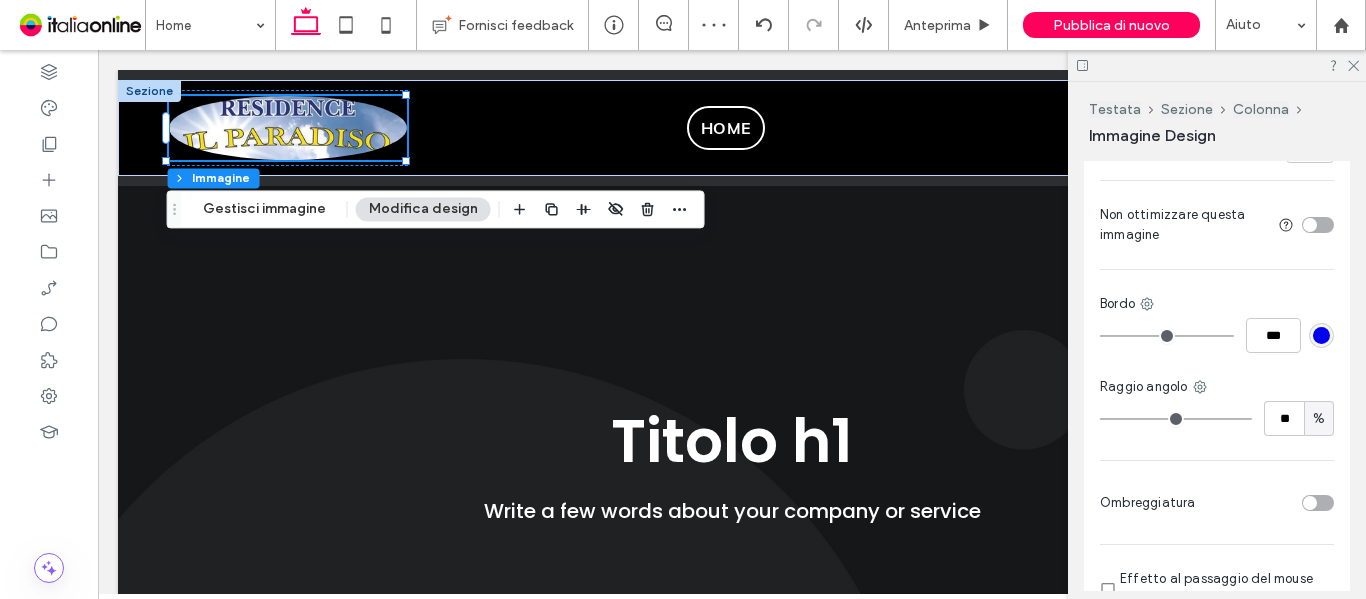 type on "**" 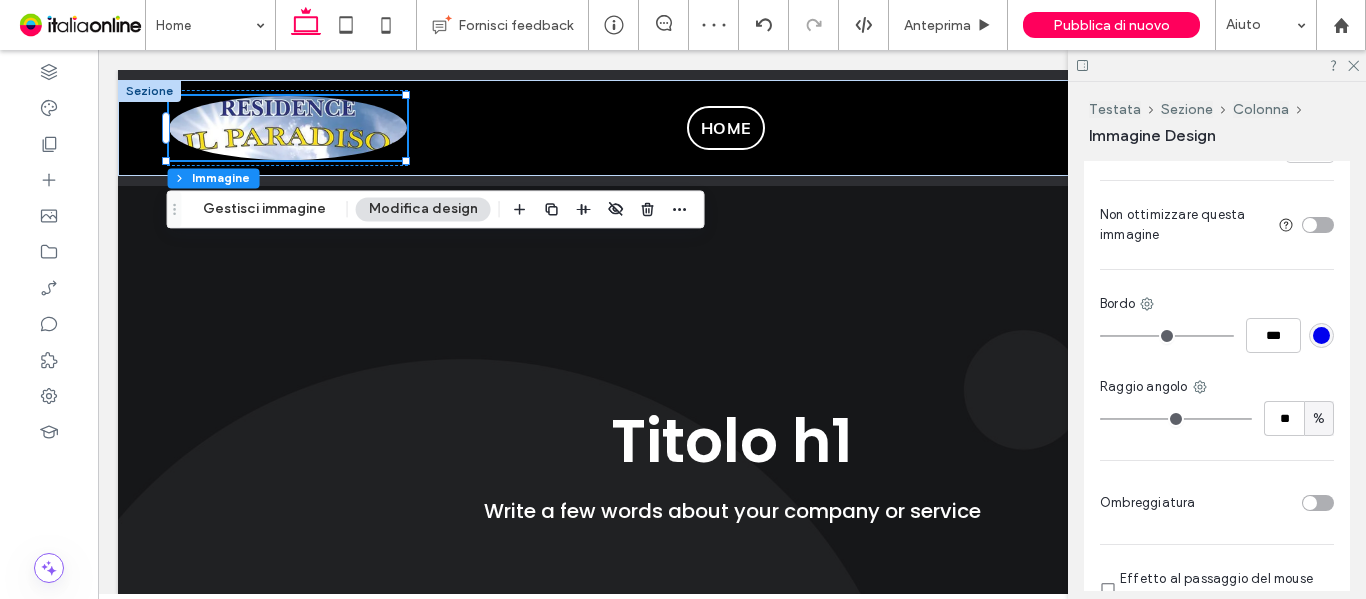 type on "**" 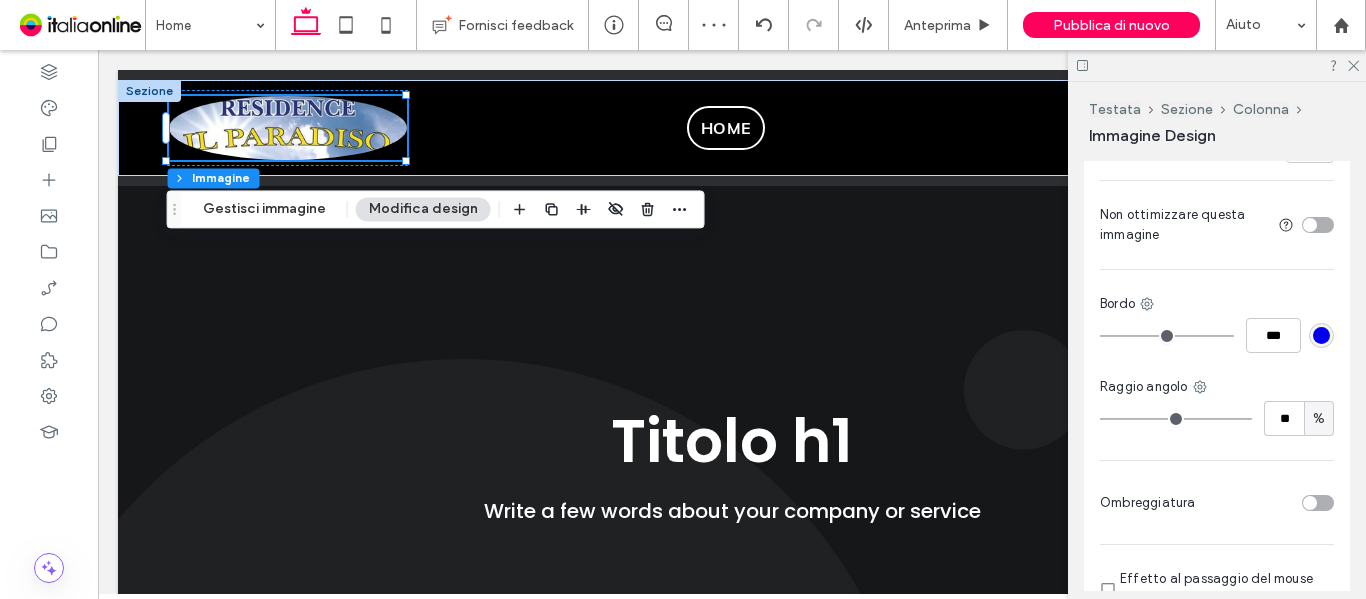 type on "**" 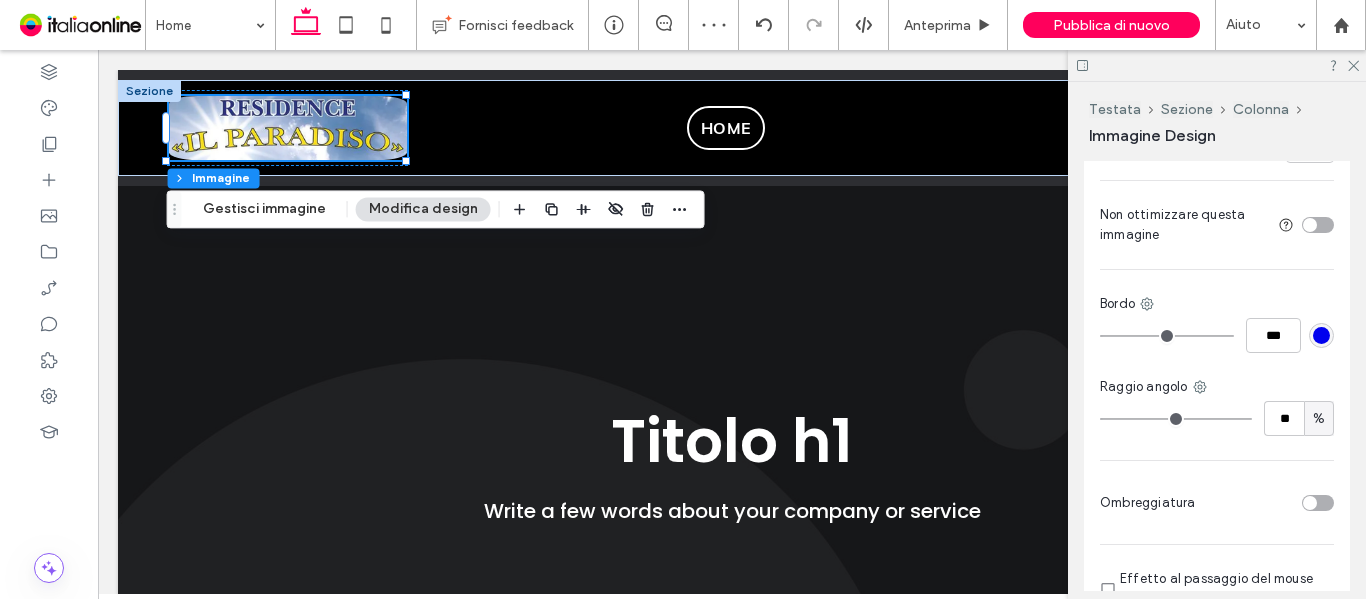 type on "**" 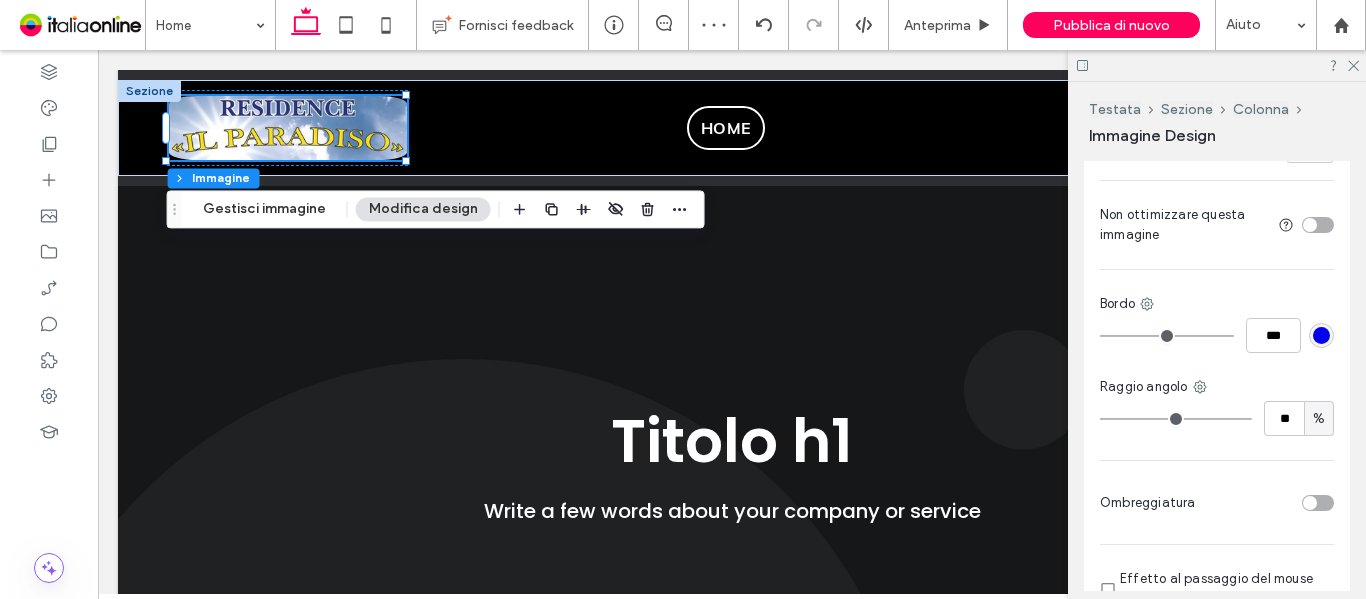 type on "**" 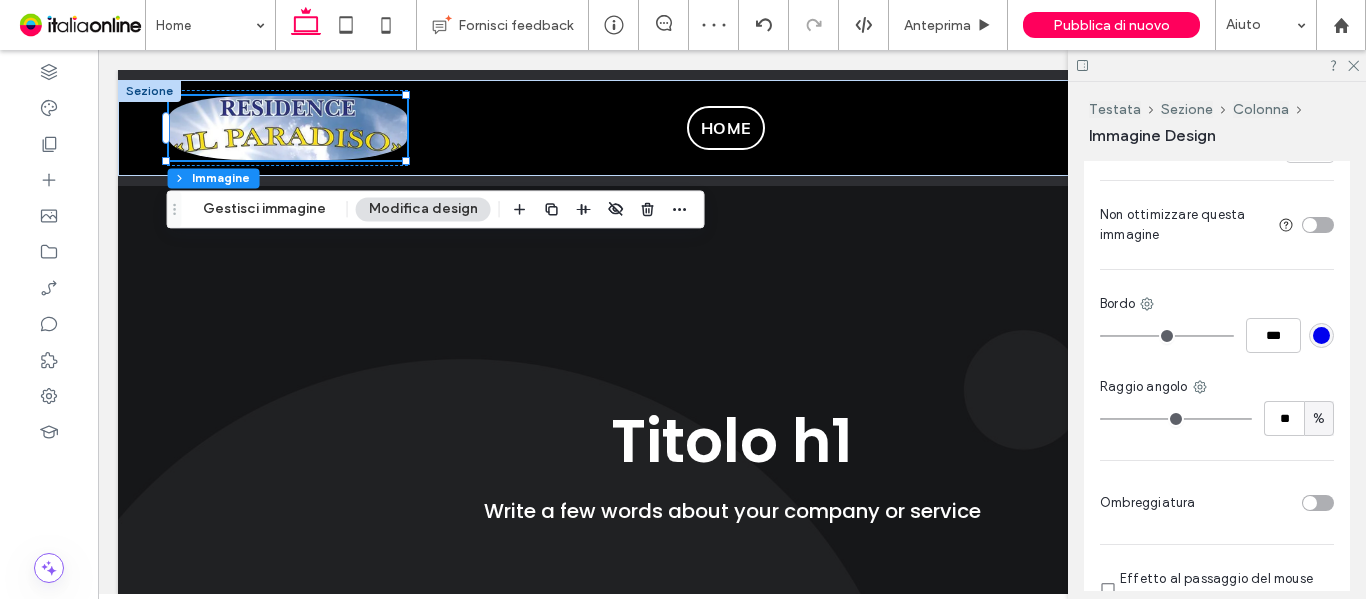 click on "%" at bounding box center (1319, 419) 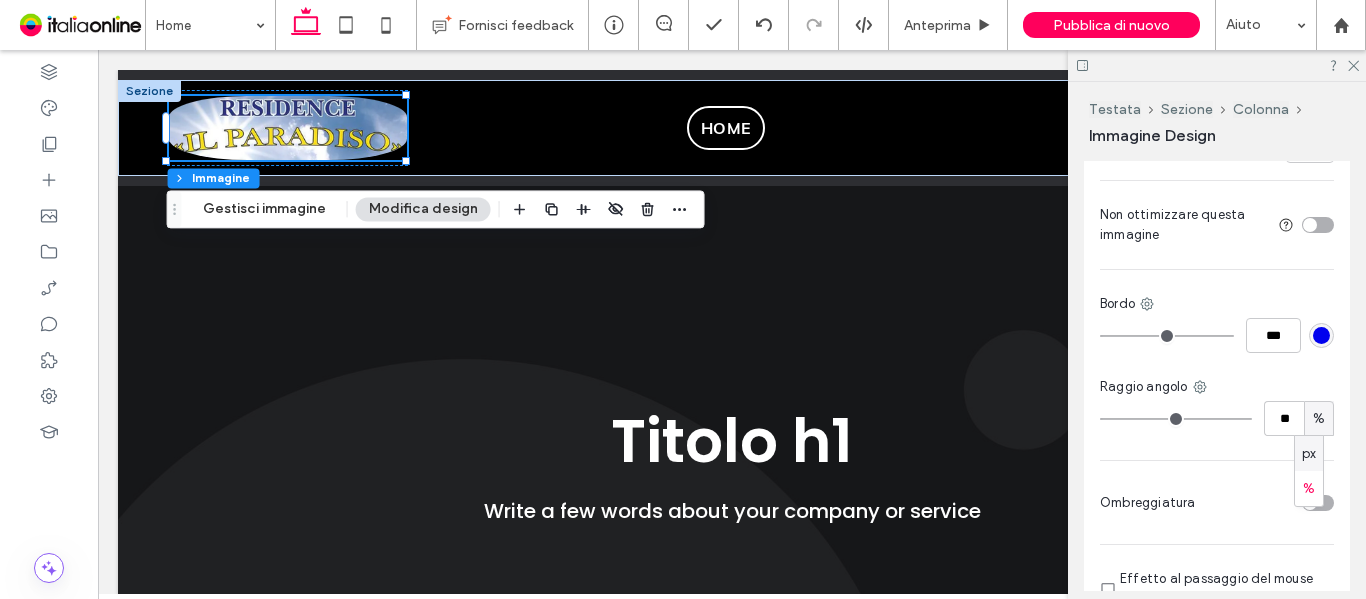 click on "px" at bounding box center [1309, 454] 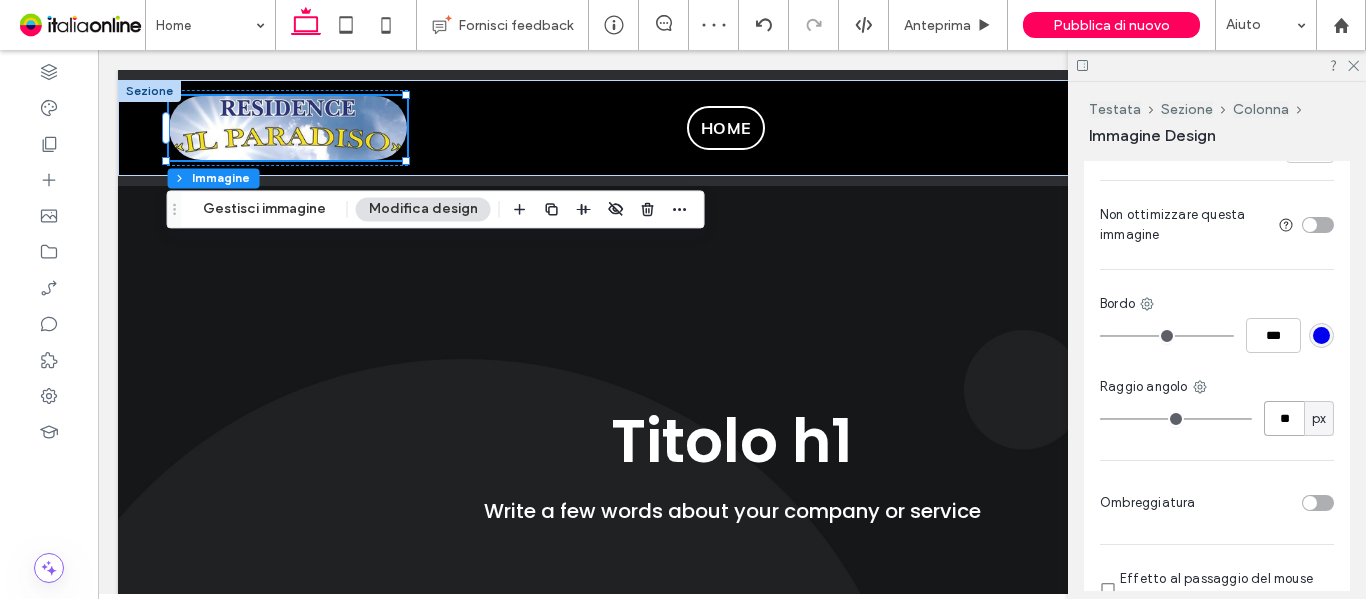 drag, startPoint x: 1281, startPoint y: 417, endPoint x: 1183, endPoint y: 419, distance: 98.02041 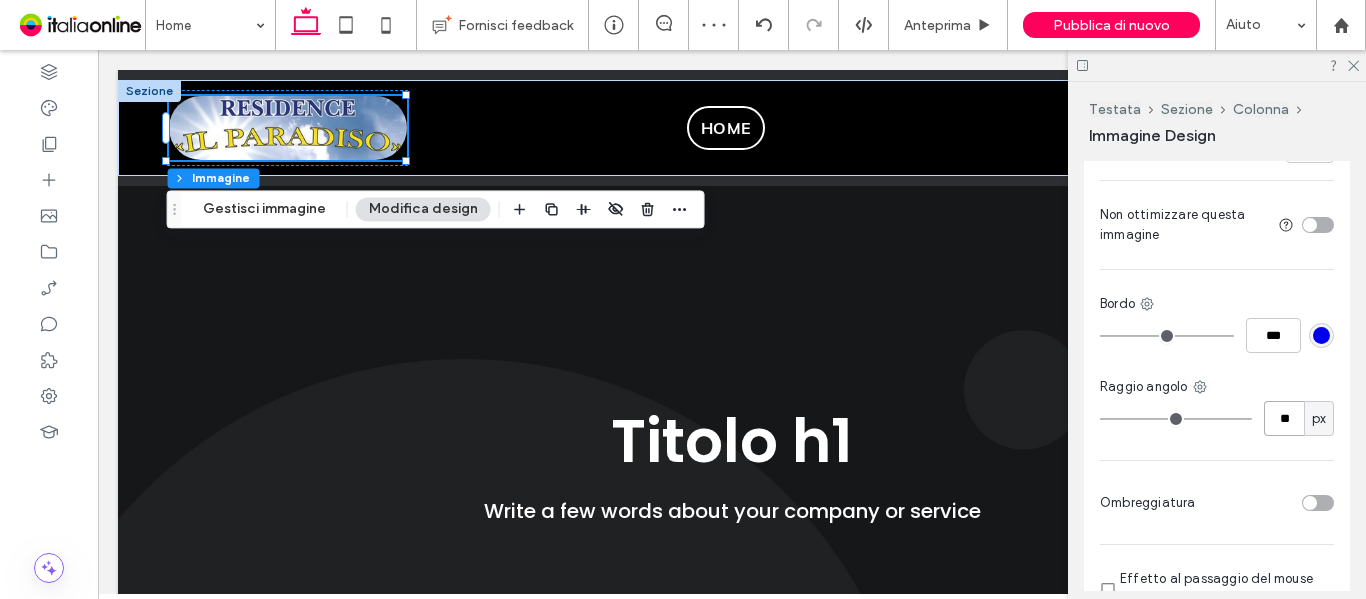 click on "** px" at bounding box center [1217, 418] 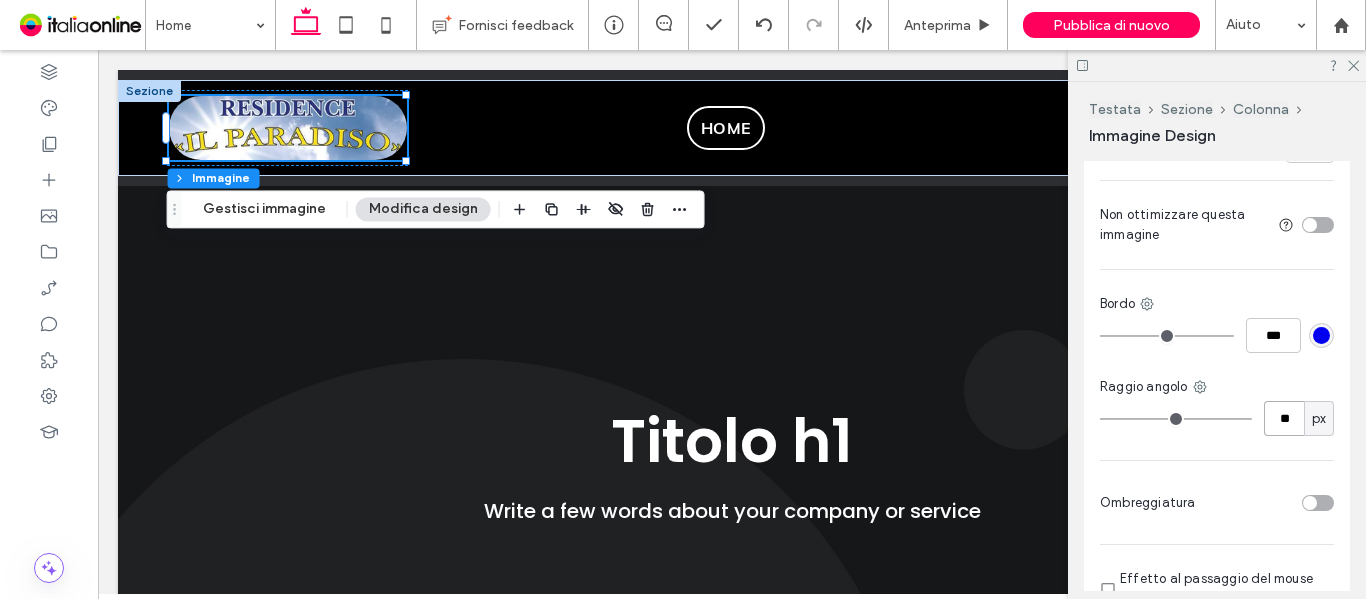 type on "**" 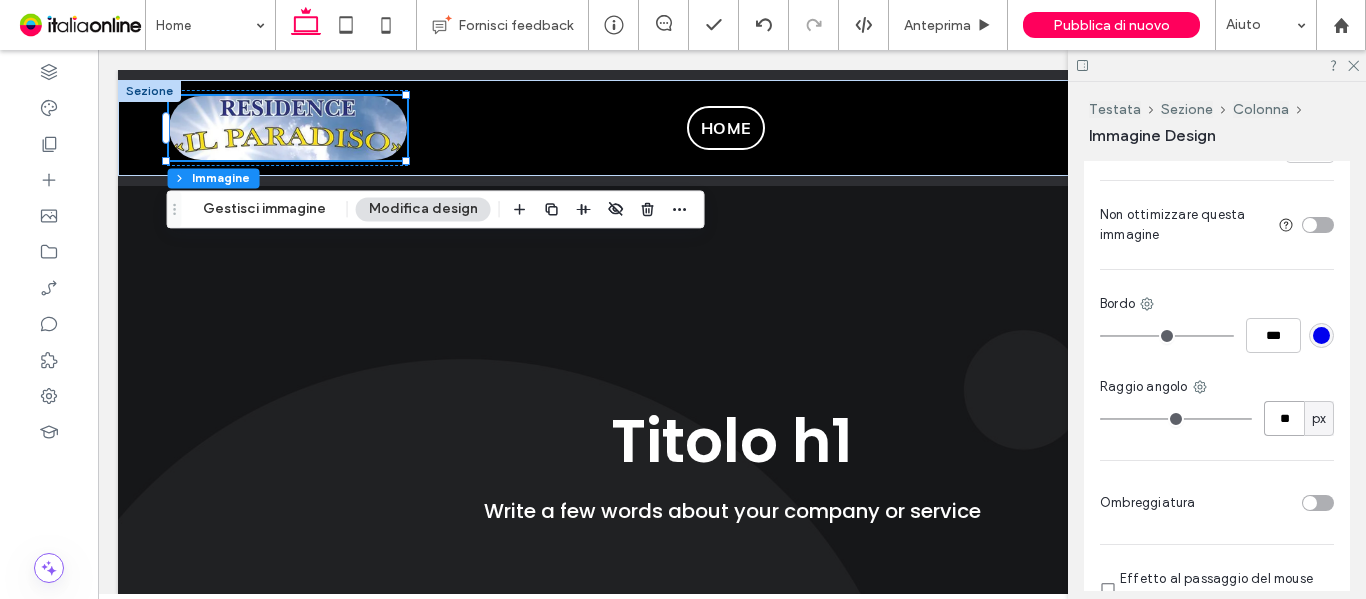 type on "**" 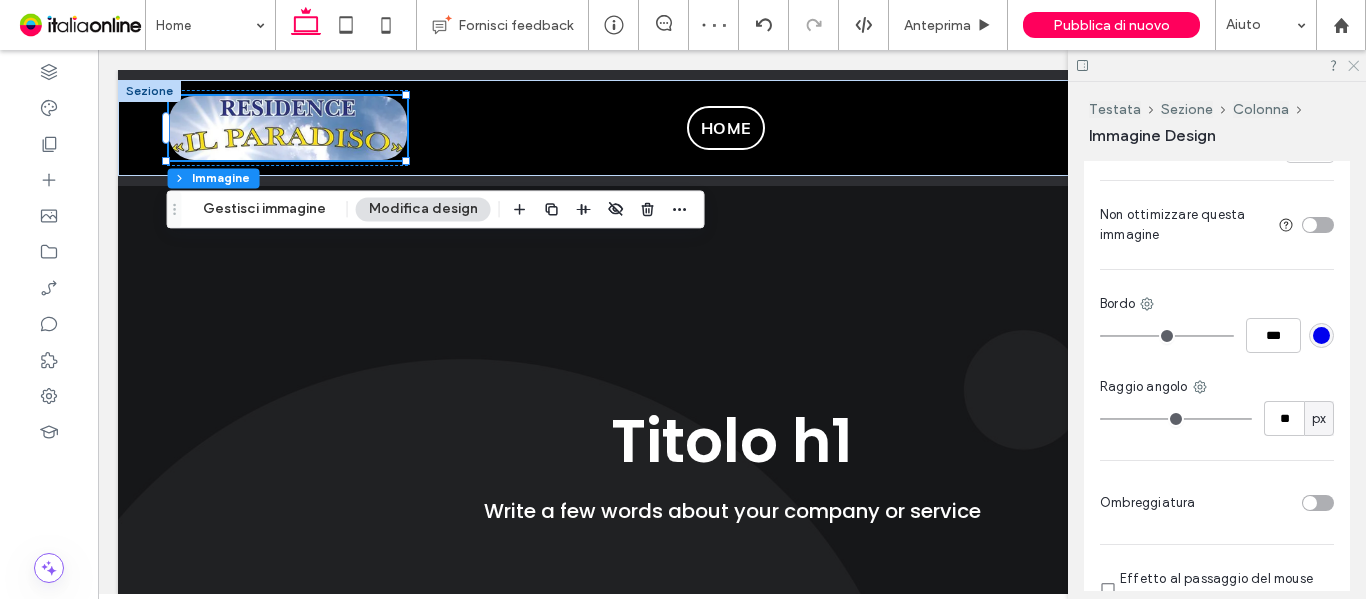 click 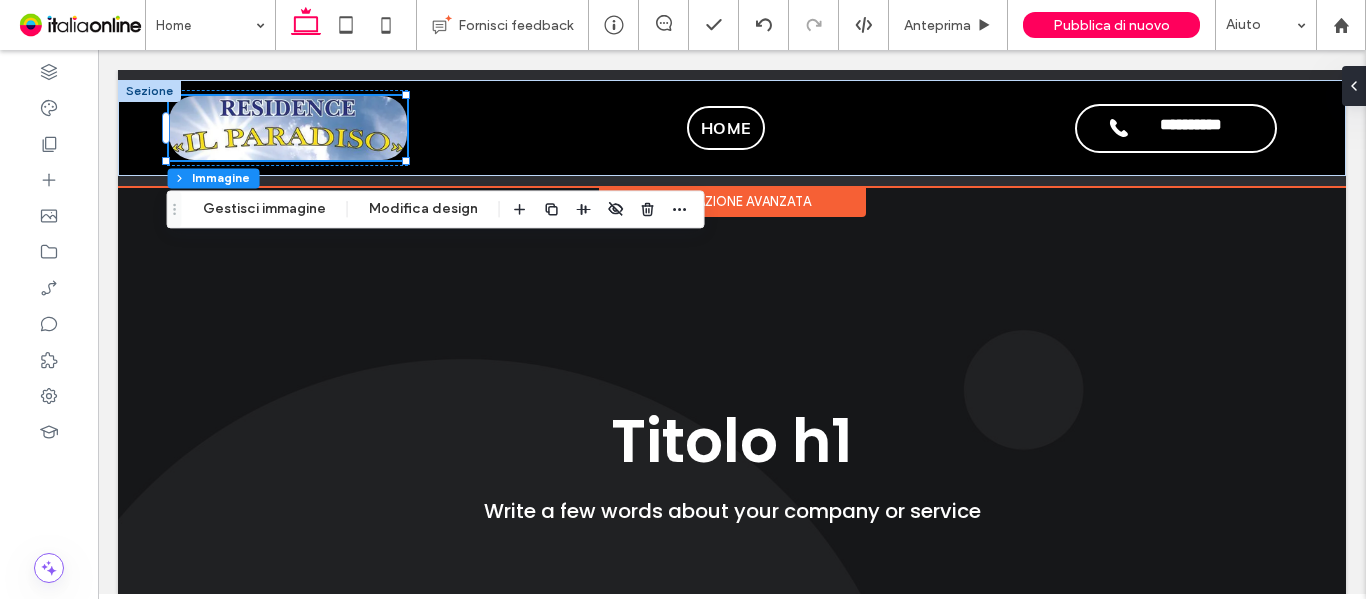 click on "Intestazione avanzata" at bounding box center [732, 201] 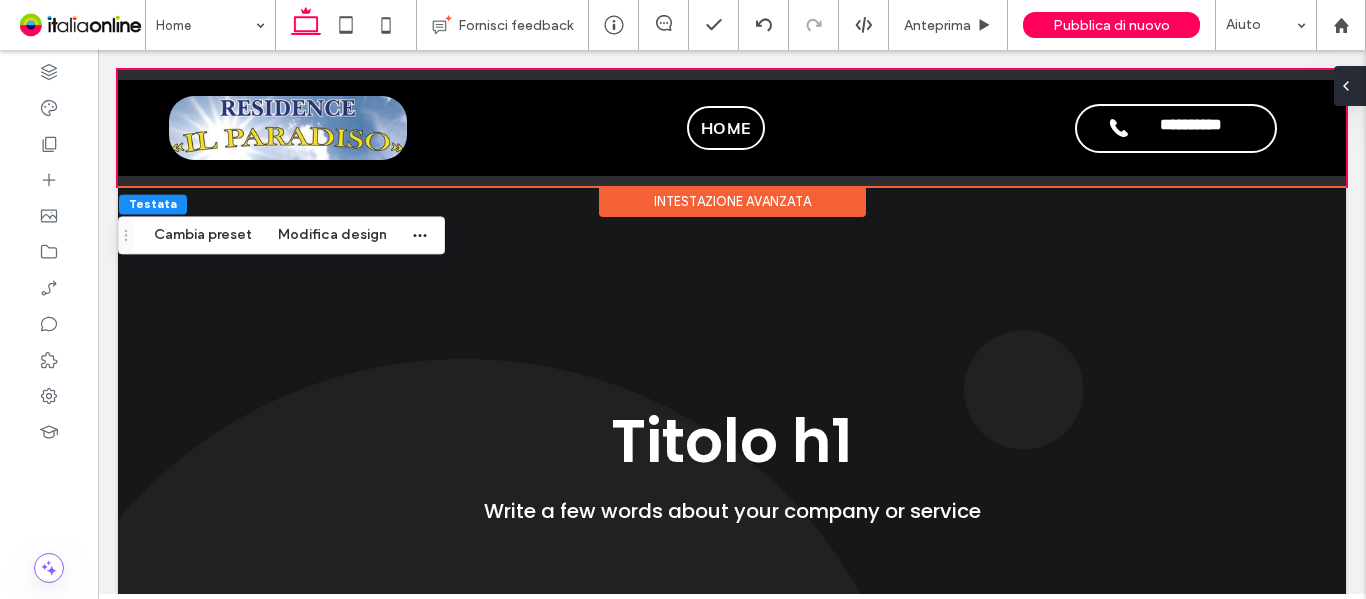 click at bounding box center [1350, 86] 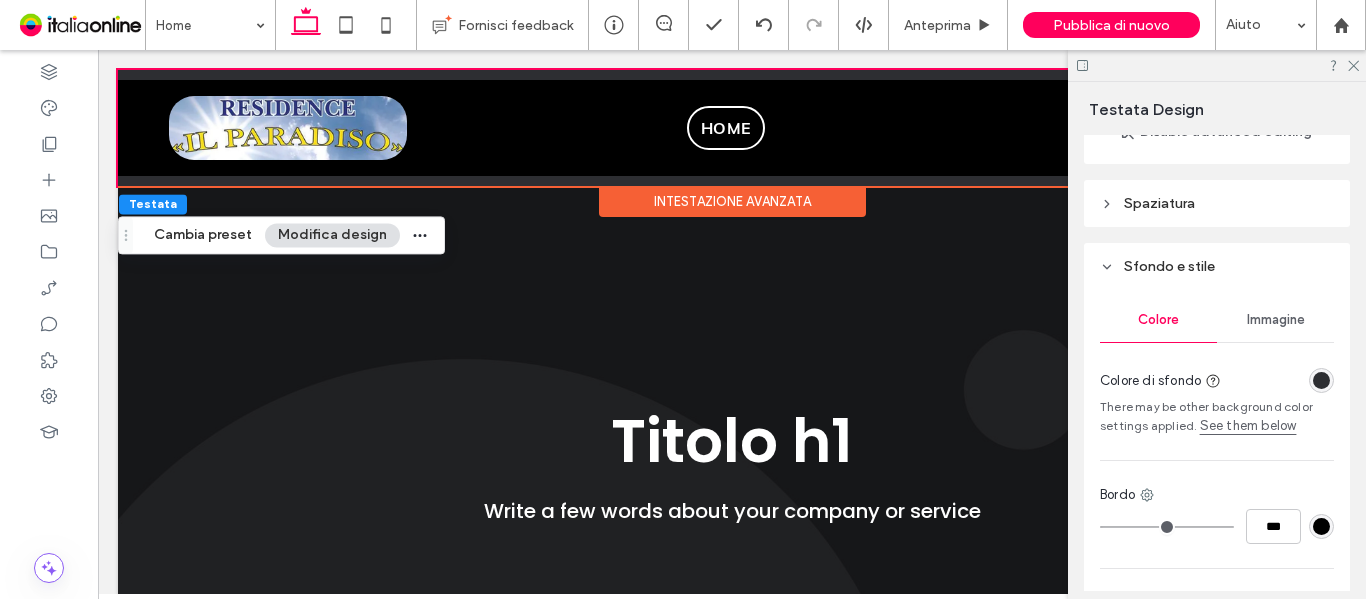 scroll, scrollTop: 200, scrollLeft: 0, axis: vertical 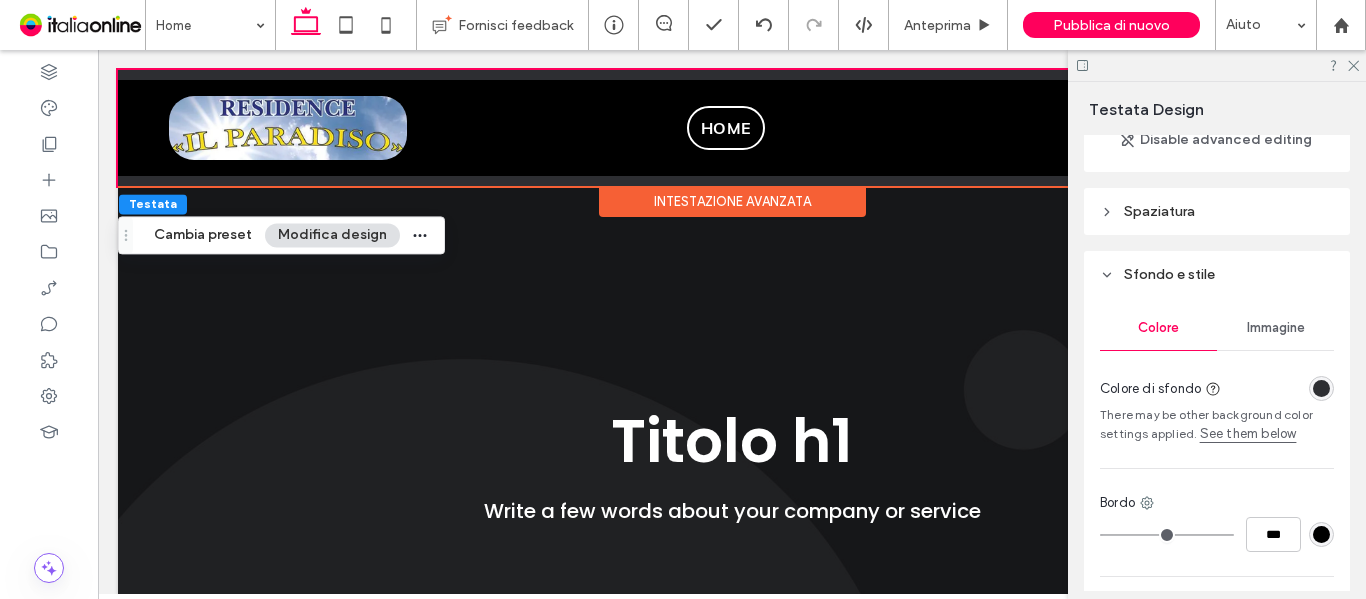 click at bounding box center [1321, 388] 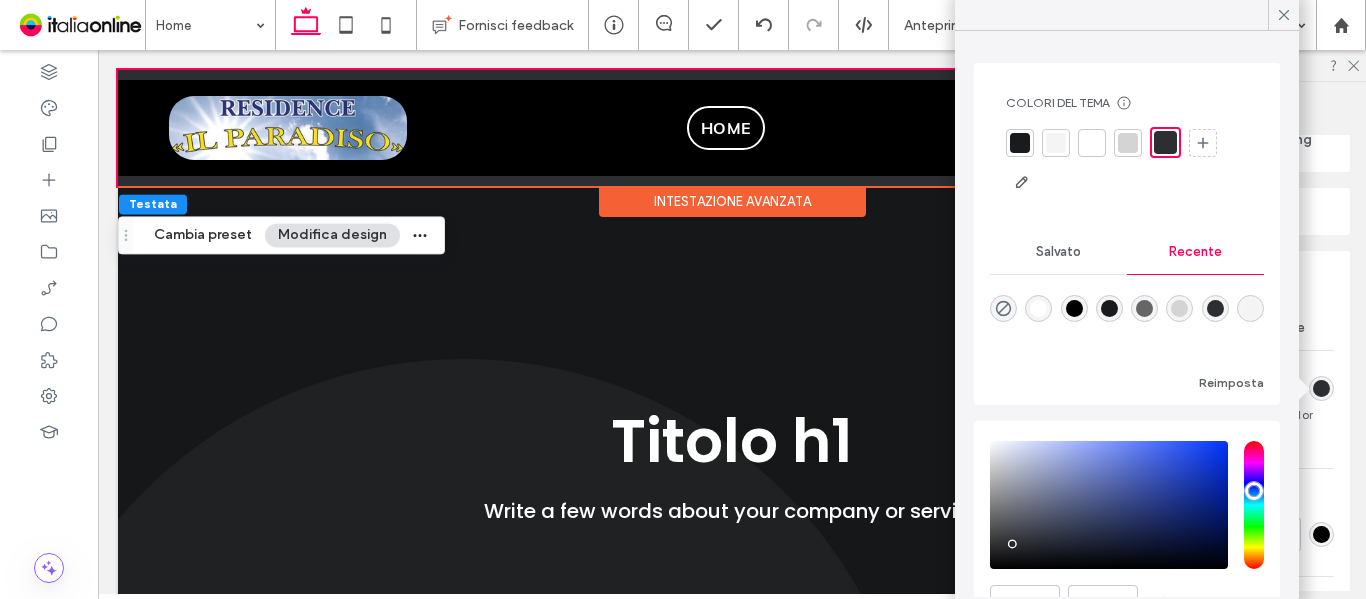 click at bounding box center (1038, 308) 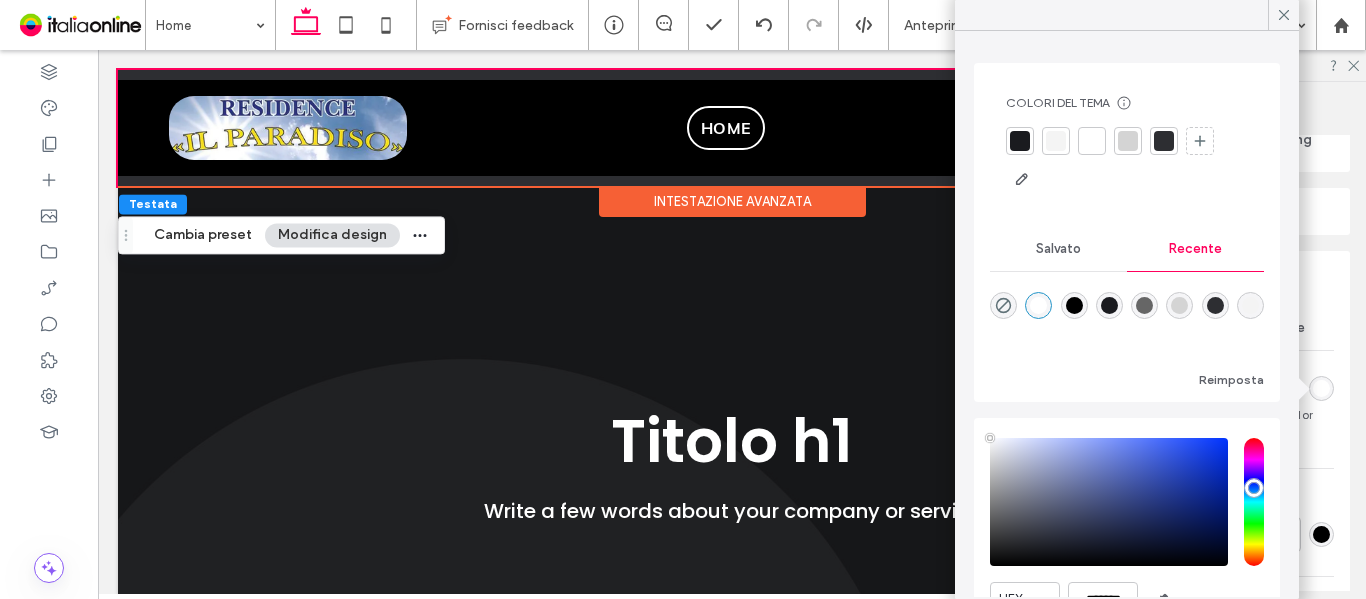 type on "*******" 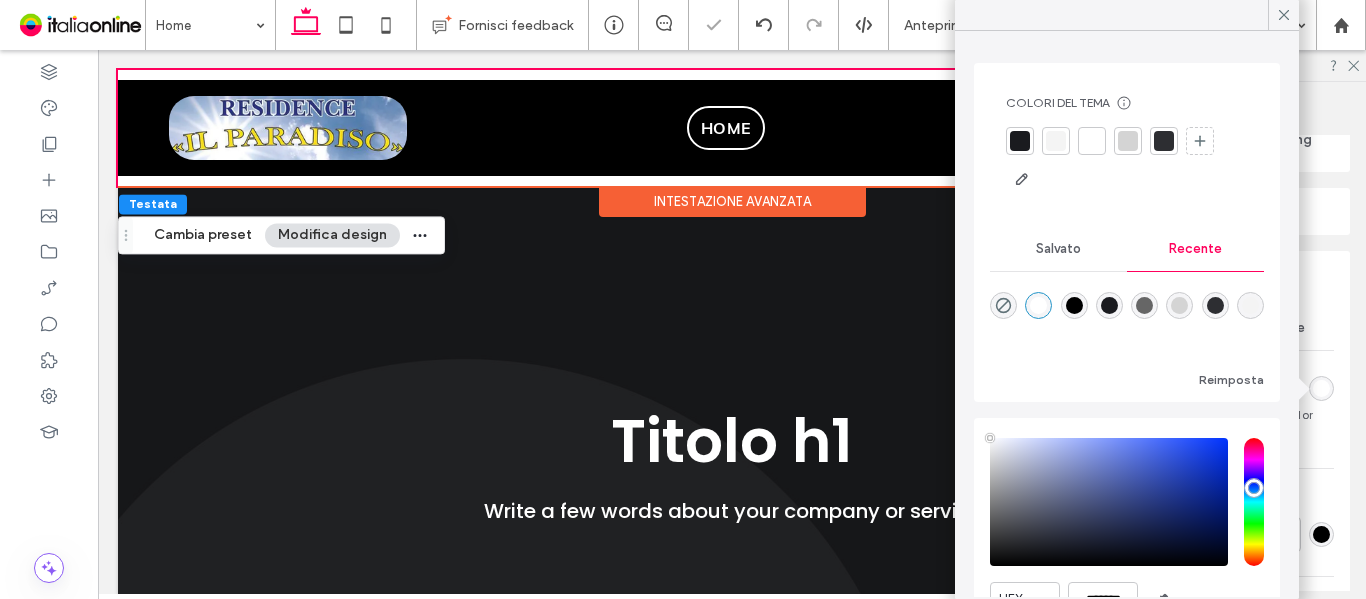 click on "Colore Immagine Colore di sfondo There may be other background color settings applied.   See them below Bordo *** Ombreggiatura" at bounding box center [1217, 475] 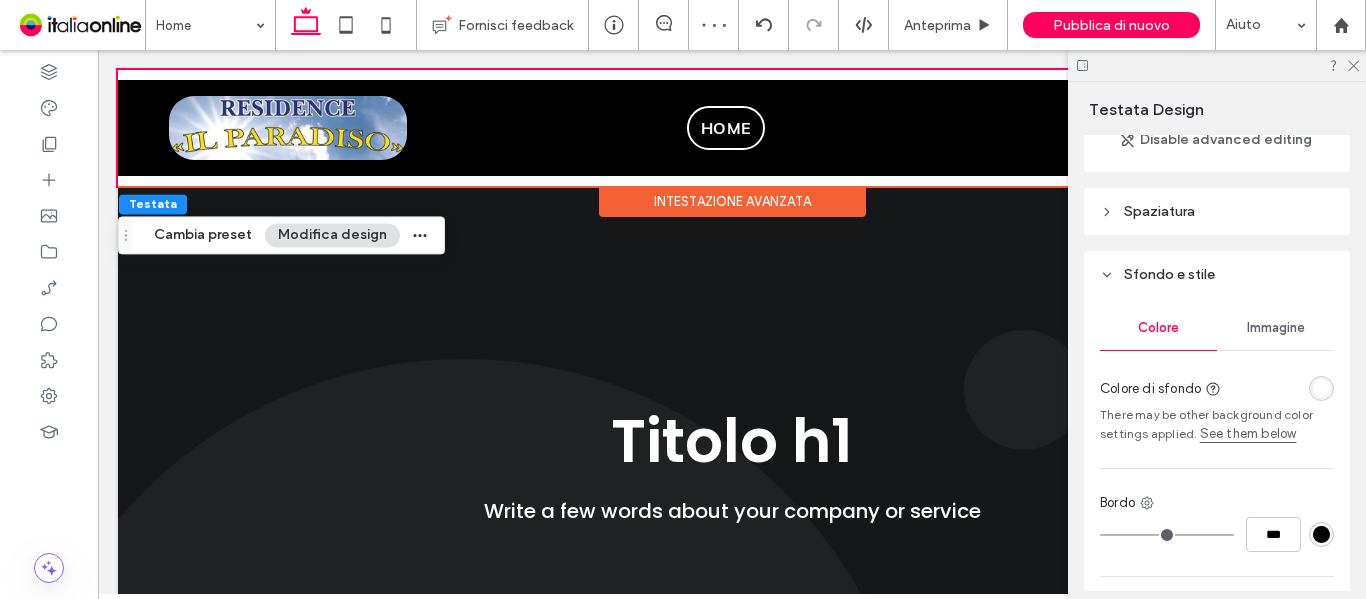 click on "Immagine" at bounding box center (1276, 328) 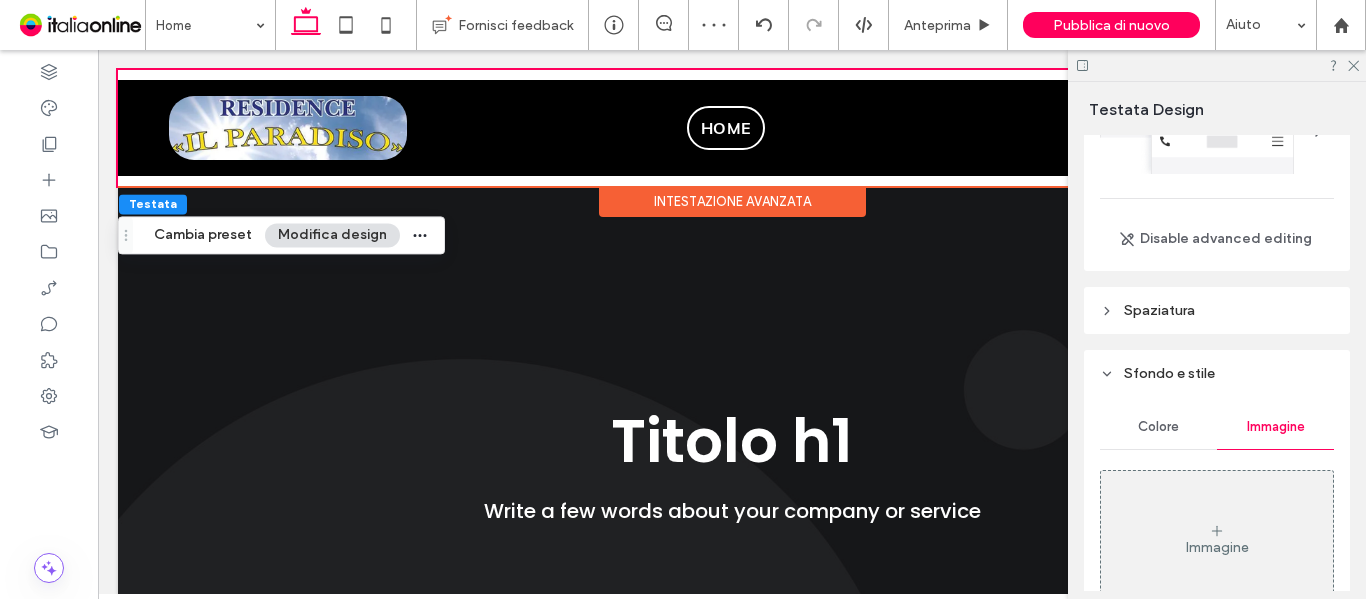 scroll, scrollTop: 100, scrollLeft: 0, axis: vertical 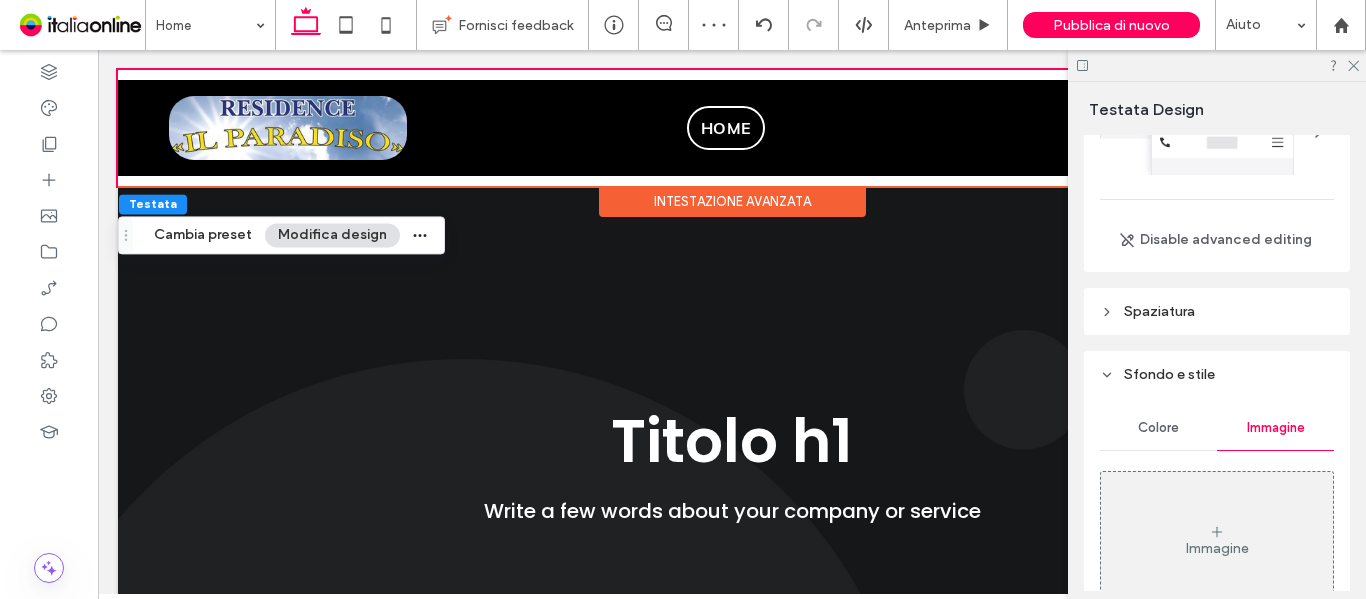 click on "Spaziatura" at bounding box center [1159, 311] 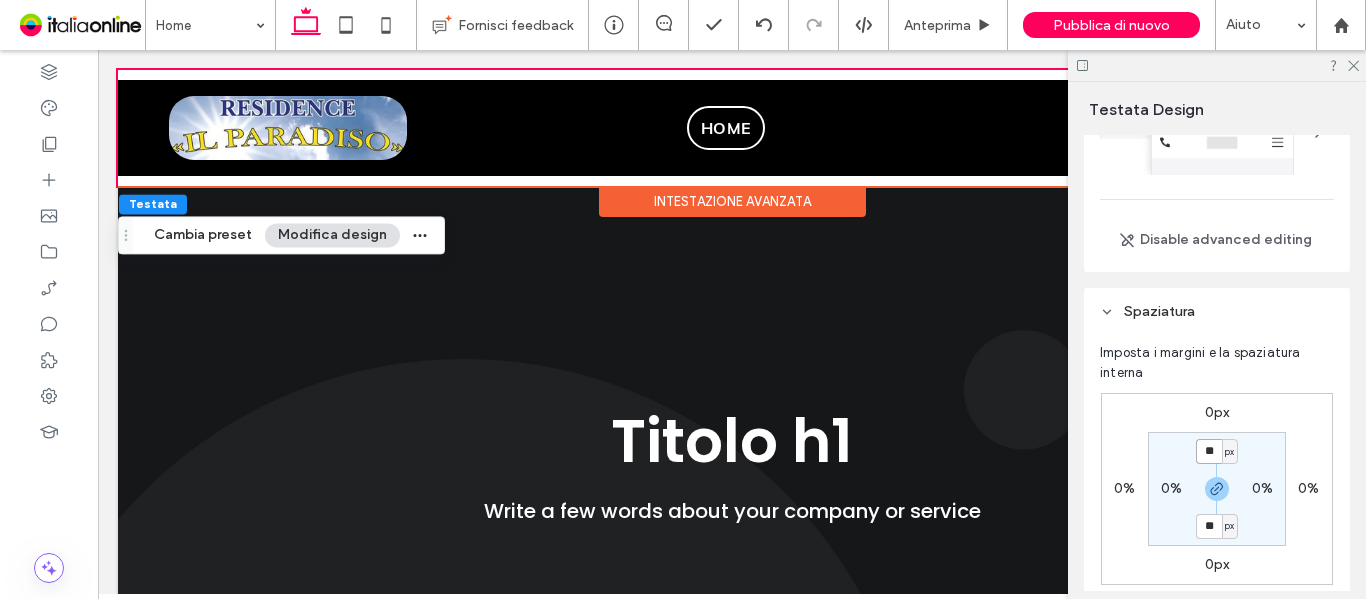 click on "**" at bounding box center [1209, 451] 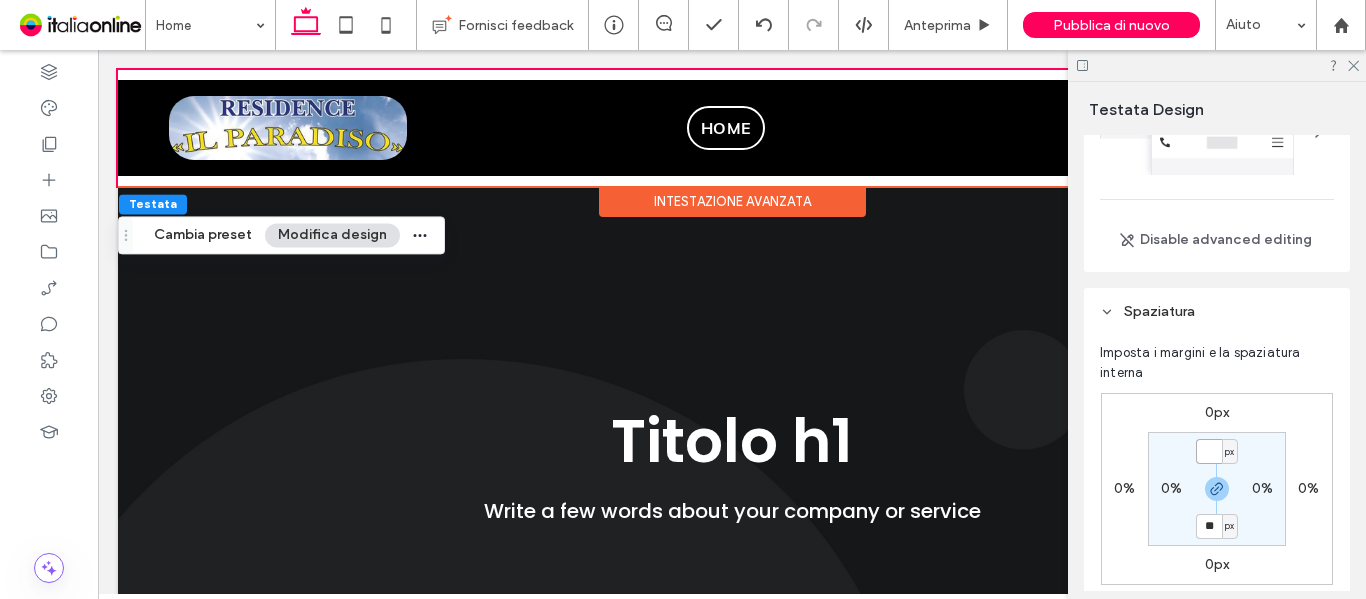 type on "*" 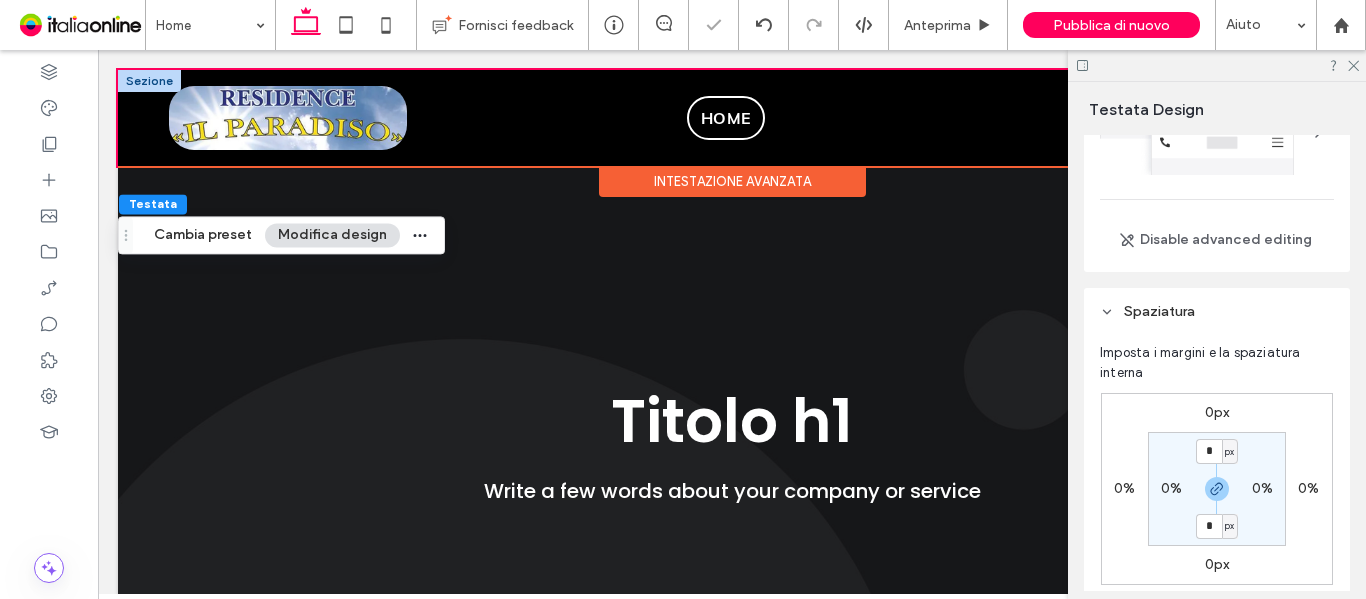 click at bounding box center (149, 81) 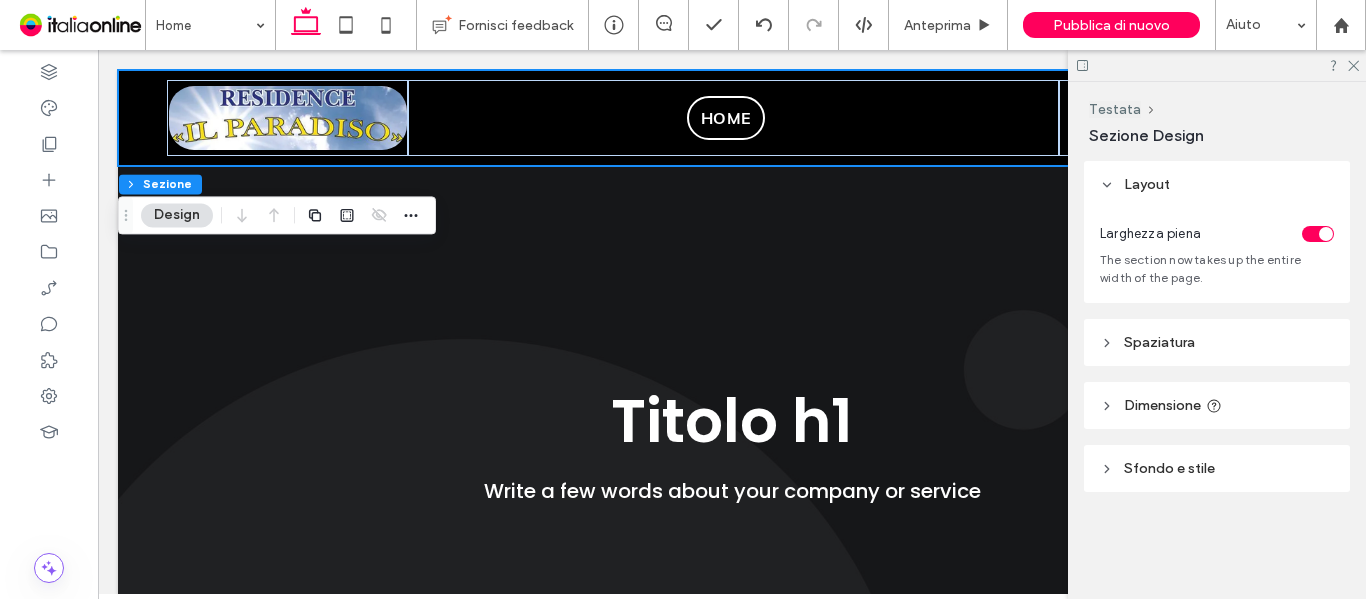 click on "Sfondo e stile" at bounding box center (1217, 468) 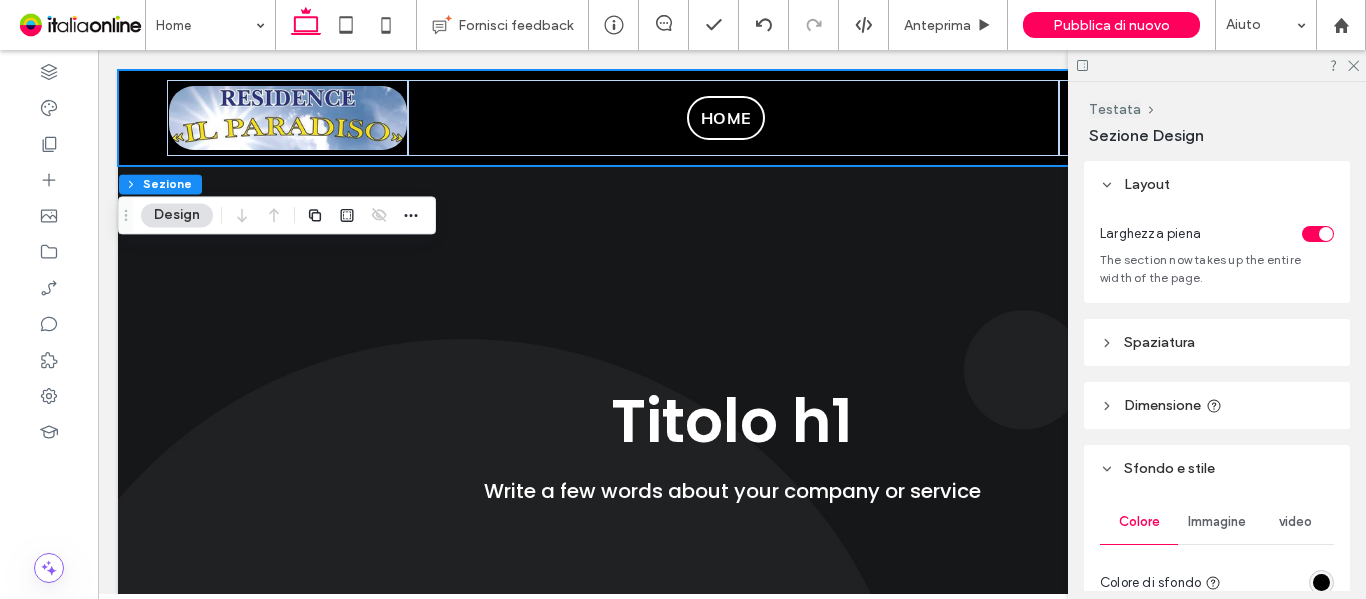 scroll, scrollTop: 100, scrollLeft: 0, axis: vertical 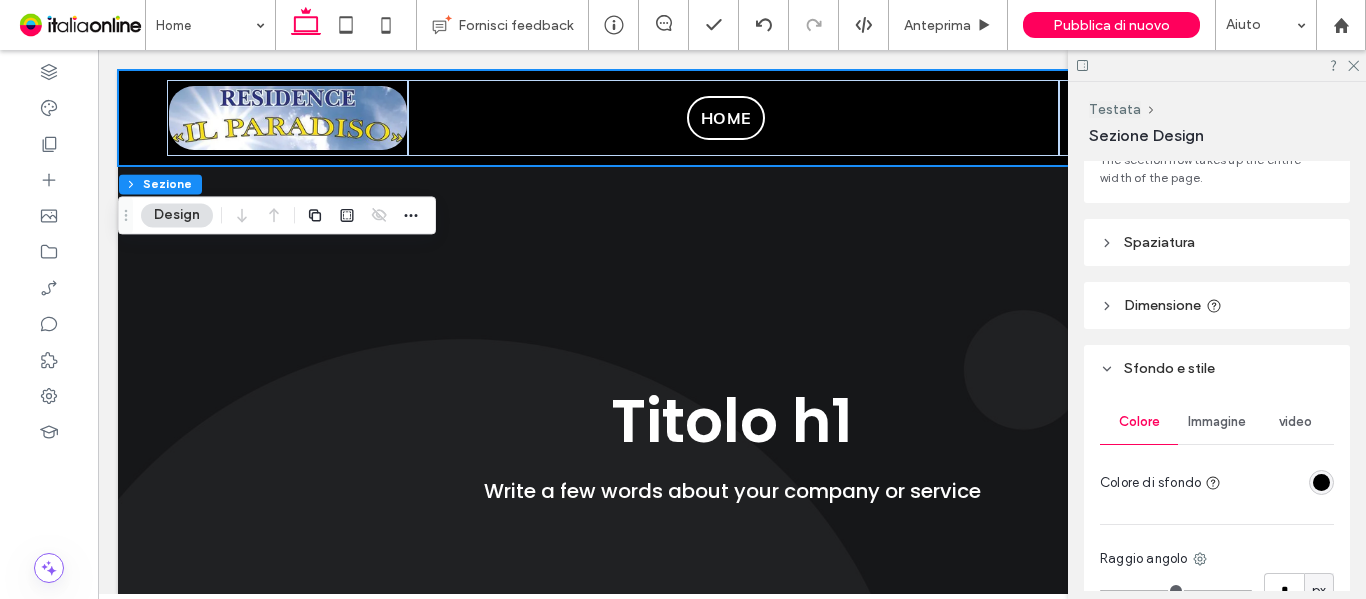 click at bounding box center [1321, 482] 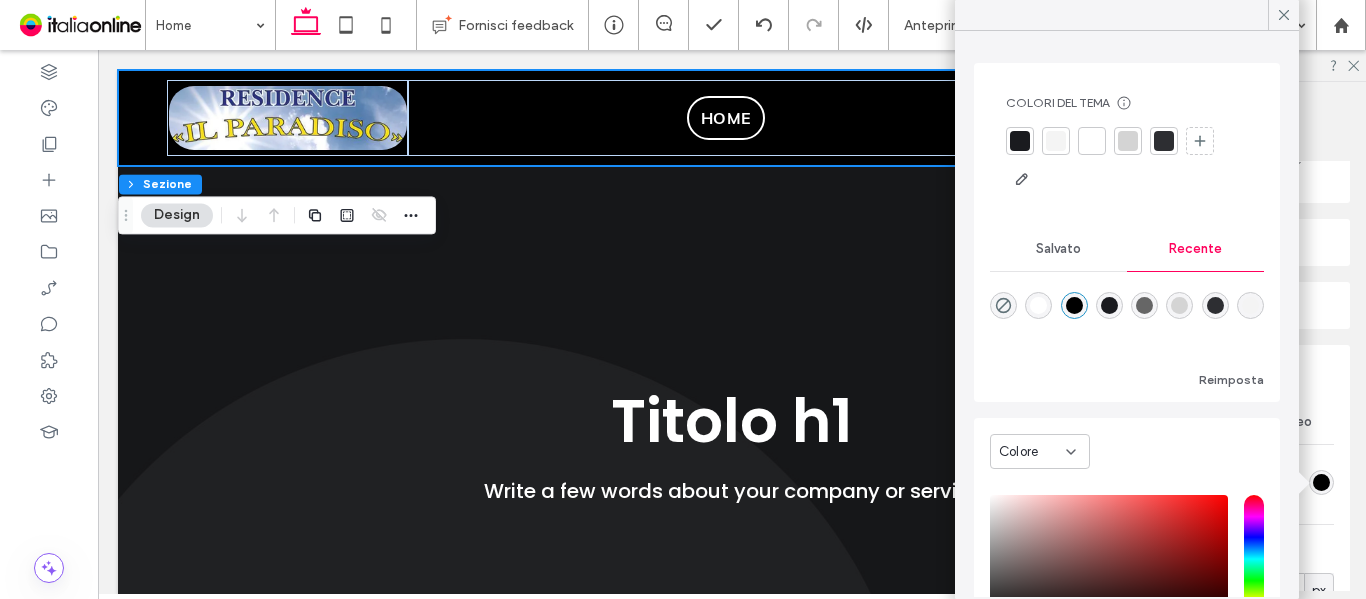 click at bounding box center (1038, 305) 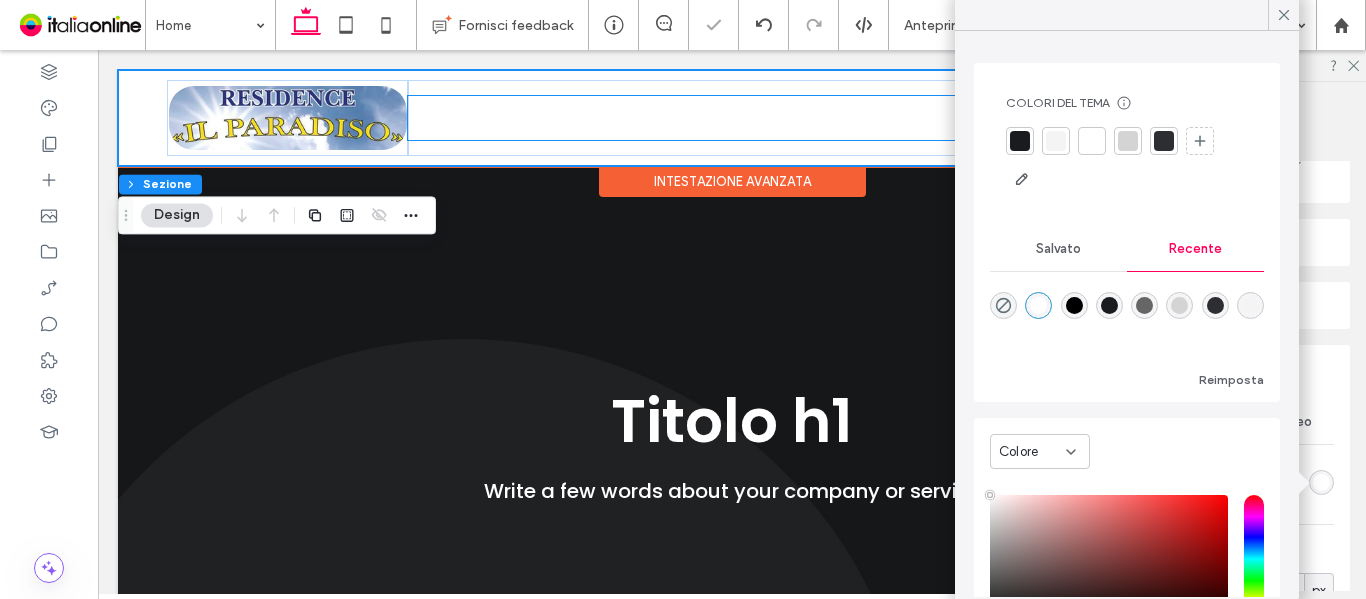 click on "Home" at bounding box center (733, 118) 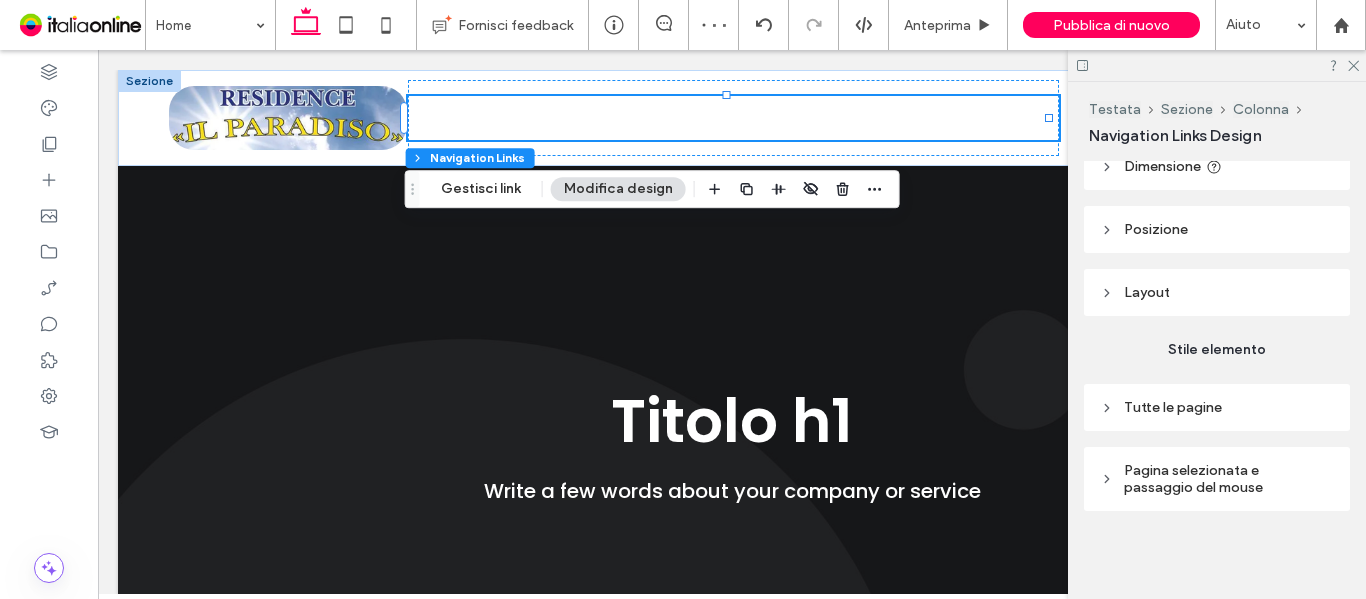 scroll, scrollTop: 216, scrollLeft: 0, axis: vertical 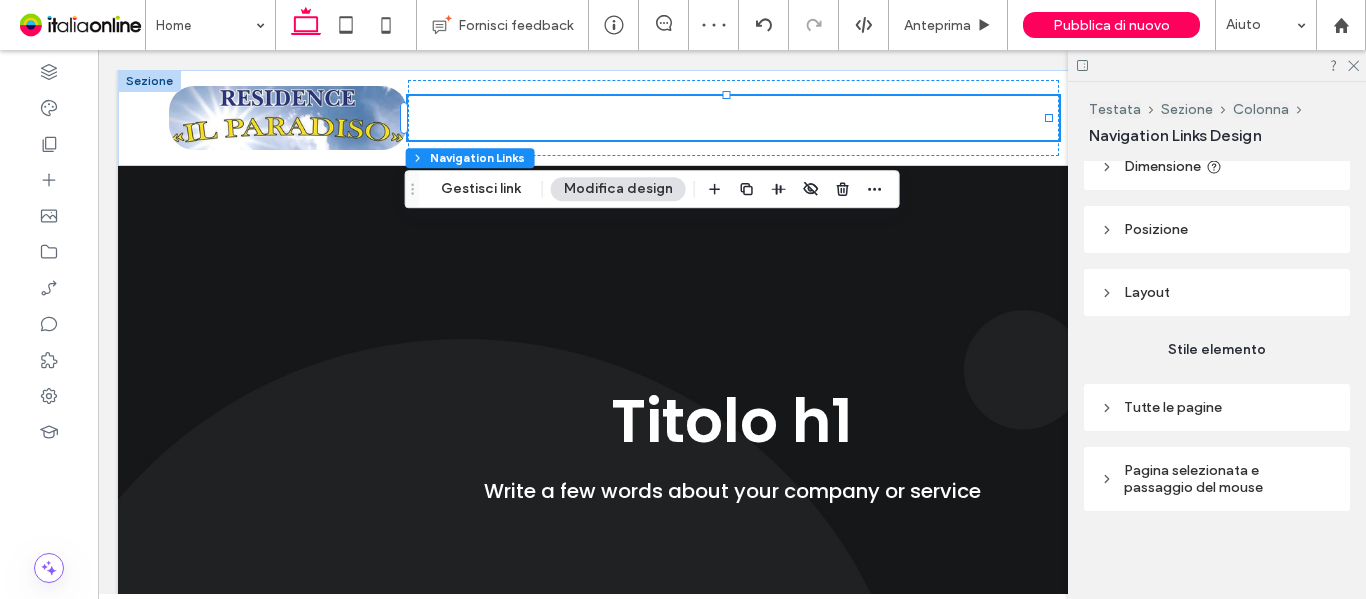 click on "Tutte le pagine" at bounding box center (1217, 407) 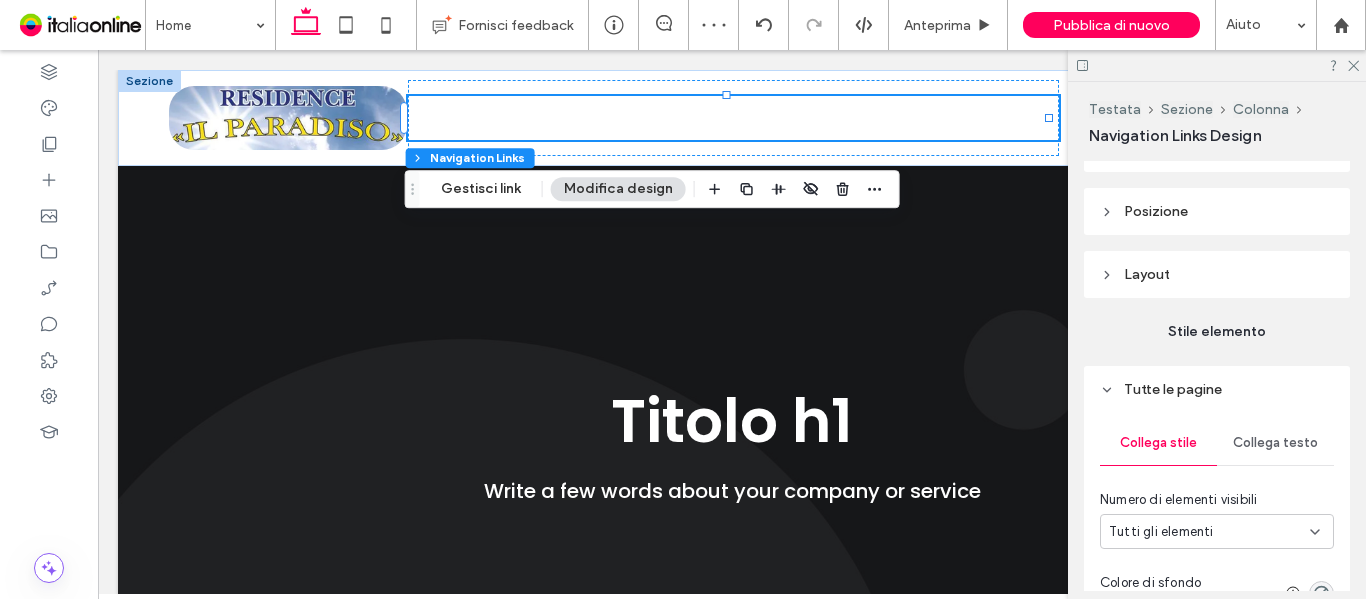 scroll, scrollTop: 416, scrollLeft: 0, axis: vertical 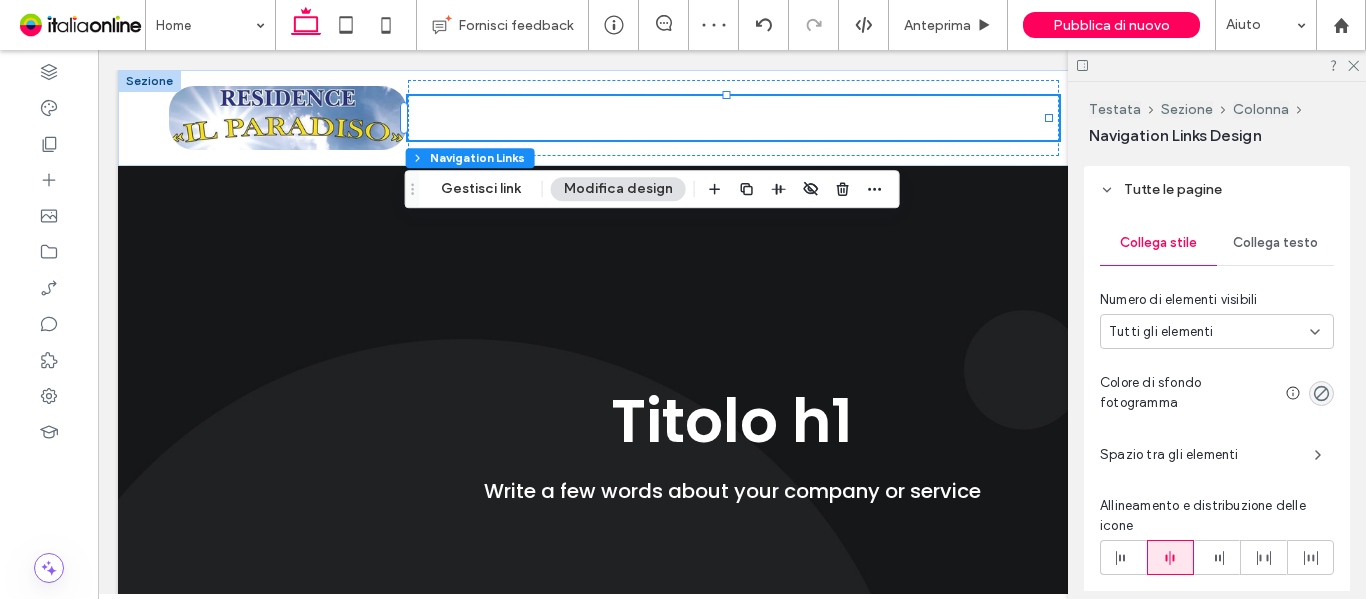click on "Collega testo" at bounding box center (1275, 243) 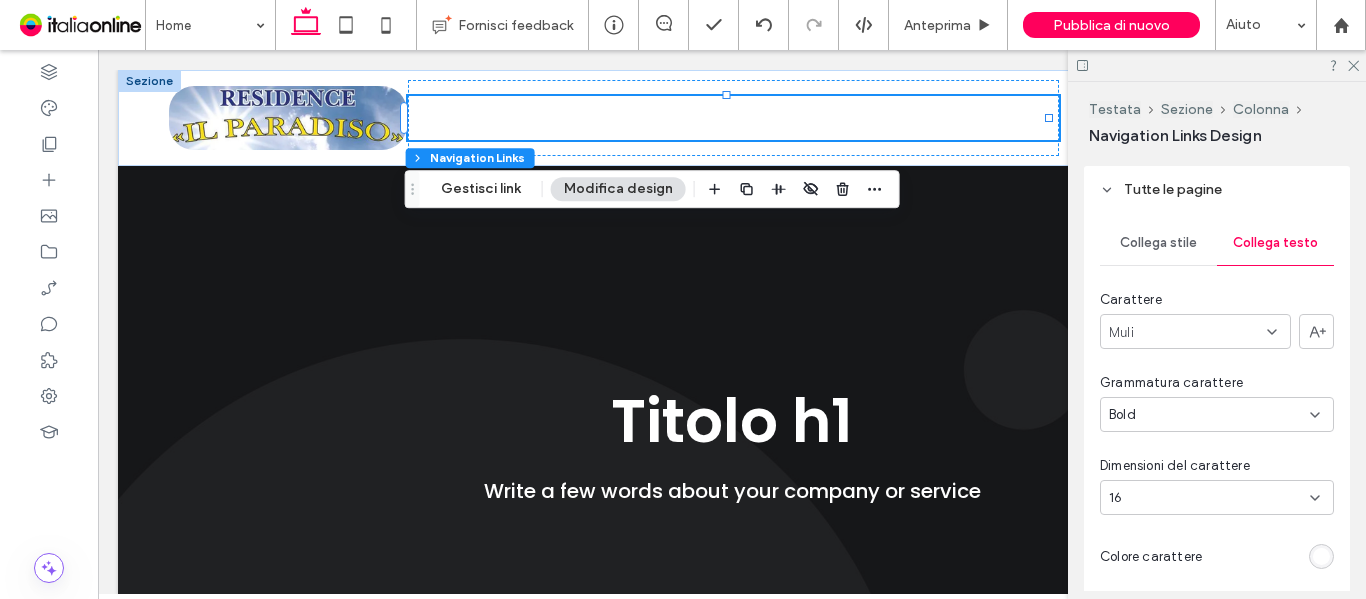 click on "Muli" at bounding box center [1195, 331] 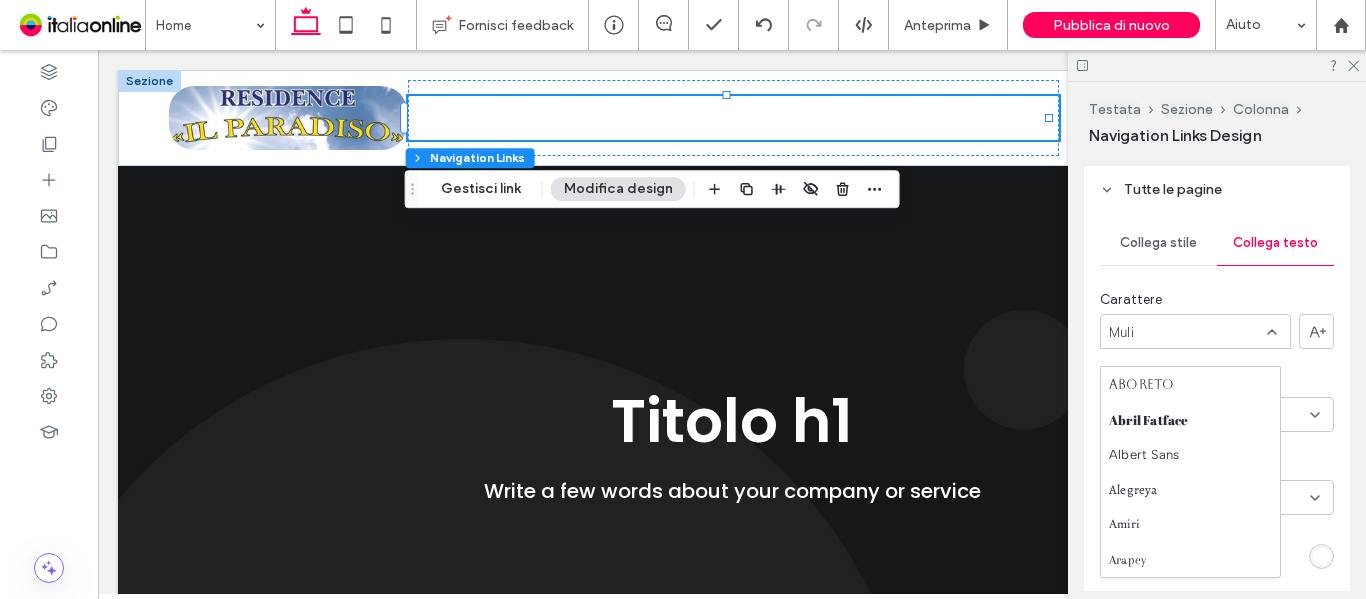 click on "Carattere" at bounding box center [1217, 300] 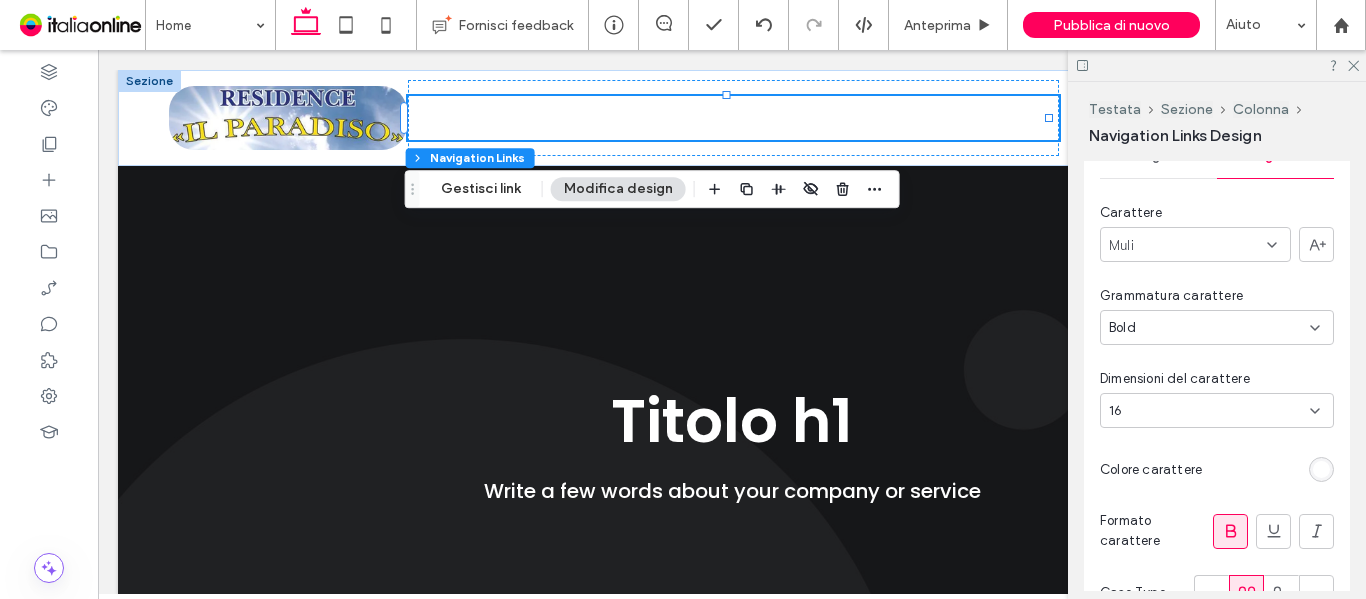 scroll, scrollTop: 616, scrollLeft: 0, axis: vertical 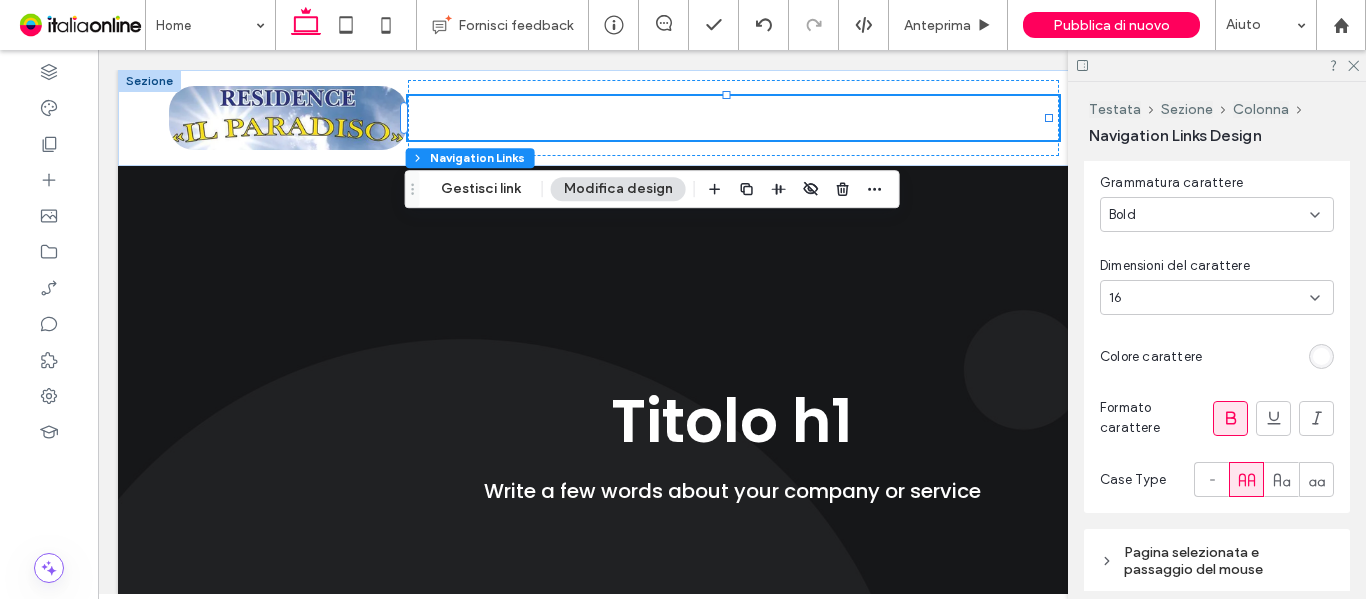 click at bounding box center (1321, 356) 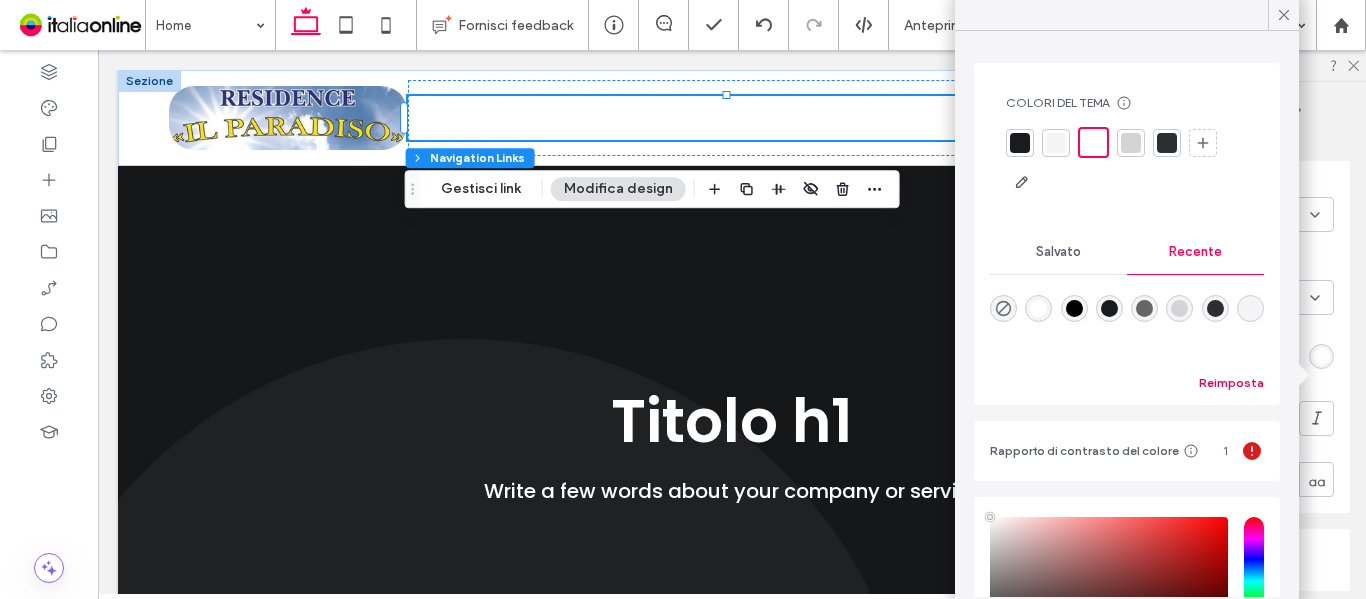 click on "Reimposta" at bounding box center (1231, 383) 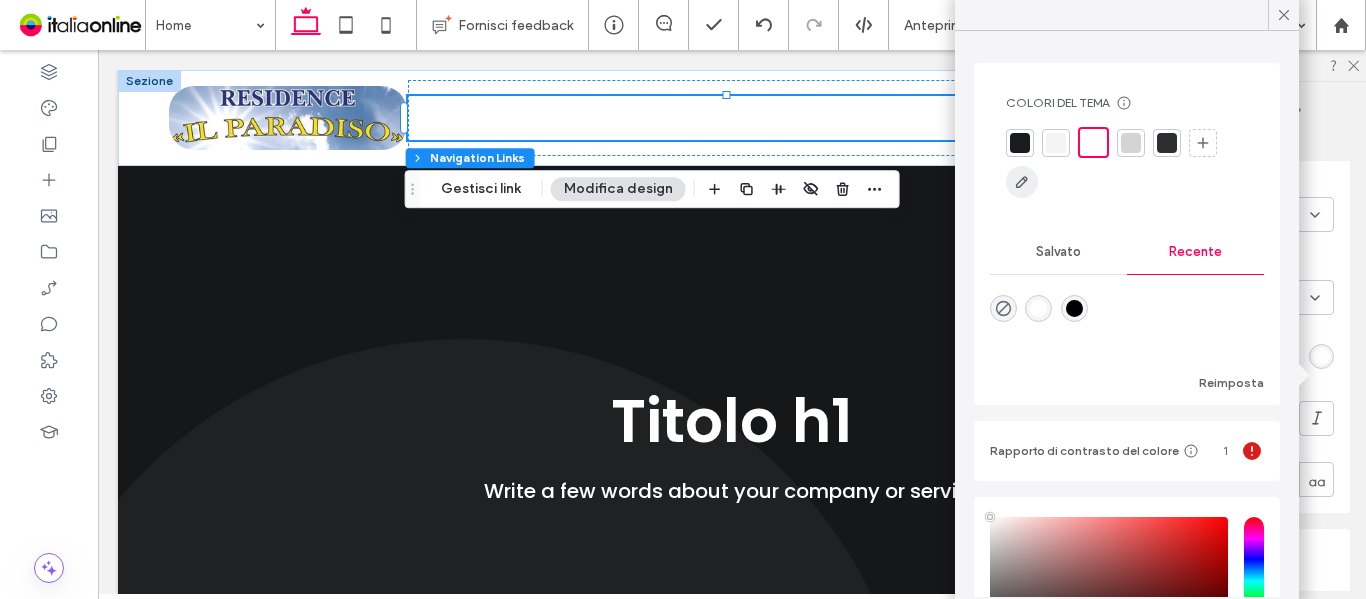 click 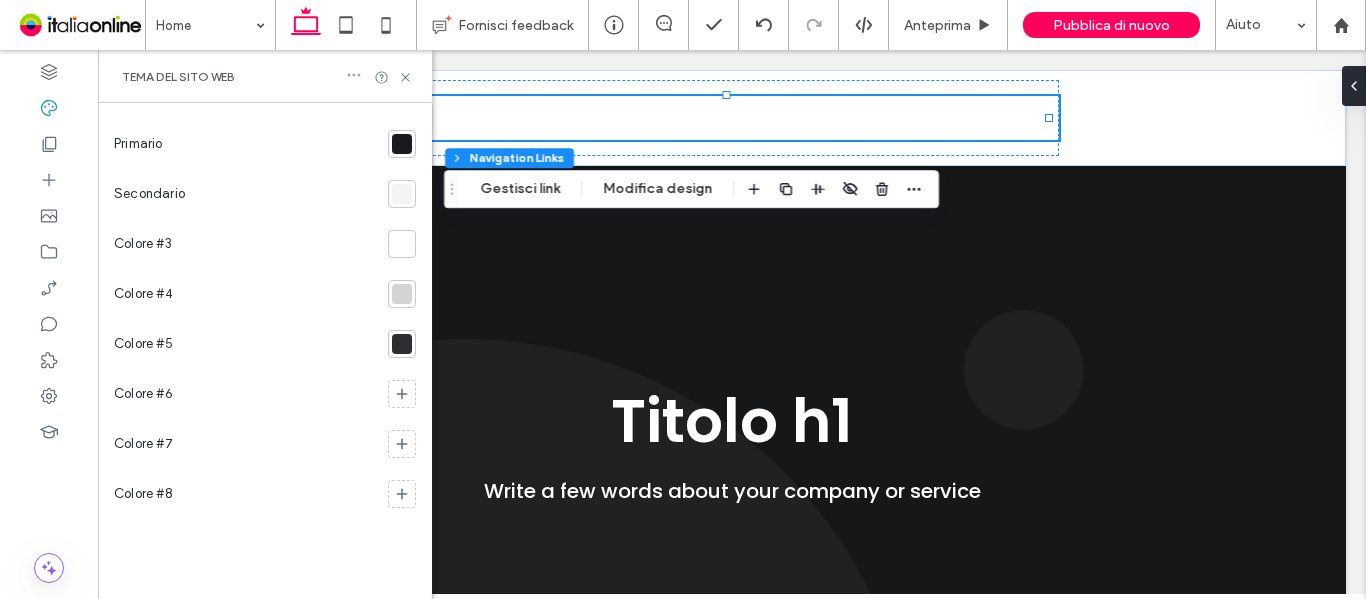 click 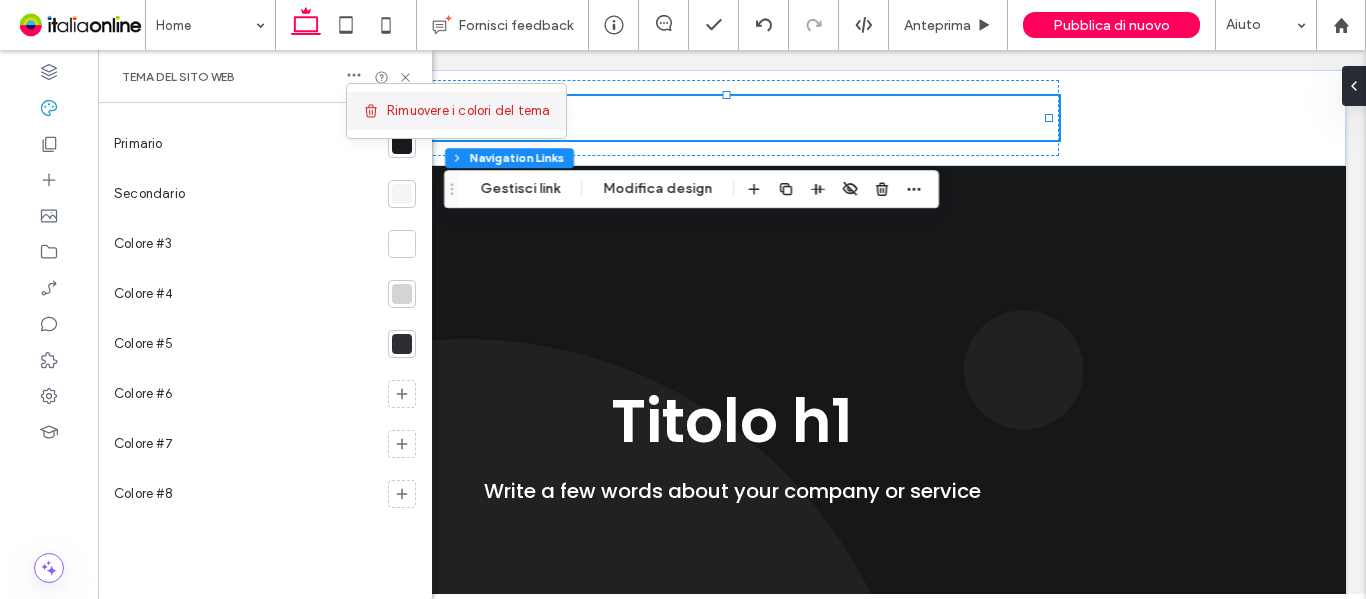 click on "Rimuovere i colori del tema" at bounding box center (468, 111) 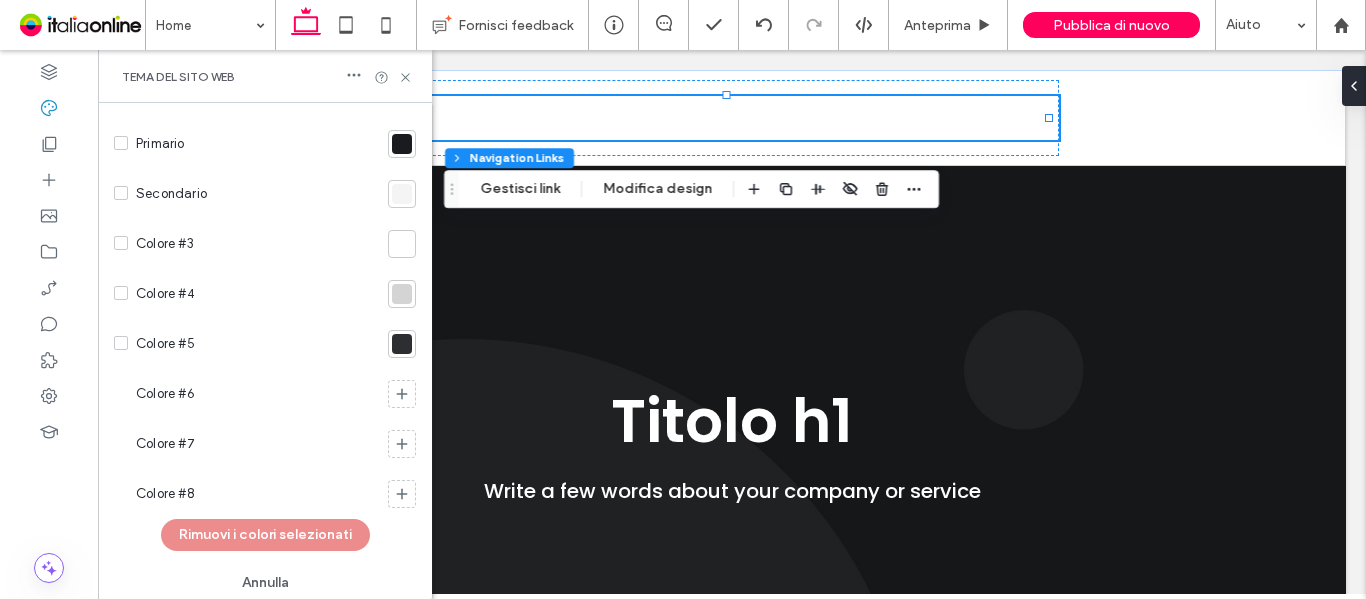 click 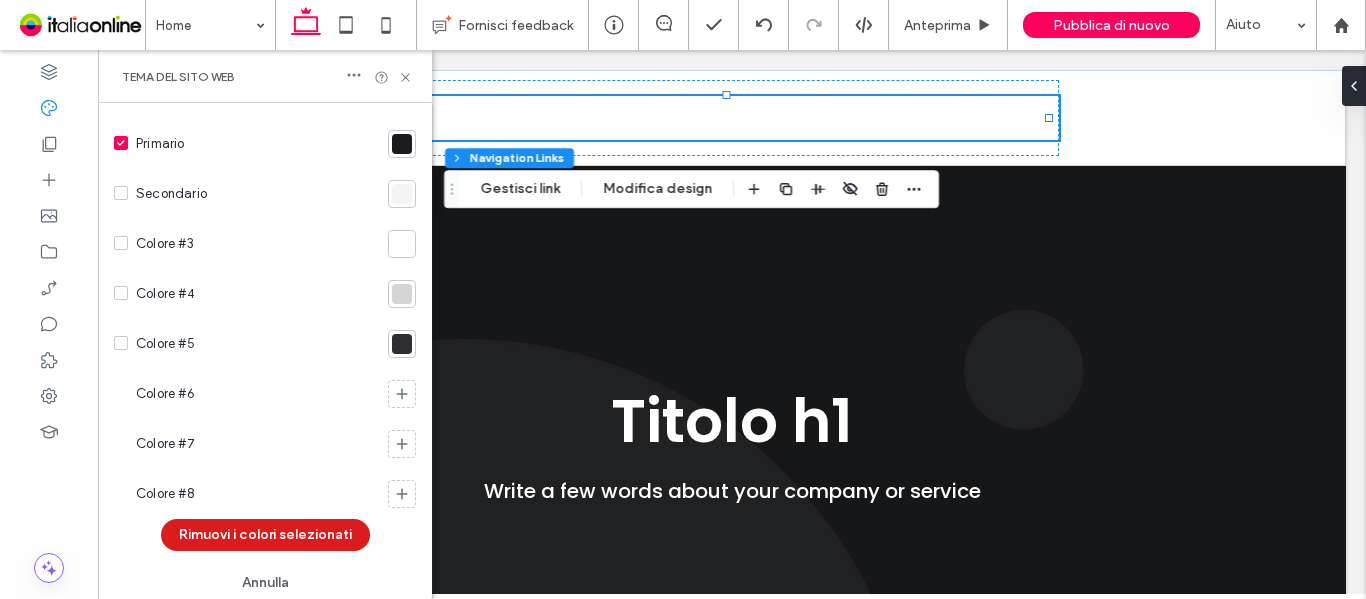 click at bounding box center [121, 193] 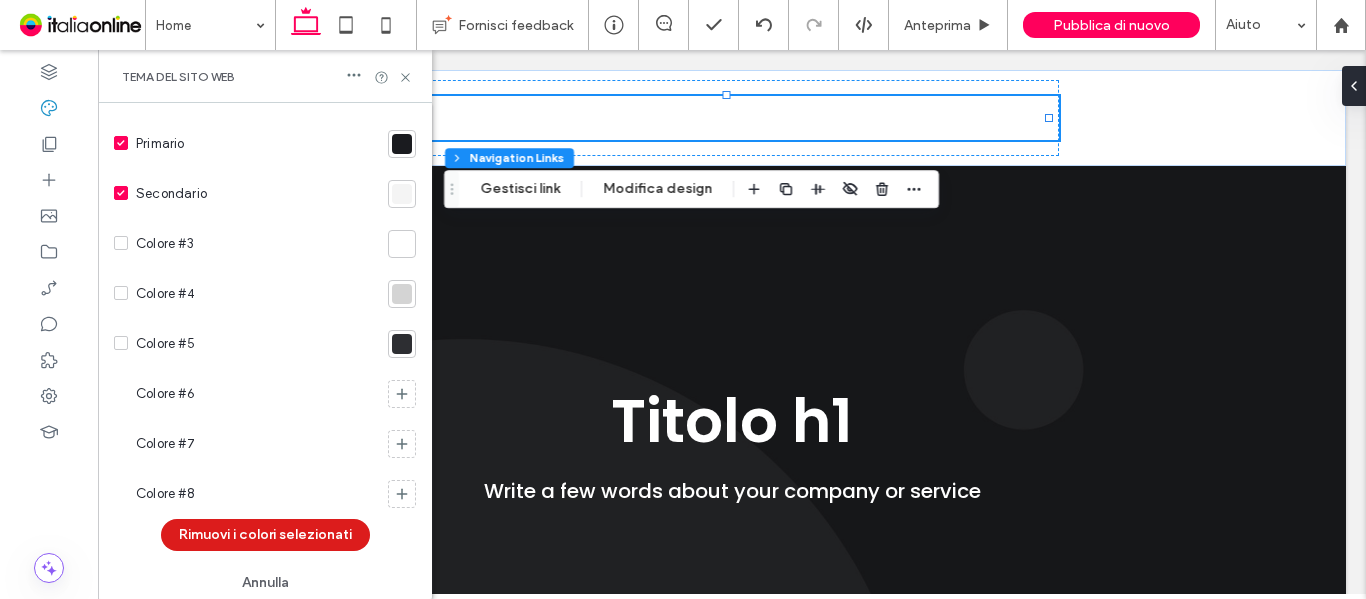 click at bounding box center (121, 243) 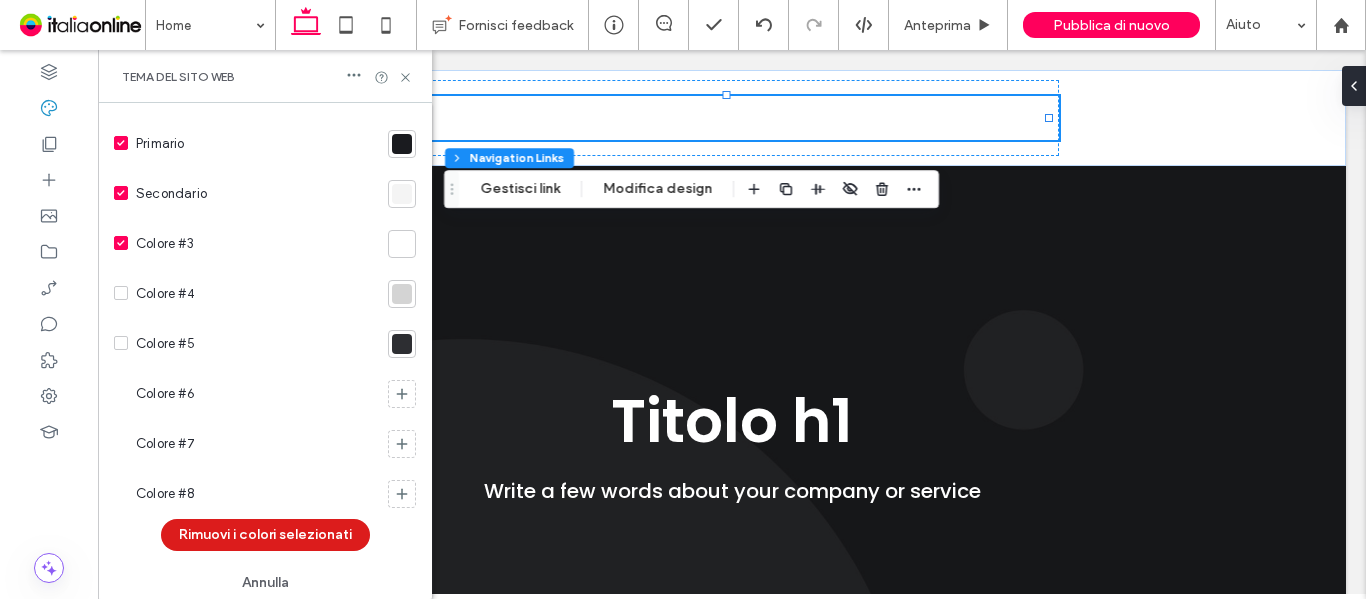 click 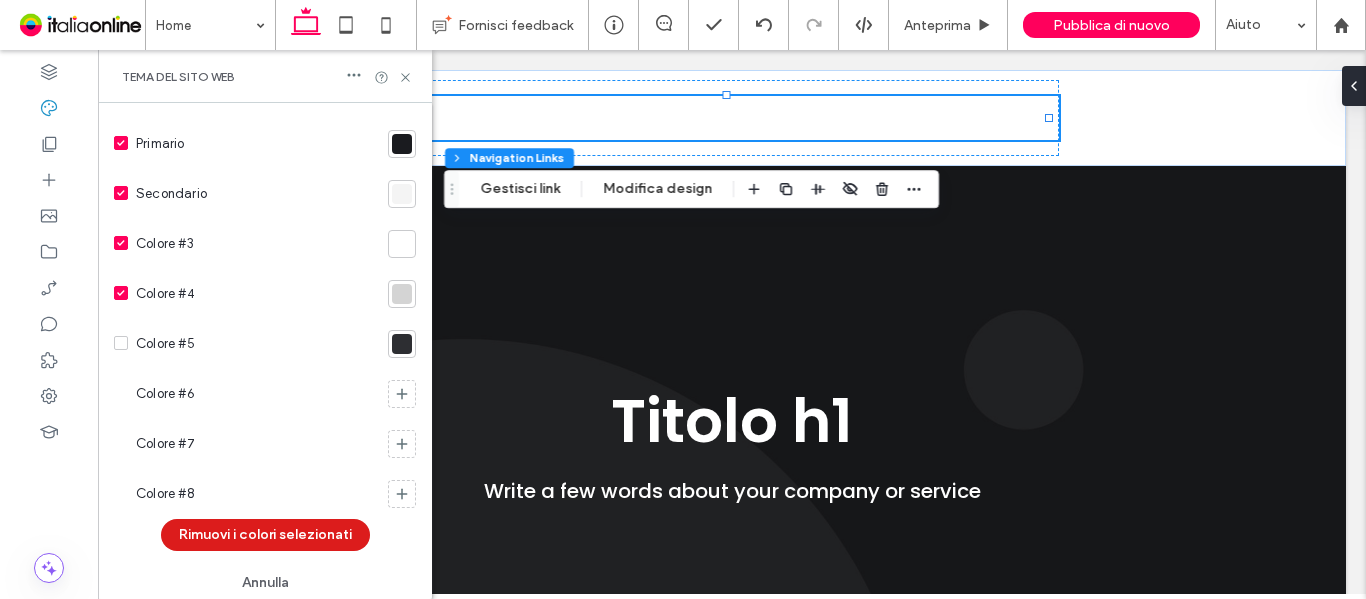 click on "Primario Secondario Colore #3 Colore #4 Colore #5 Colore #6 Colore #7 Colore #8 Rimuovi i colori selezionati Annulla" at bounding box center (265, 383) 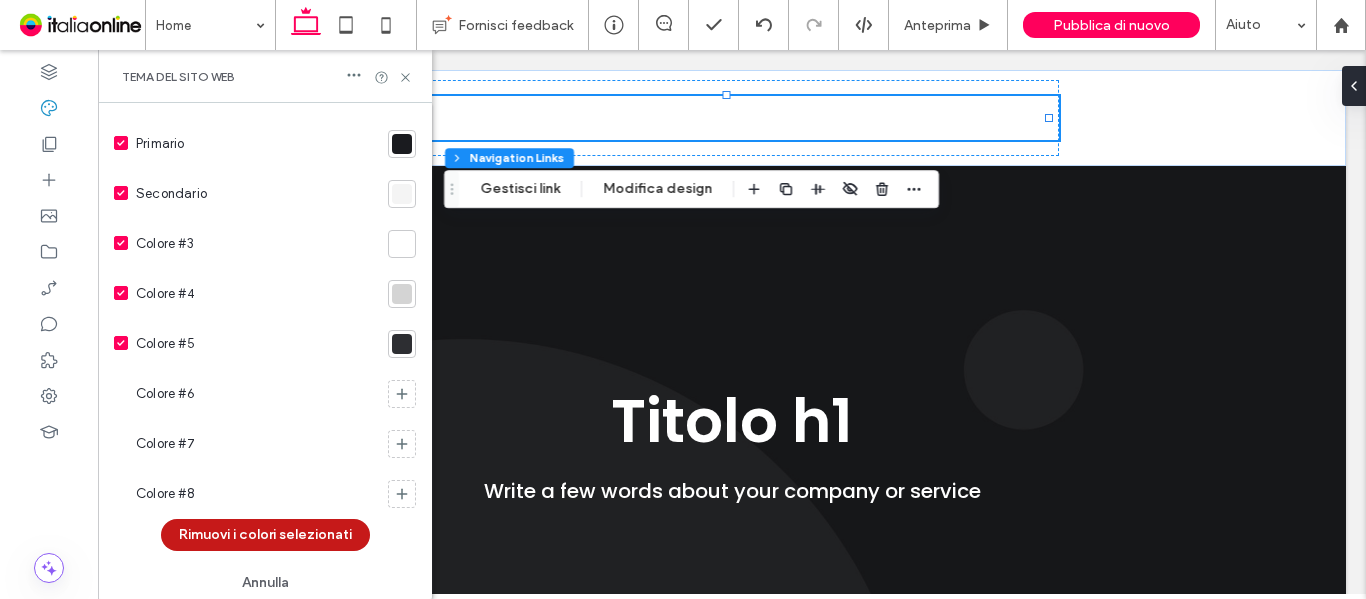 click on "Rimuovi i colori selezionati" at bounding box center (265, 535) 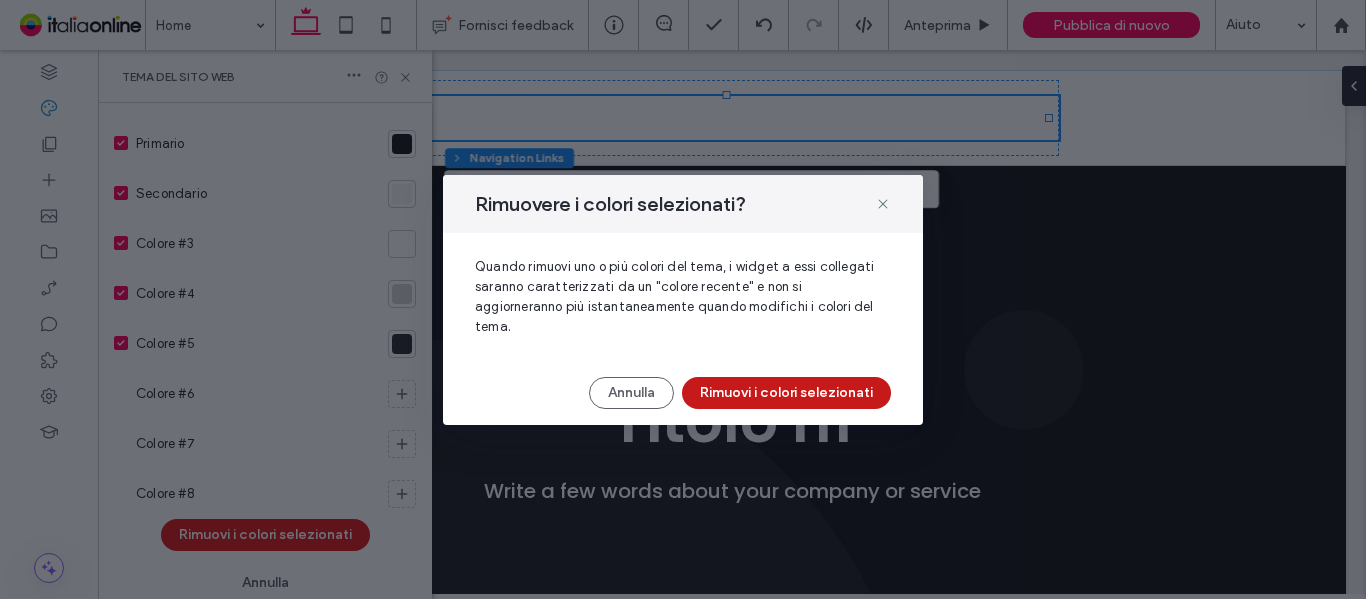 click on "Rimuovi i colori selezionati" at bounding box center [786, 393] 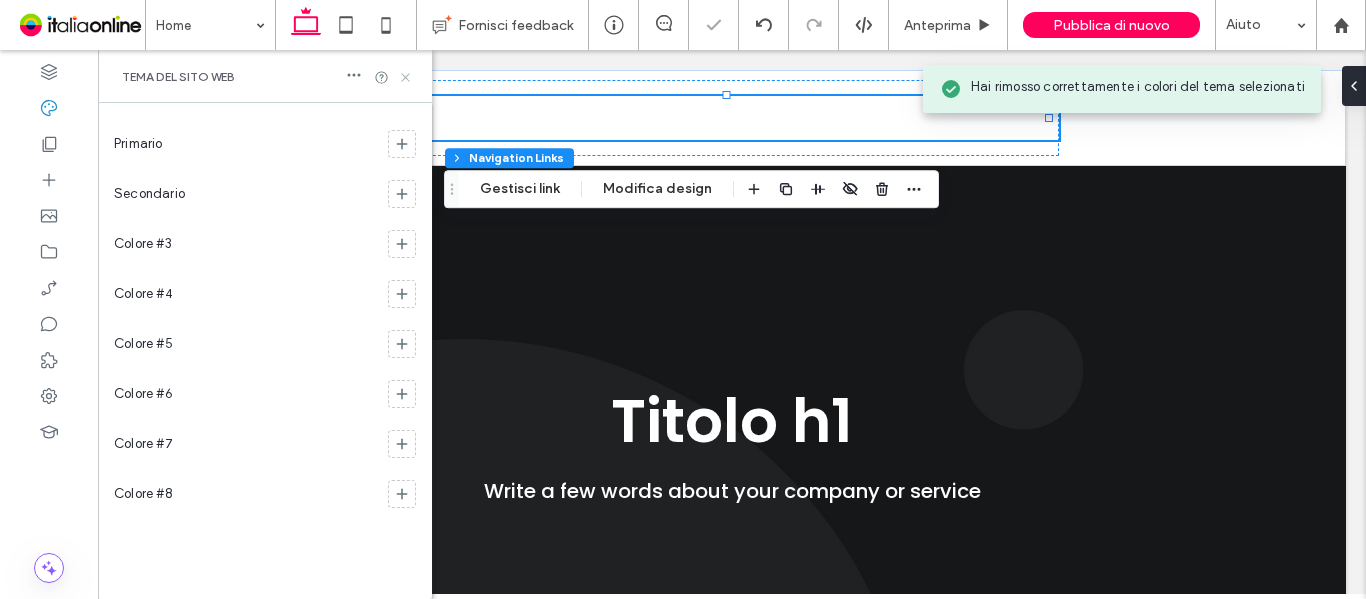click 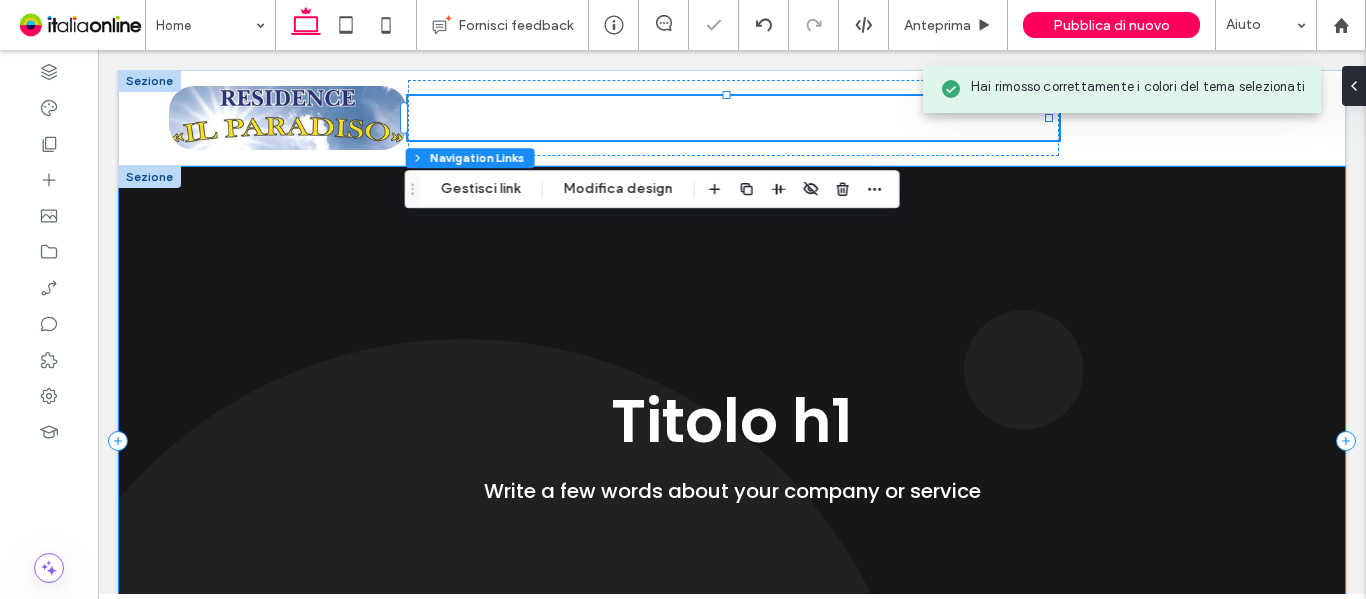 scroll, scrollTop: 0, scrollLeft: 0, axis: both 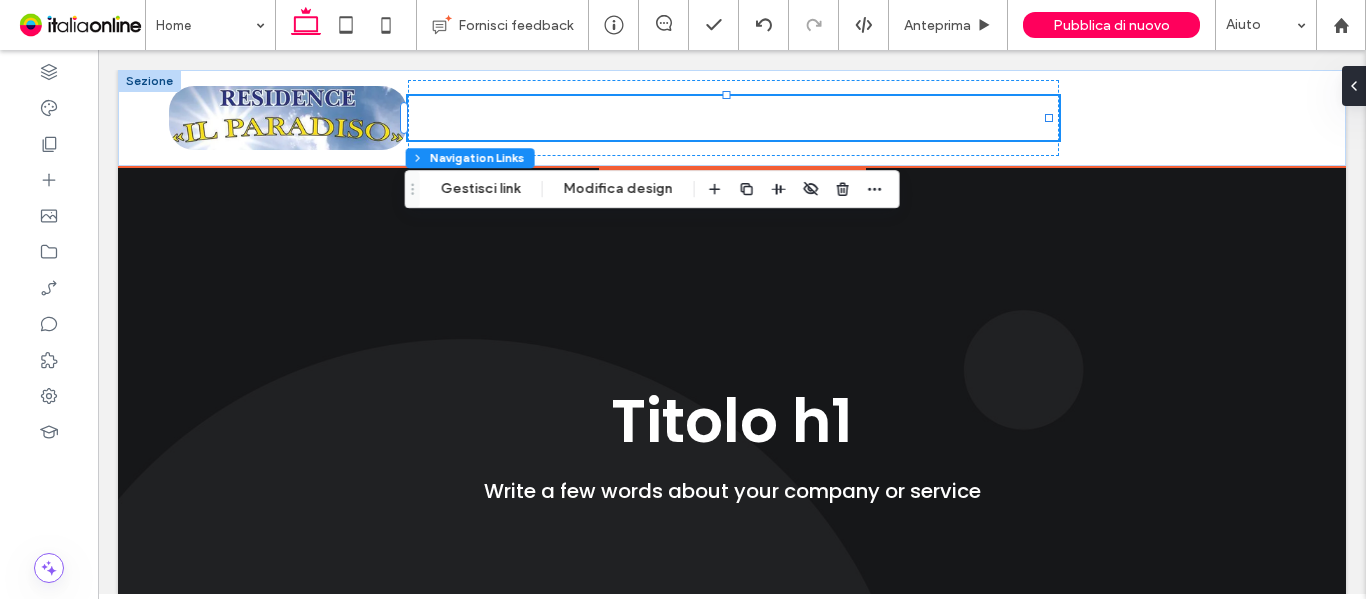 click on "Home" at bounding box center (733, 118) 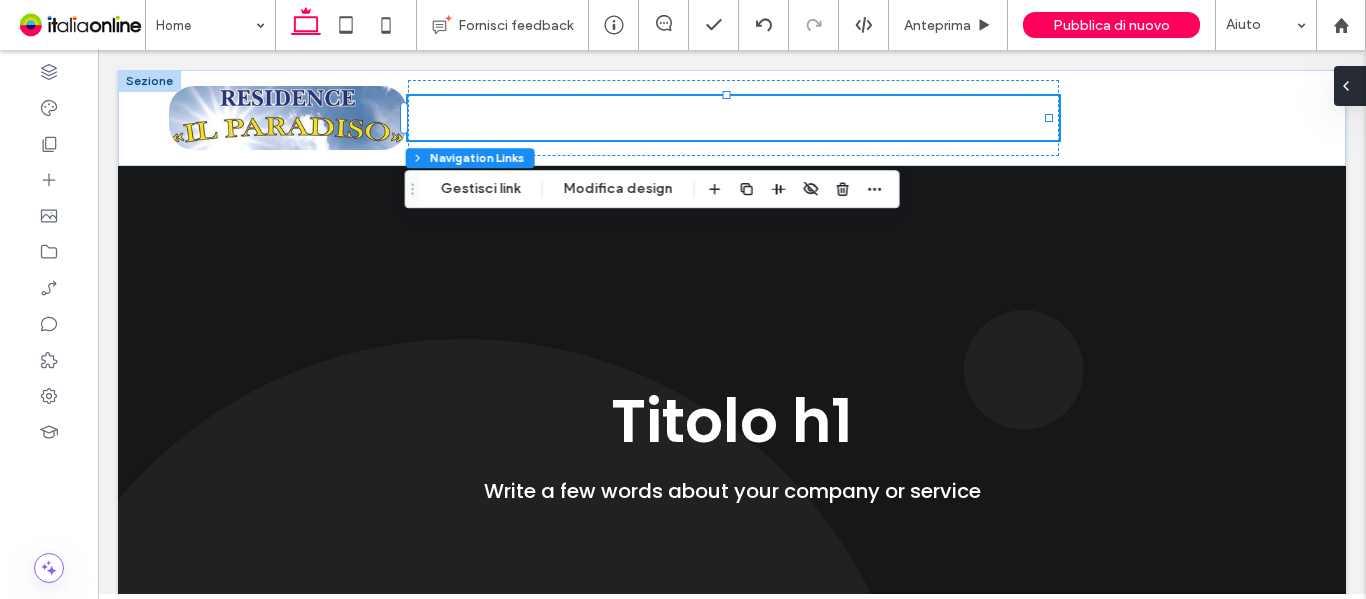 click at bounding box center [1350, 86] 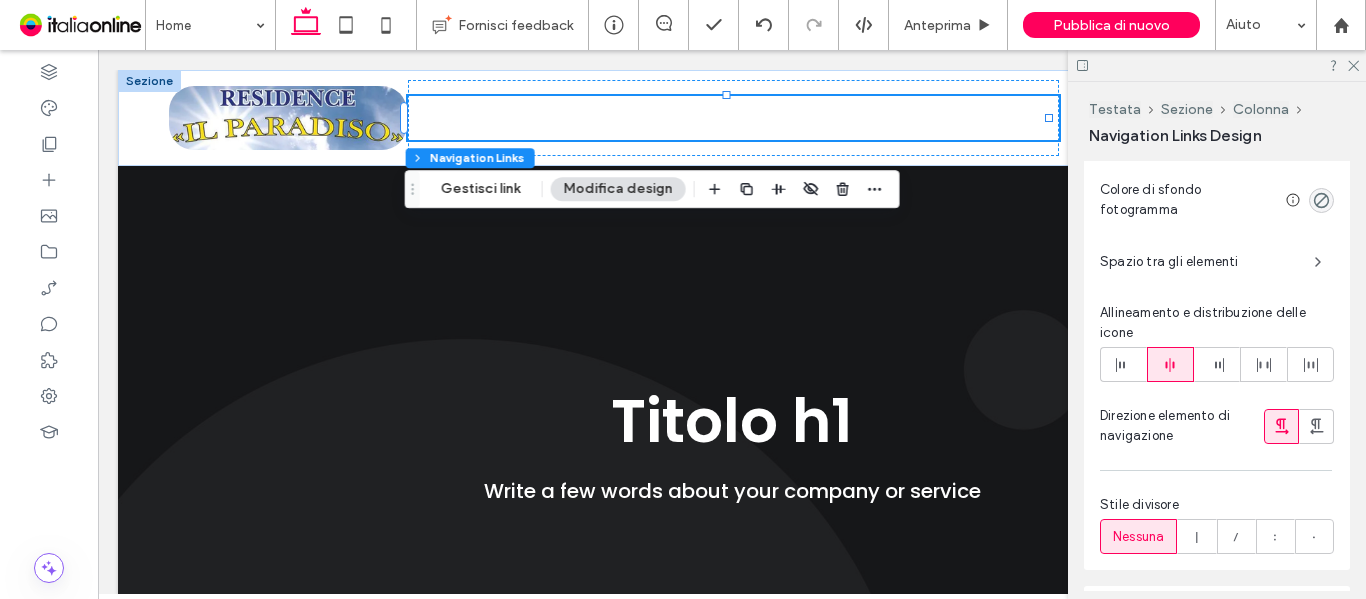 scroll, scrollTop: 766, scrollLeft: 0, axis: vertical 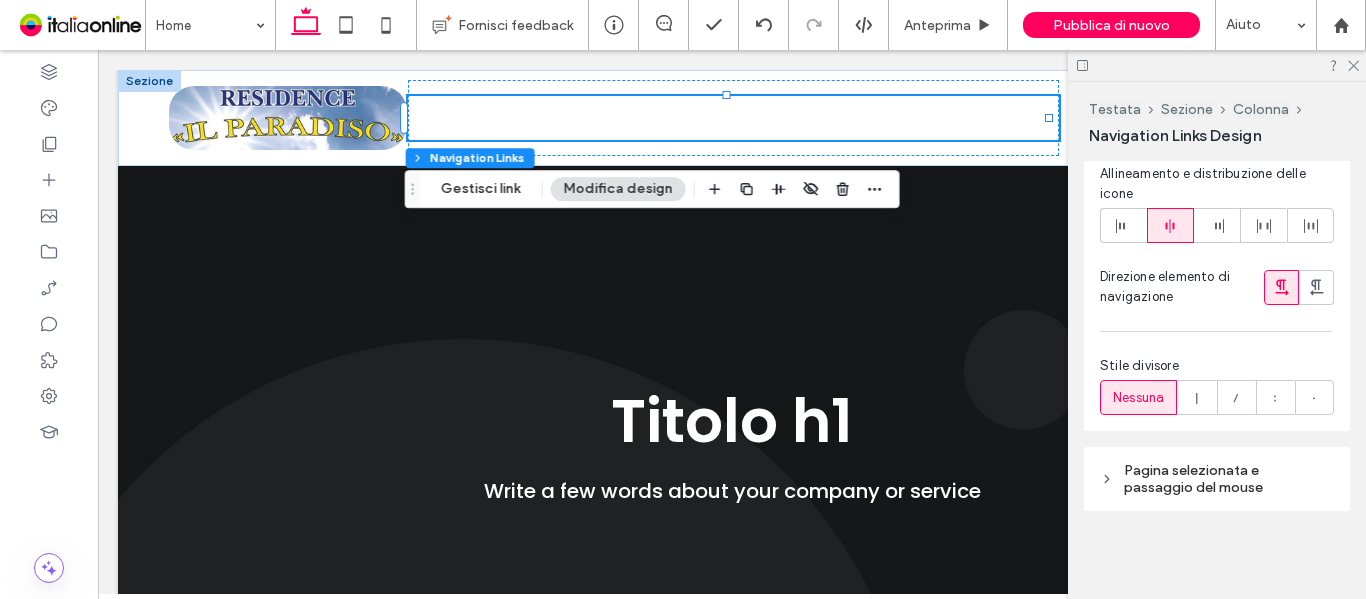 click on "Pagina selezionata e passaggio del mouse" at bounding box center [1224, 479] 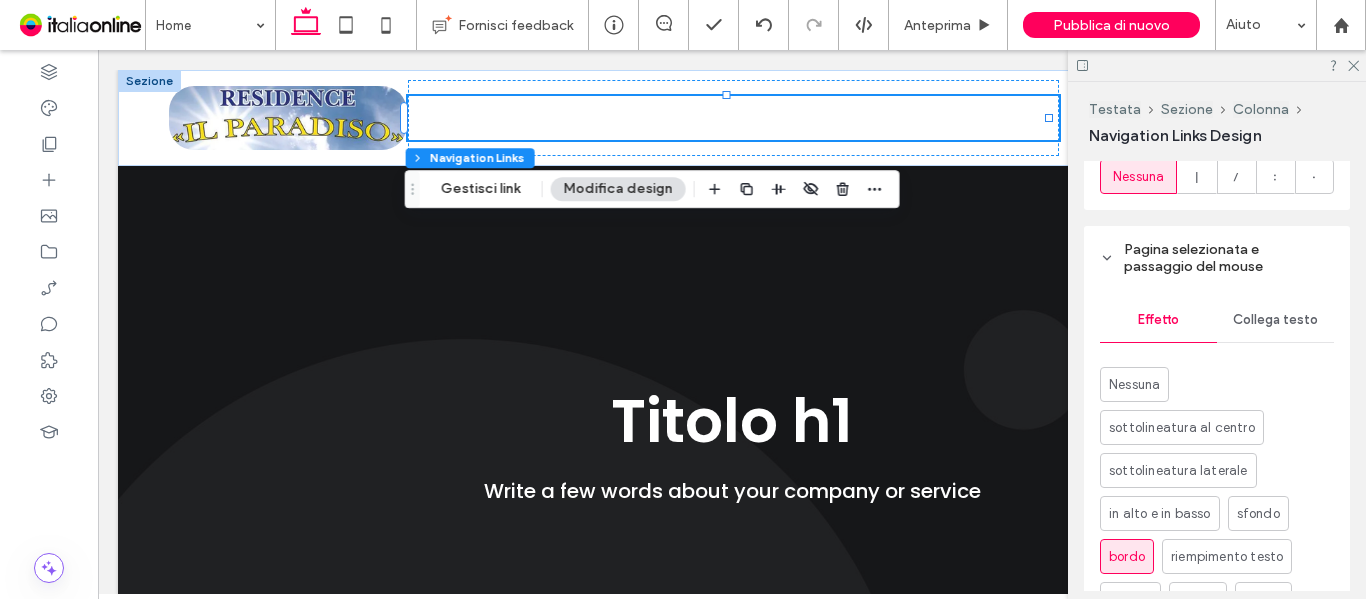 scroll, scrollTop: 1066, scrollLeft: 0, axis: vertical 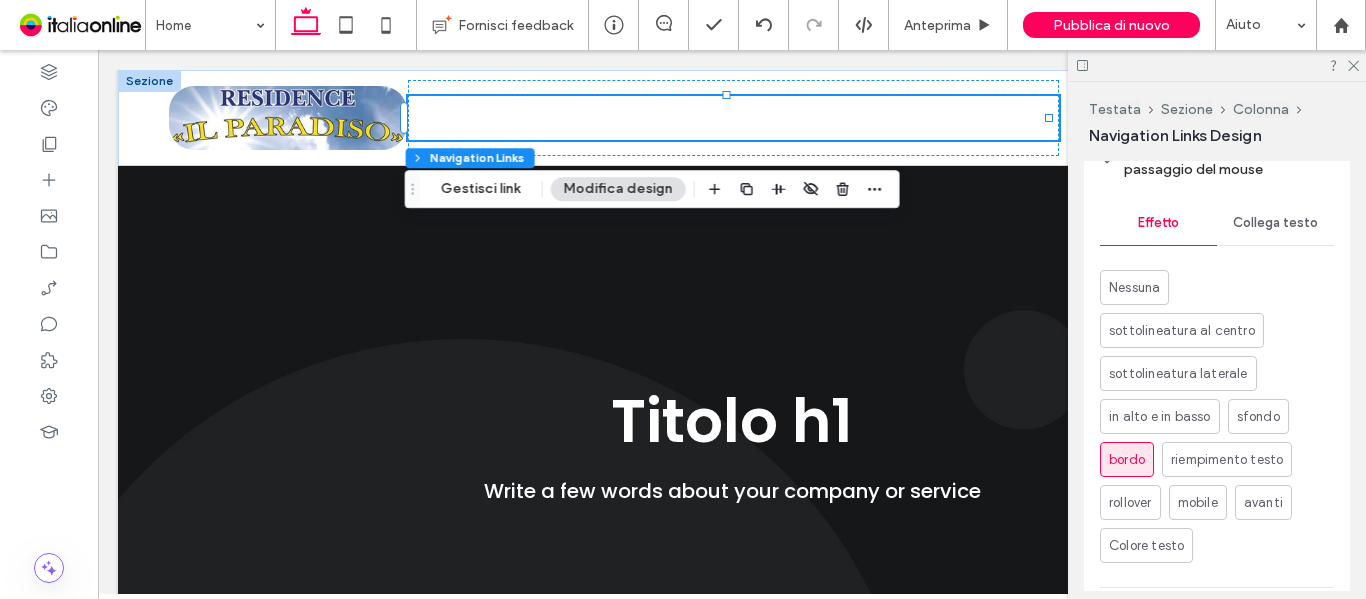click on "Collega testo" at bounding box center (1275, 223) 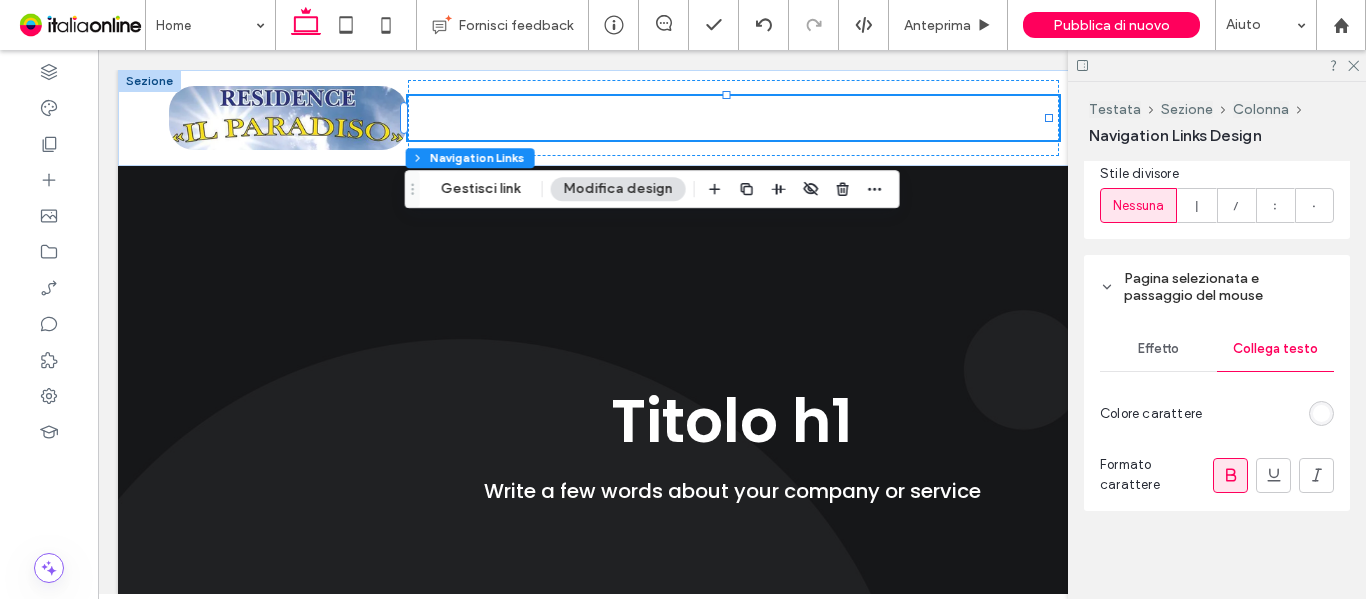 scroll, scrollTop: 958, scrollLeft: 0, axis: vertical 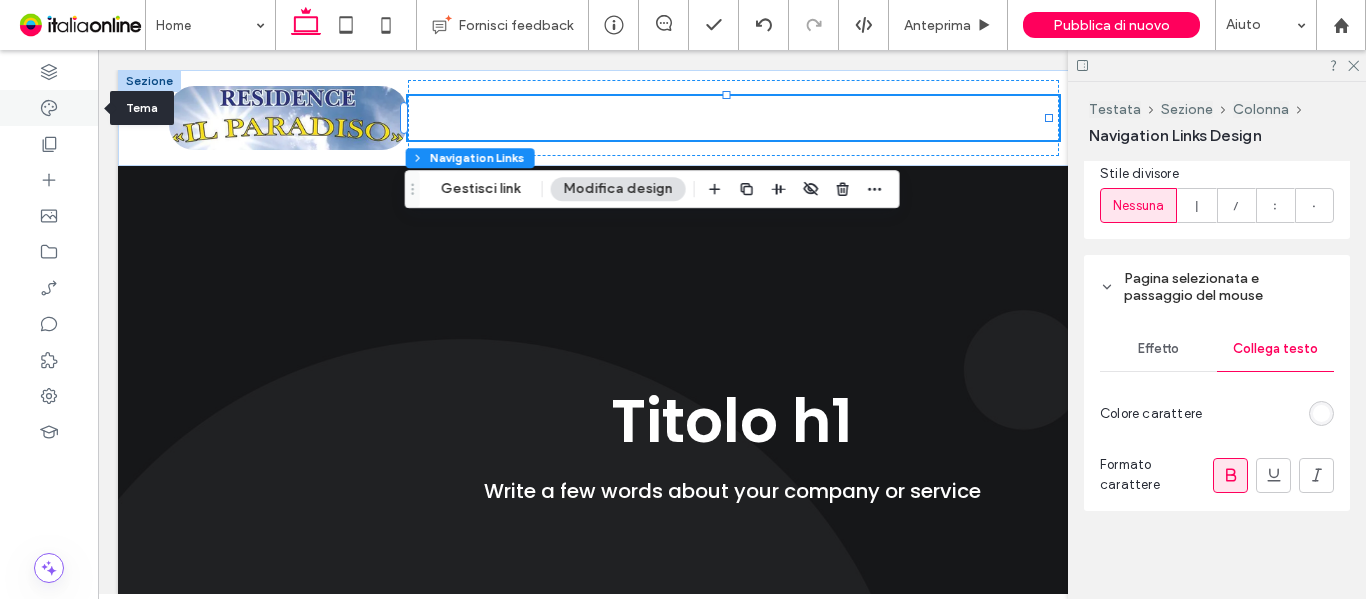 drag, startPoint x: 39, startPoint y: 117, endPoint x: 114, endPoint y: 114, distance: 75.059975 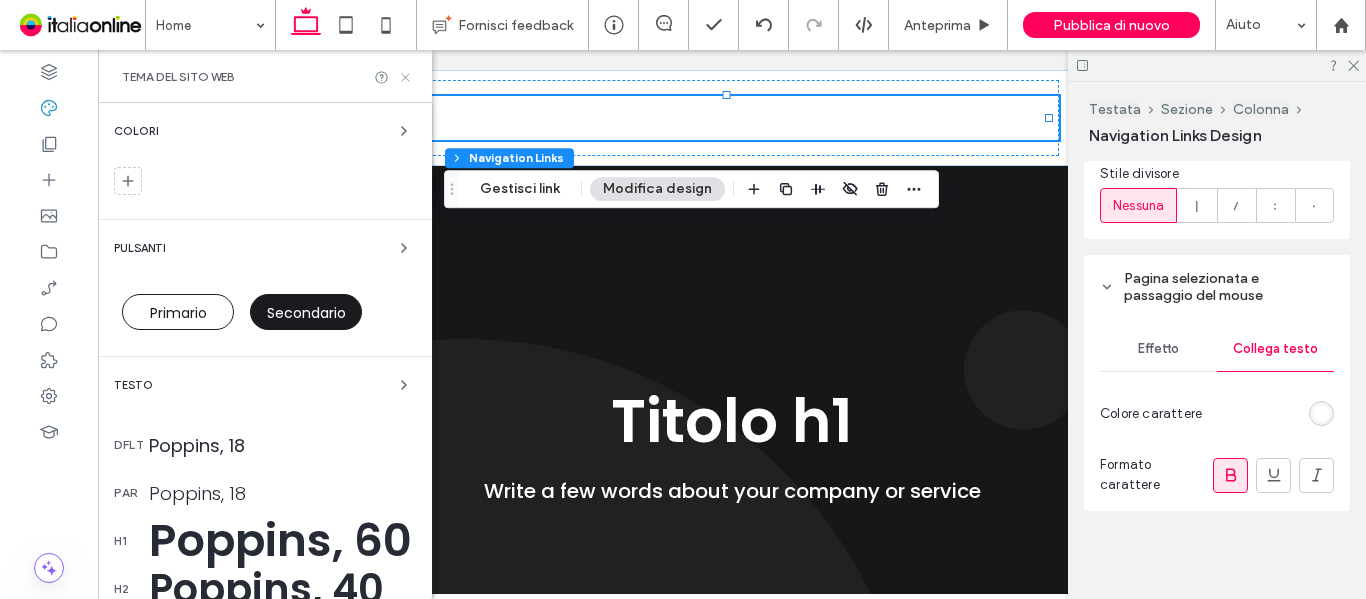 click 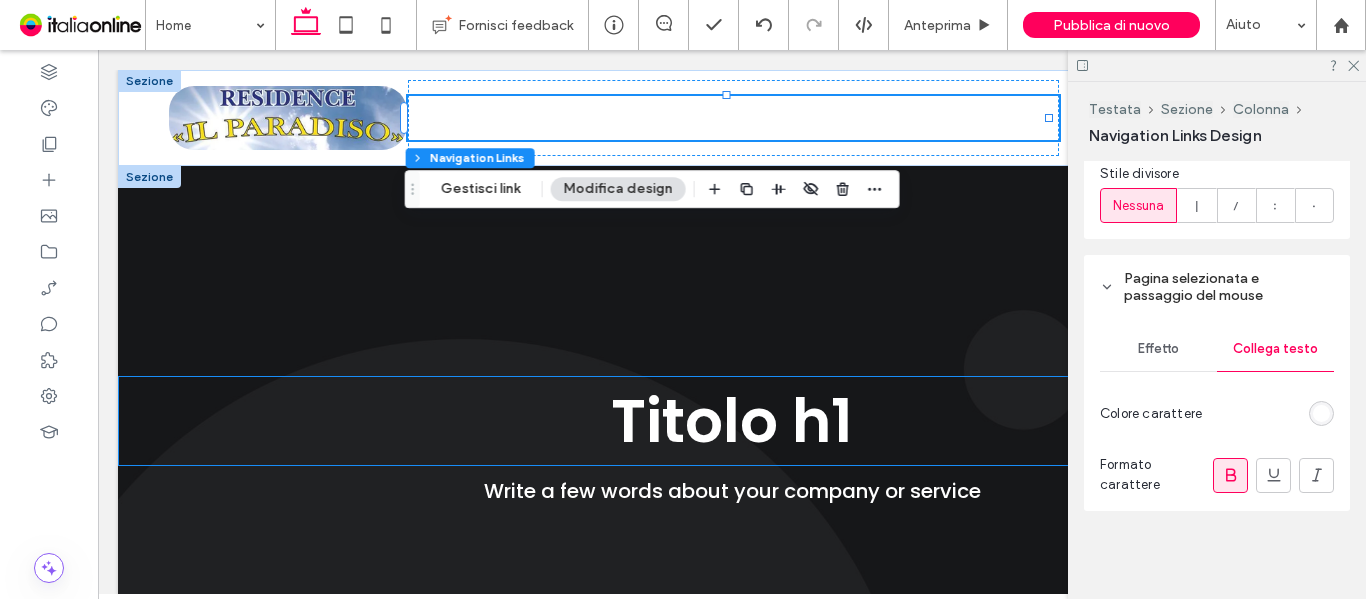 click on "Titolo h1" at bounding box center [732, 421] 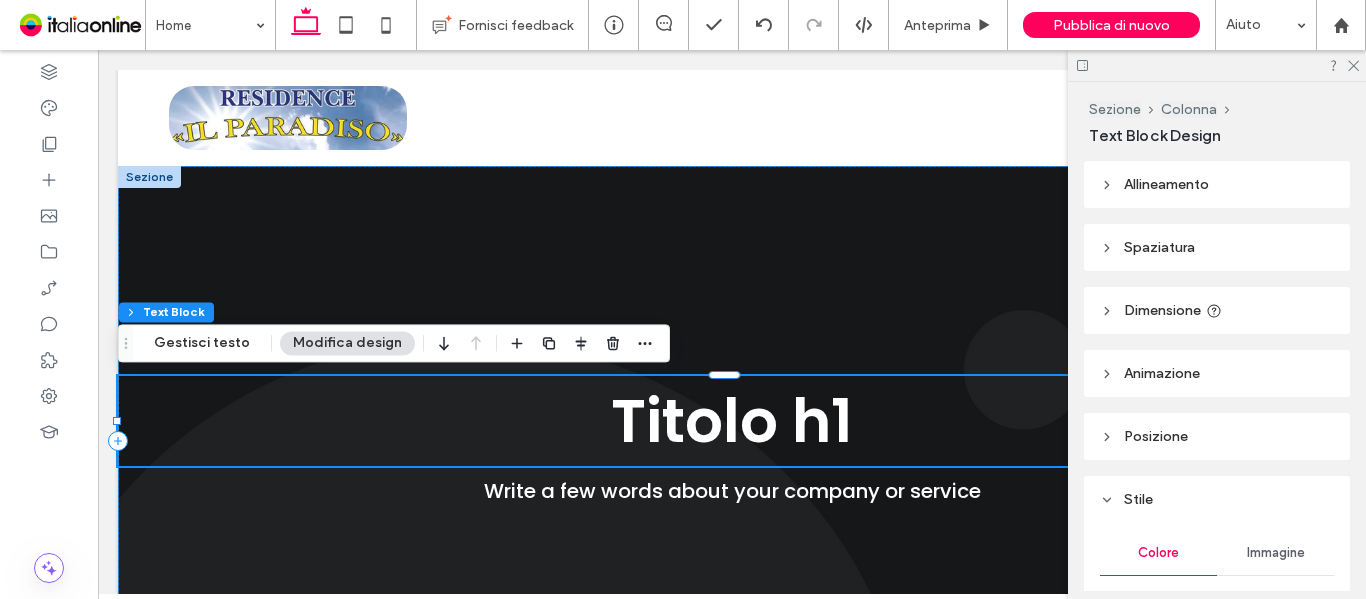 click on "Titolo h1" at bounding box center [732, 421] 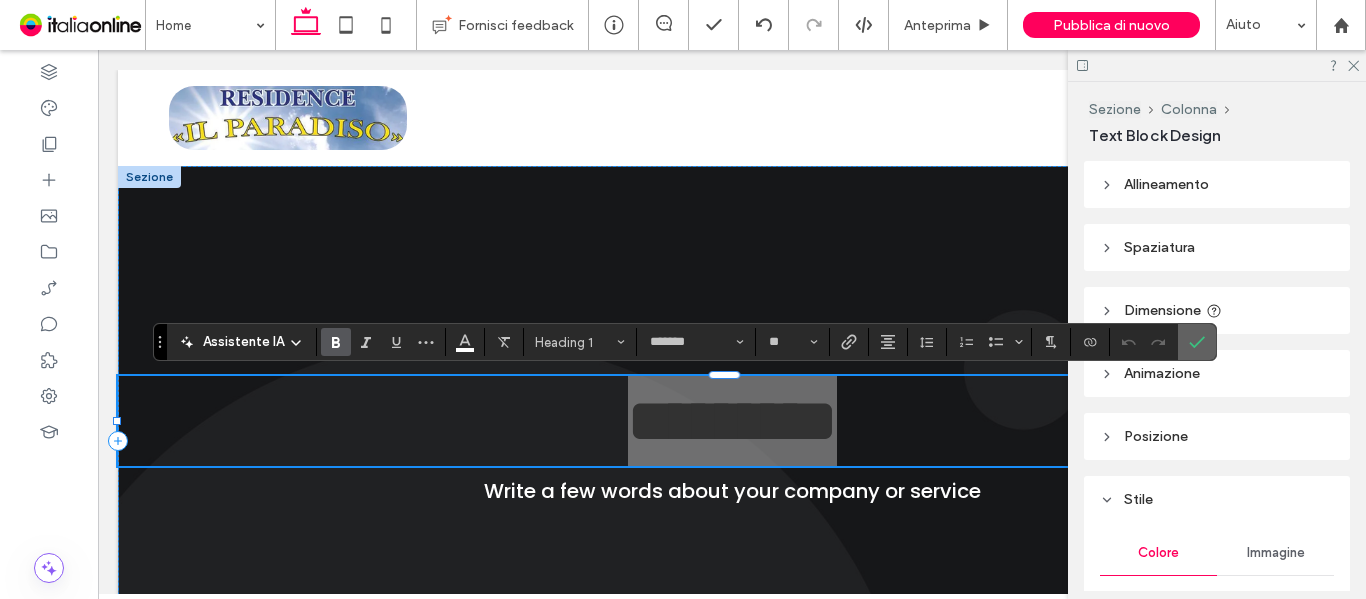 click 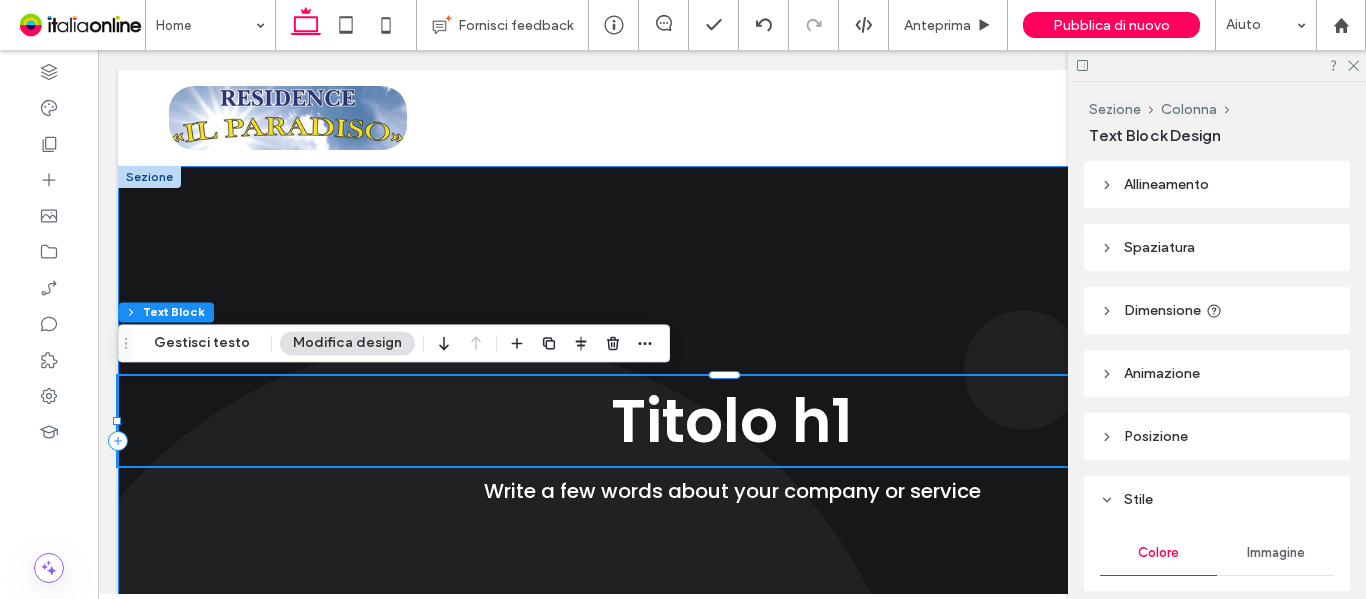 click on "Write a few words about your company or service" at bounding box center [732, 441] 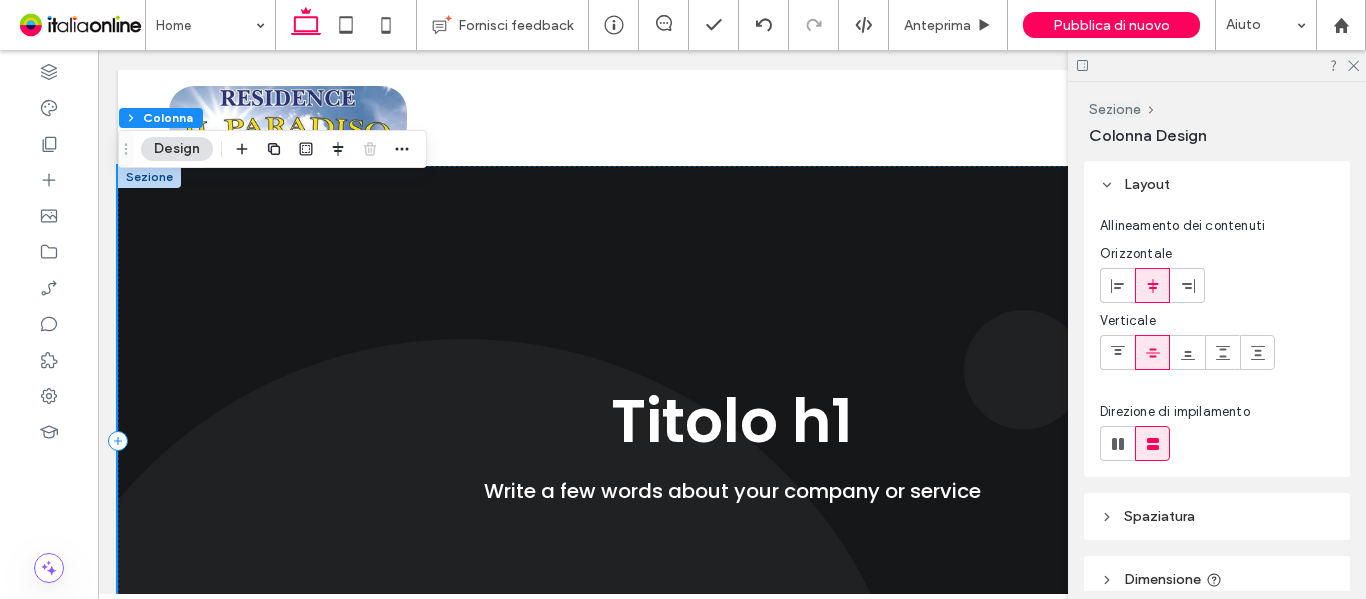 click on "Write a few words about your company or service" at bounding box center [732, 441] 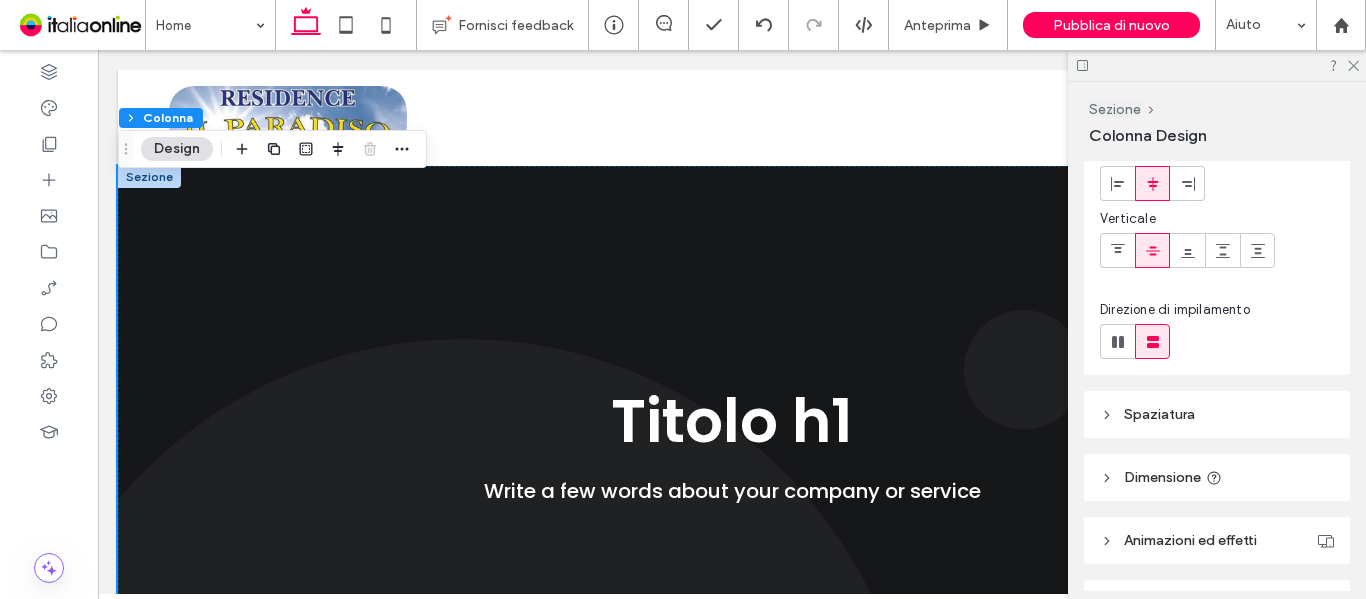 scroll, scrollTop: 200, scrollLeft: 0, axis: vertical 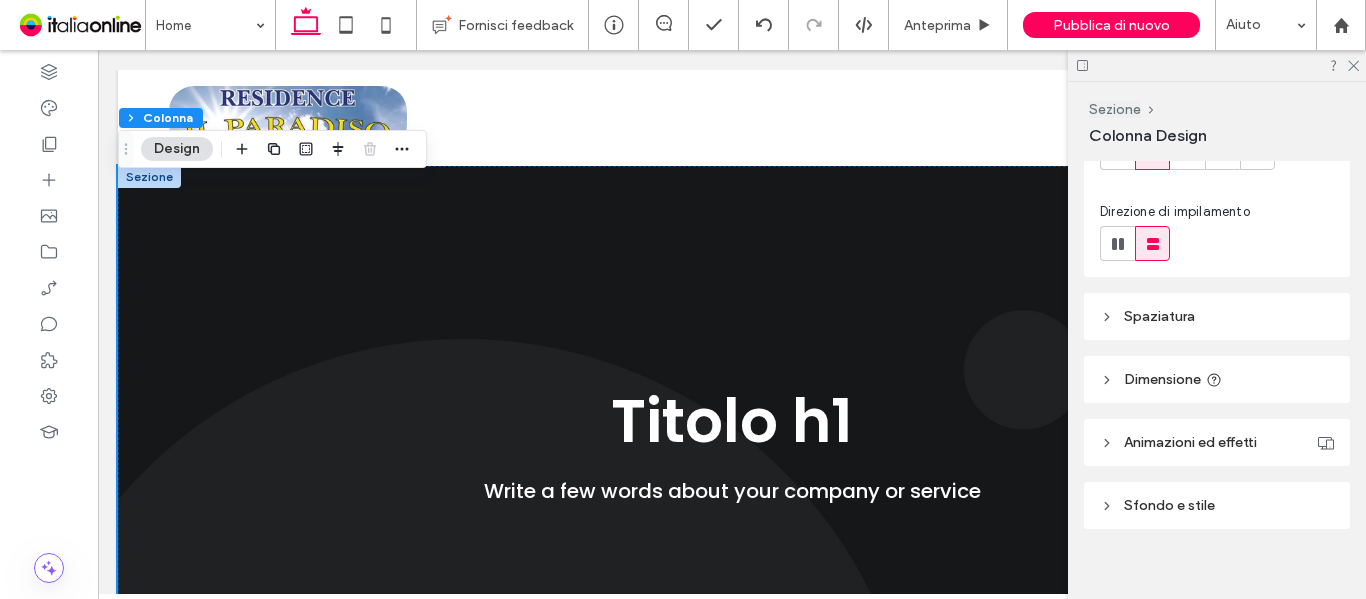 click on "Sfondo e stile" at bounding box center (1169, 505) 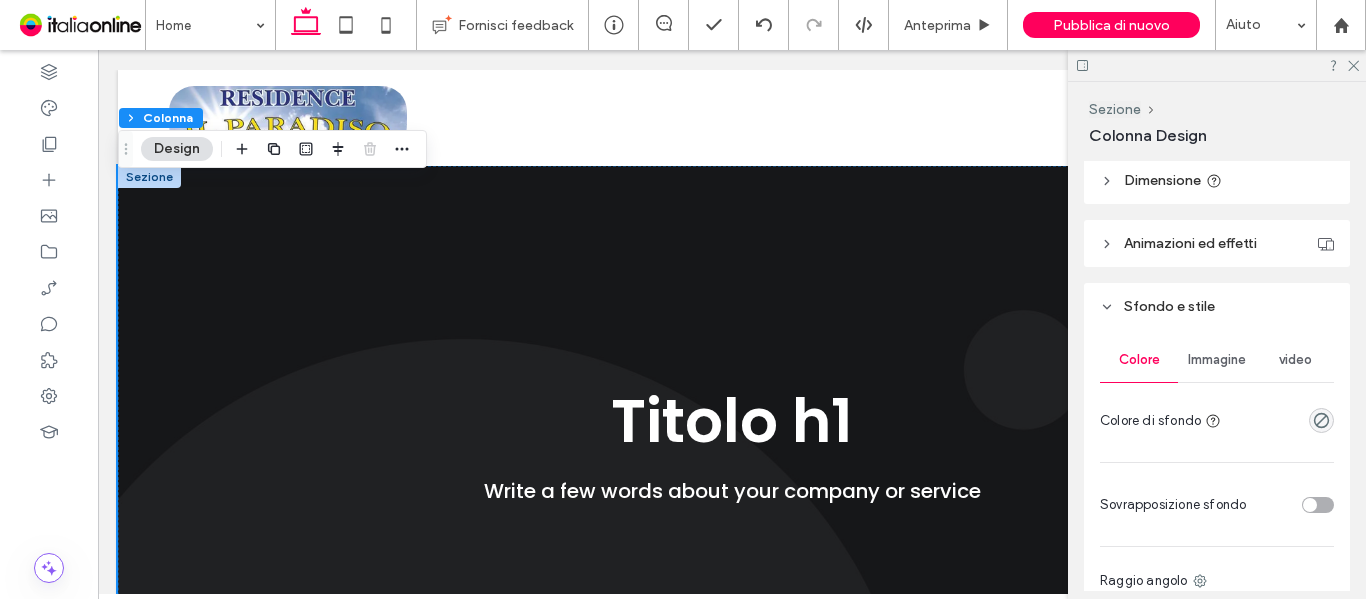 scroll, scrollTop: 400, scrollLeft: 0, axis: vertical 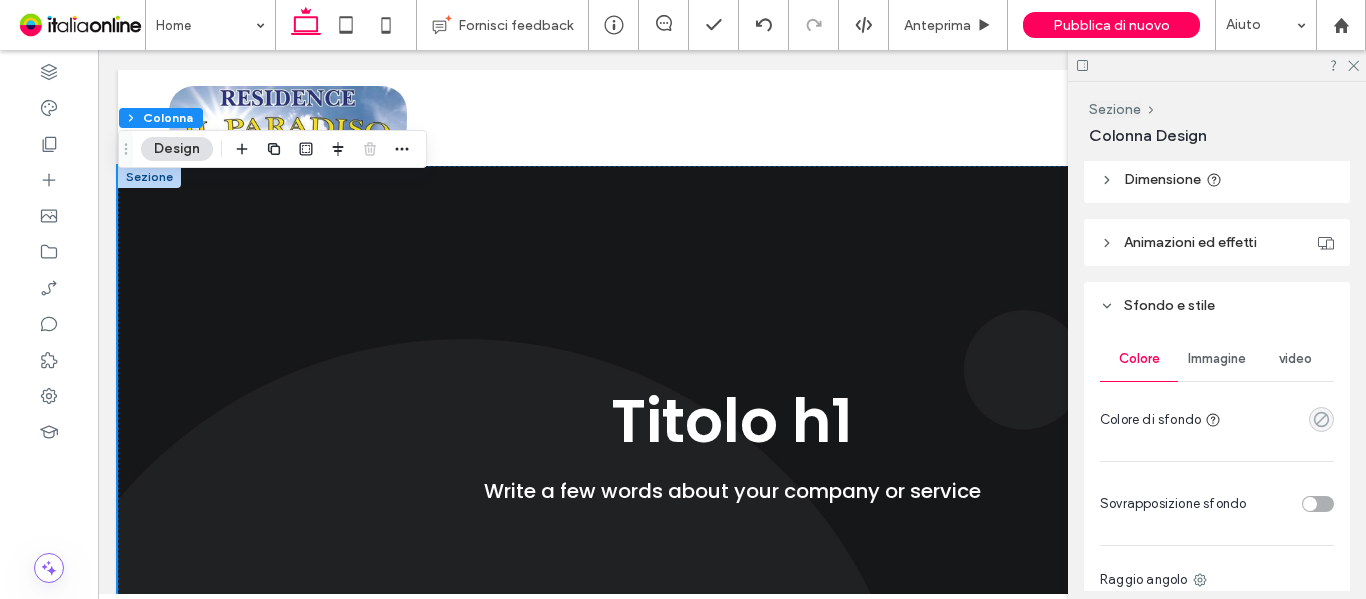 click 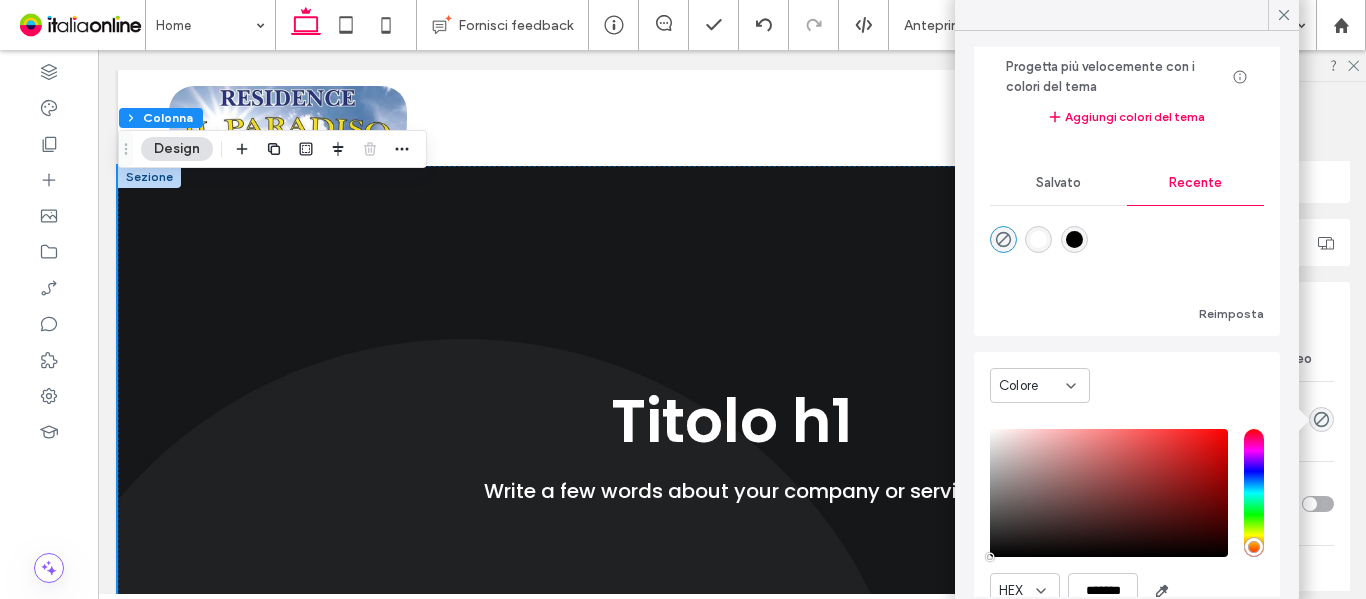 scroll, scrollTop: 173, scrollLeft: 0, axis: vertical 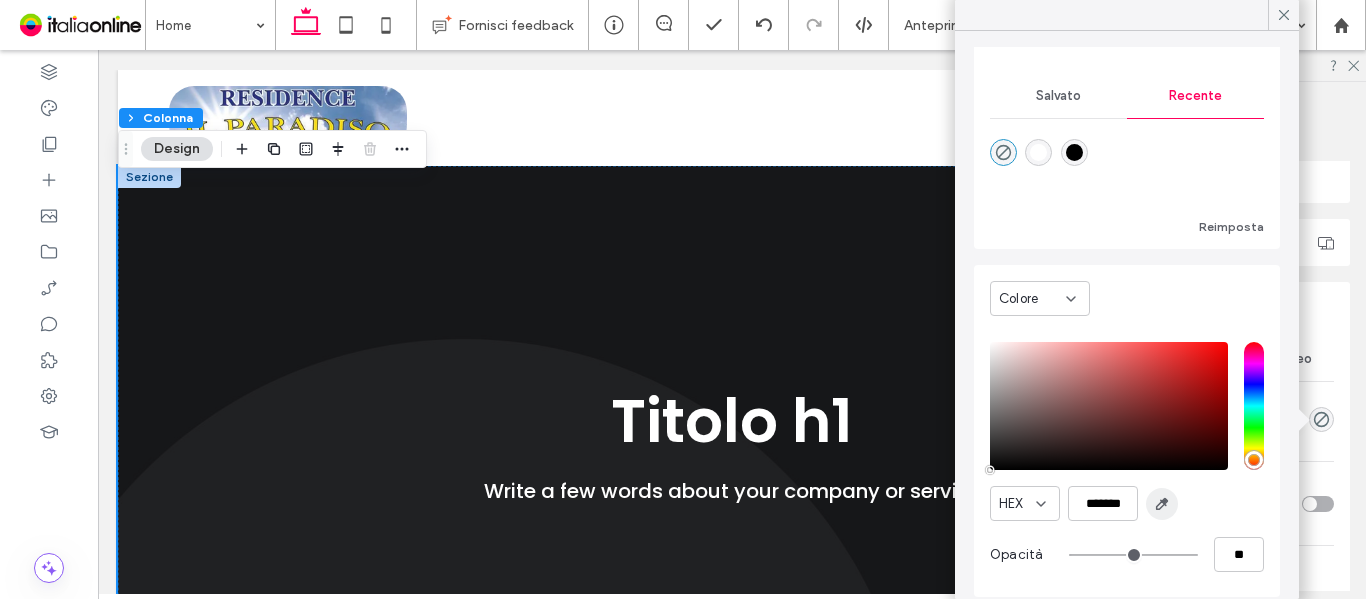 click 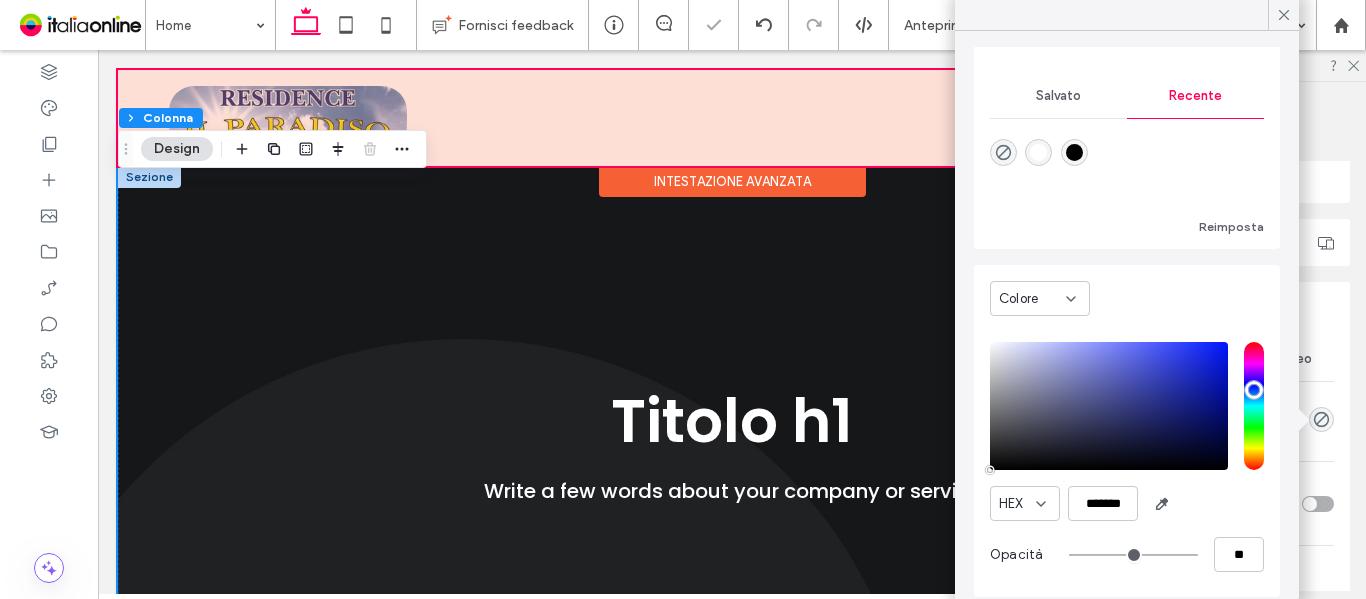 type on "*******" 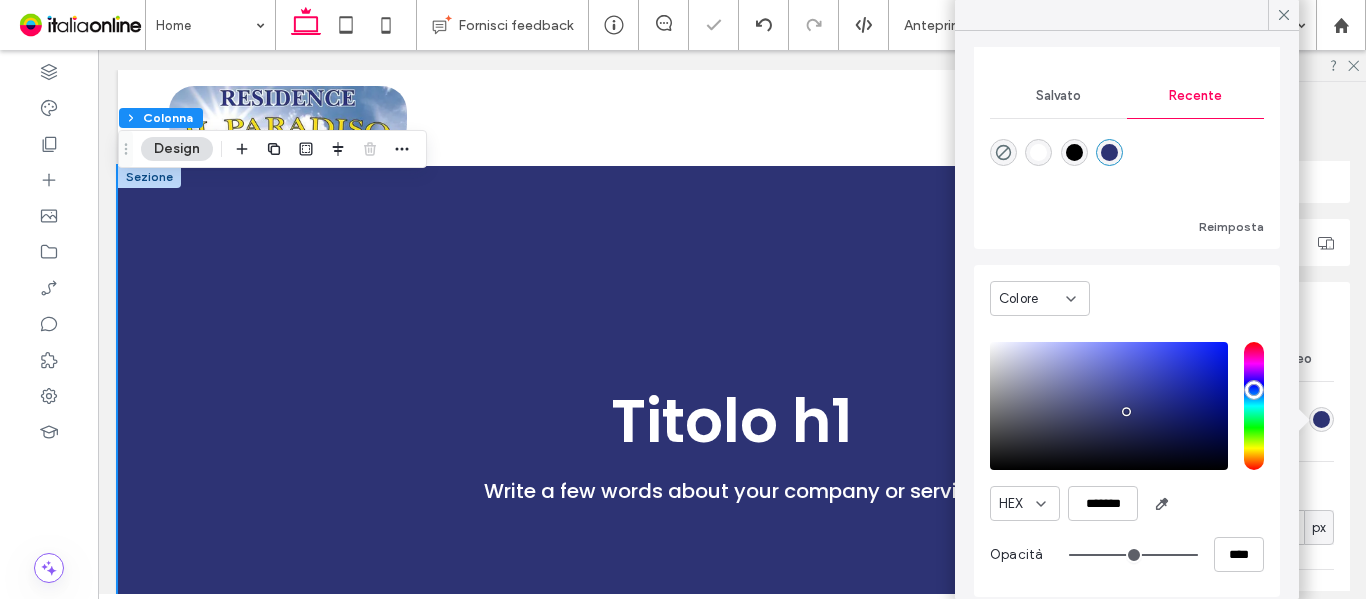 click on "Salvato" at bounding box center [1058, 96] 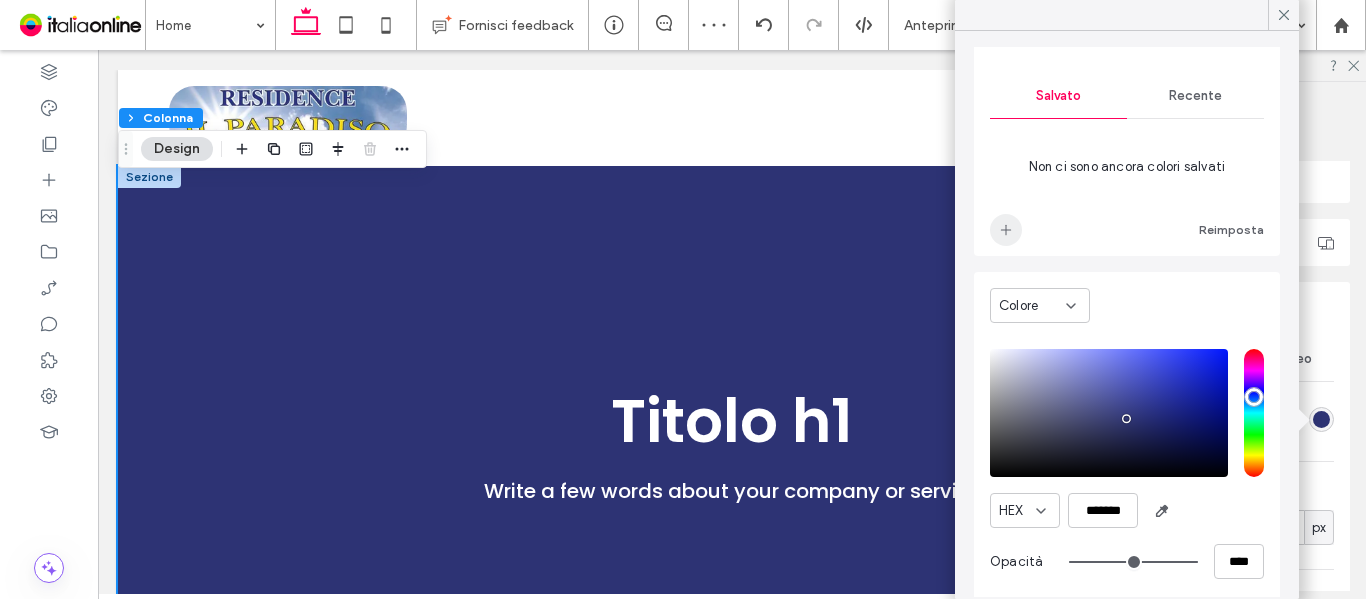 click 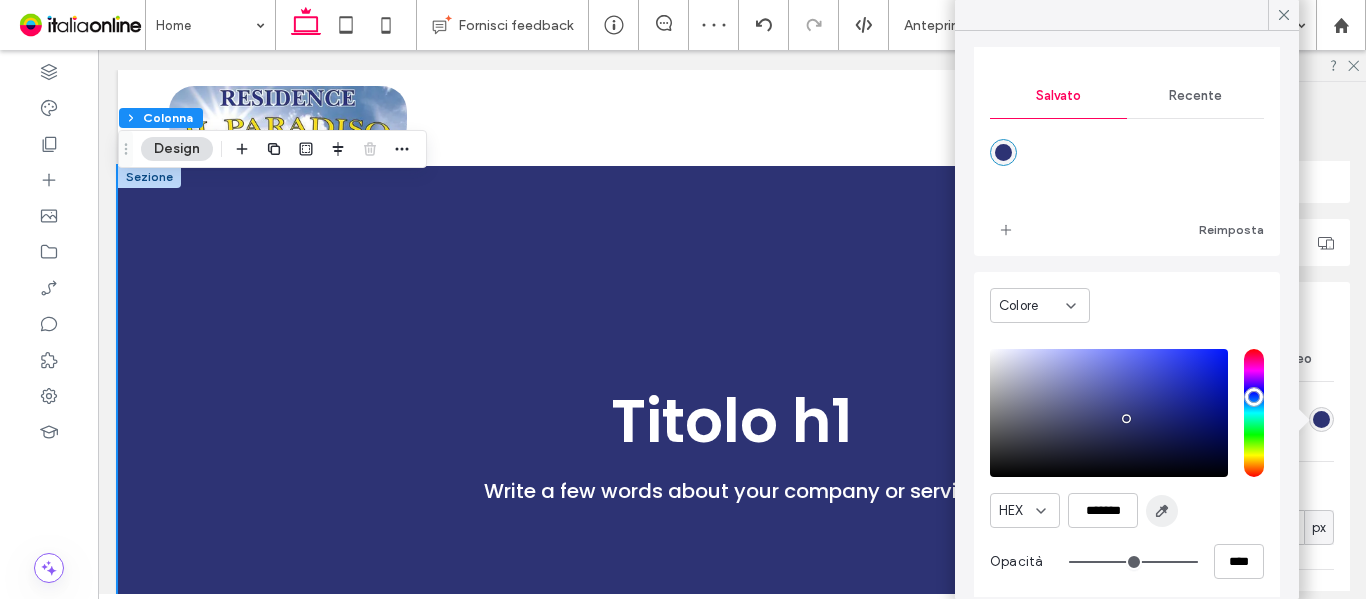 click 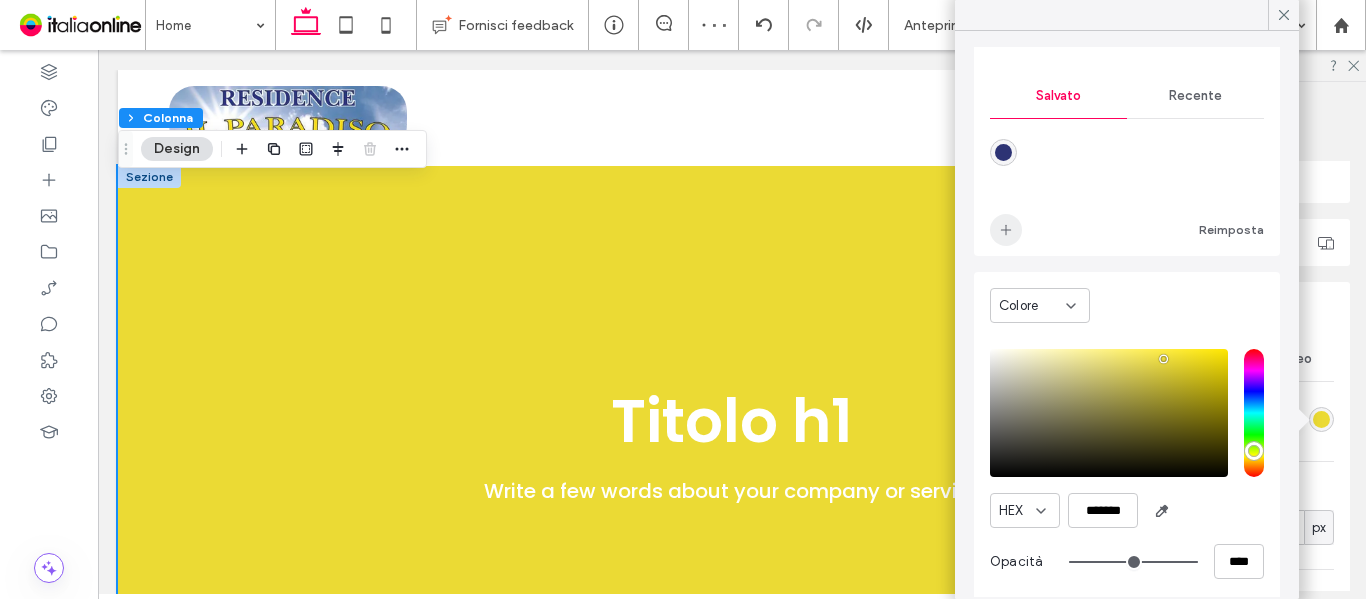 click at bounding box center [1006, 230] 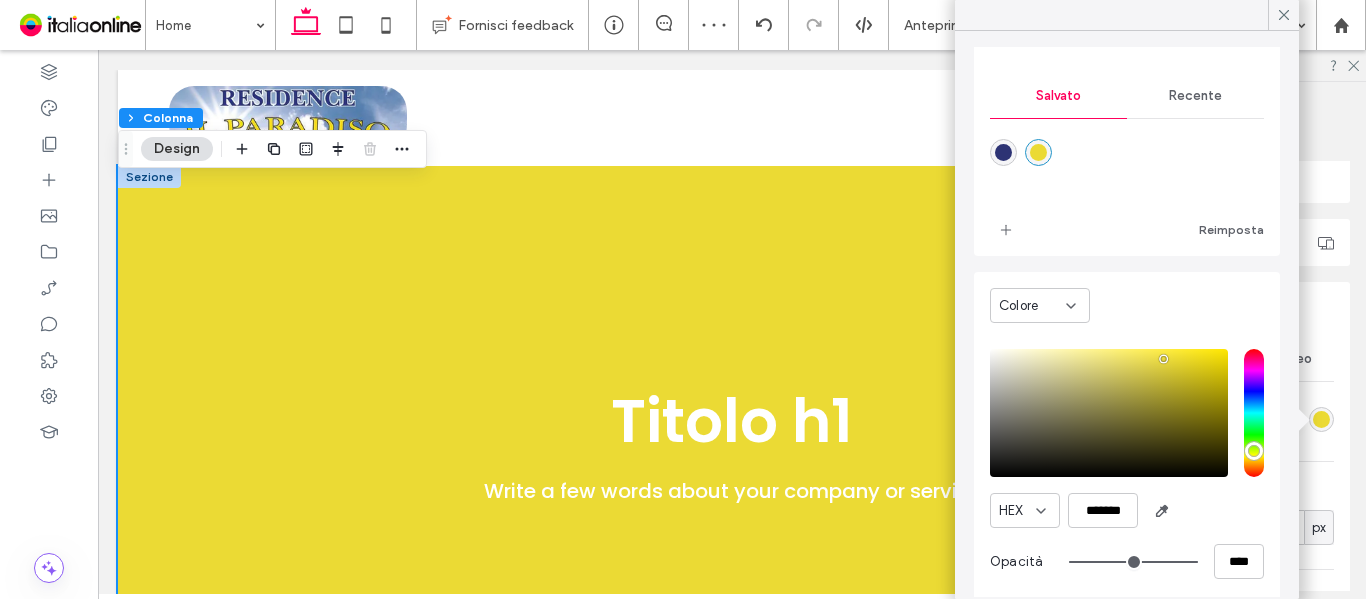 click at bounding box center [1003, 152] 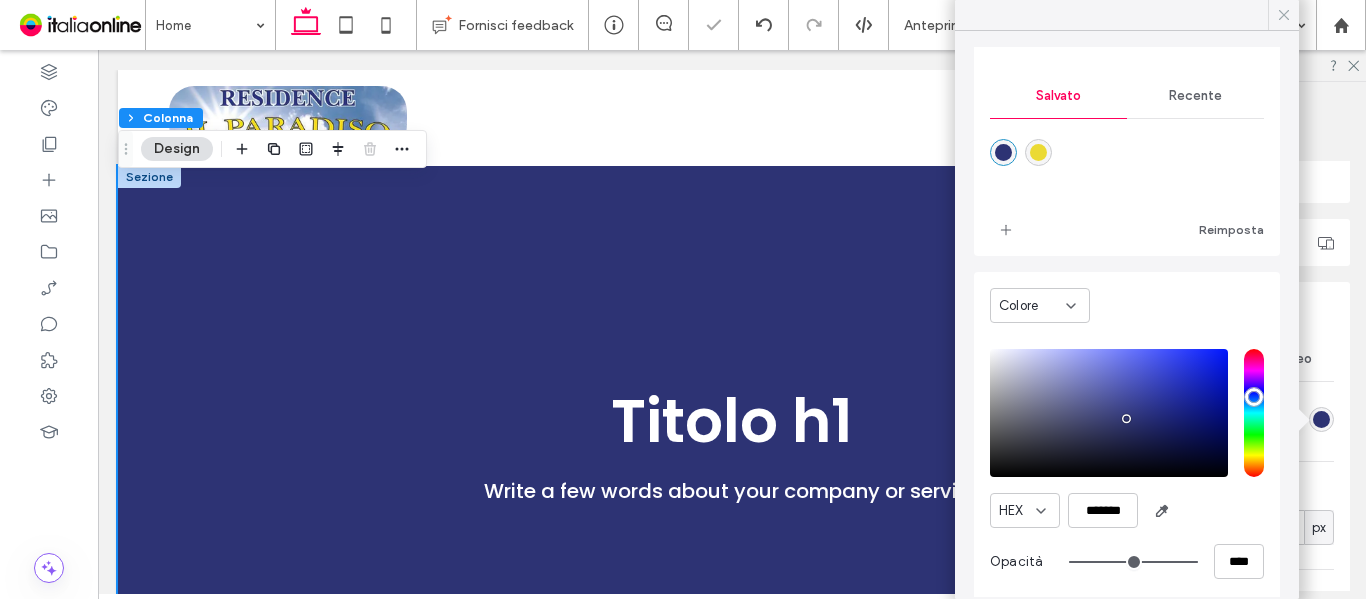 click at bounding box center [1284, 15] 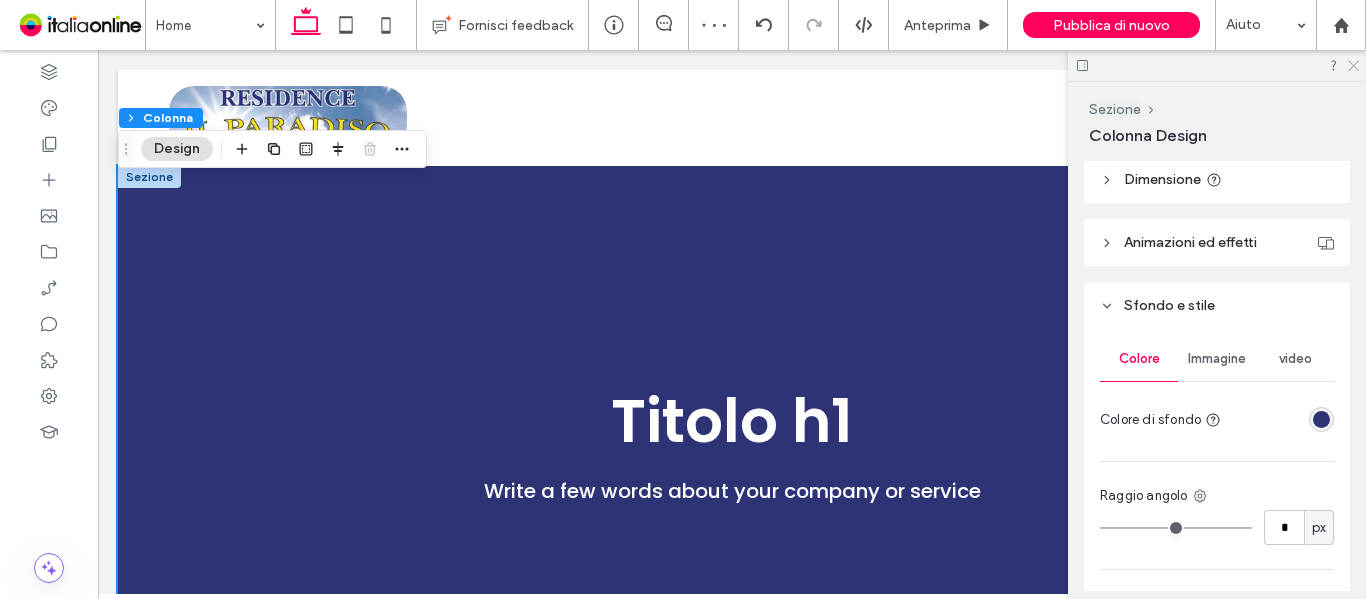 click 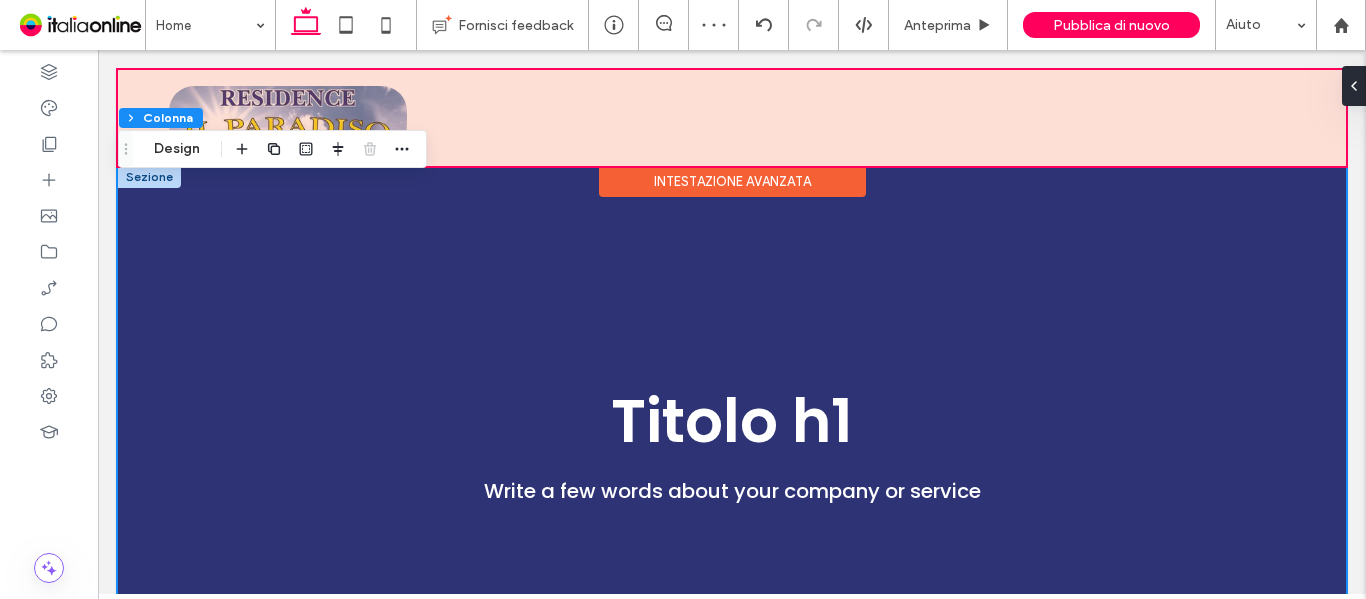 click at bounding box center [732, 118] 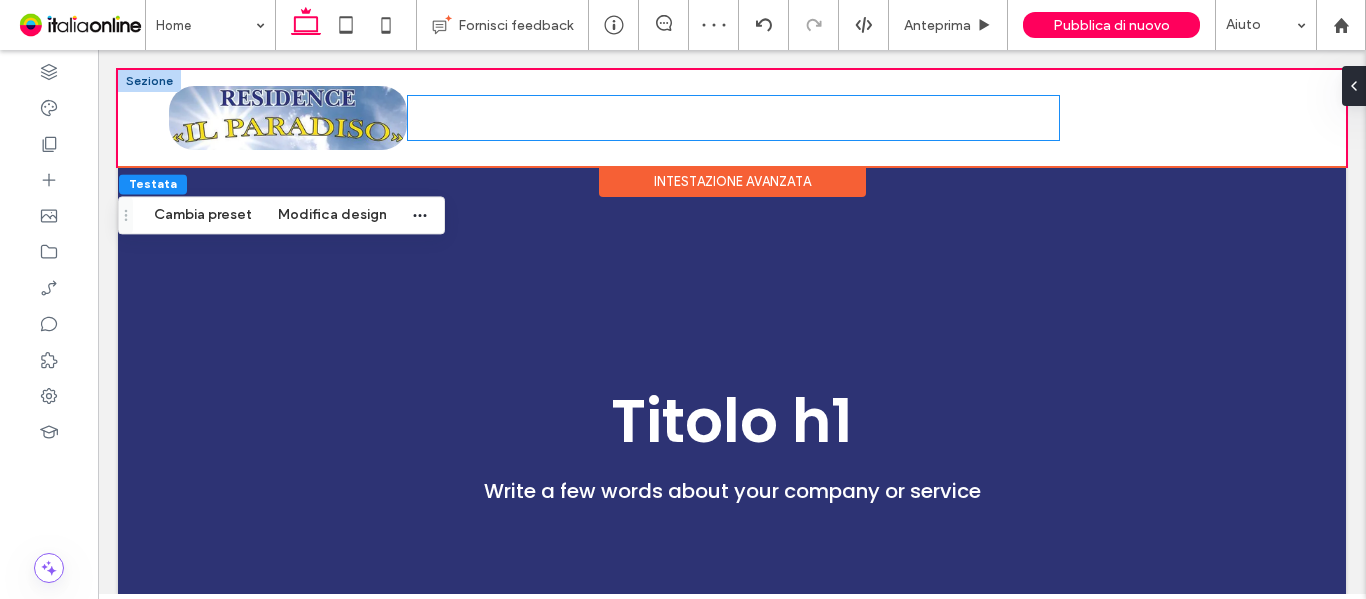 click on "Home" at bounding box center [726, 118] 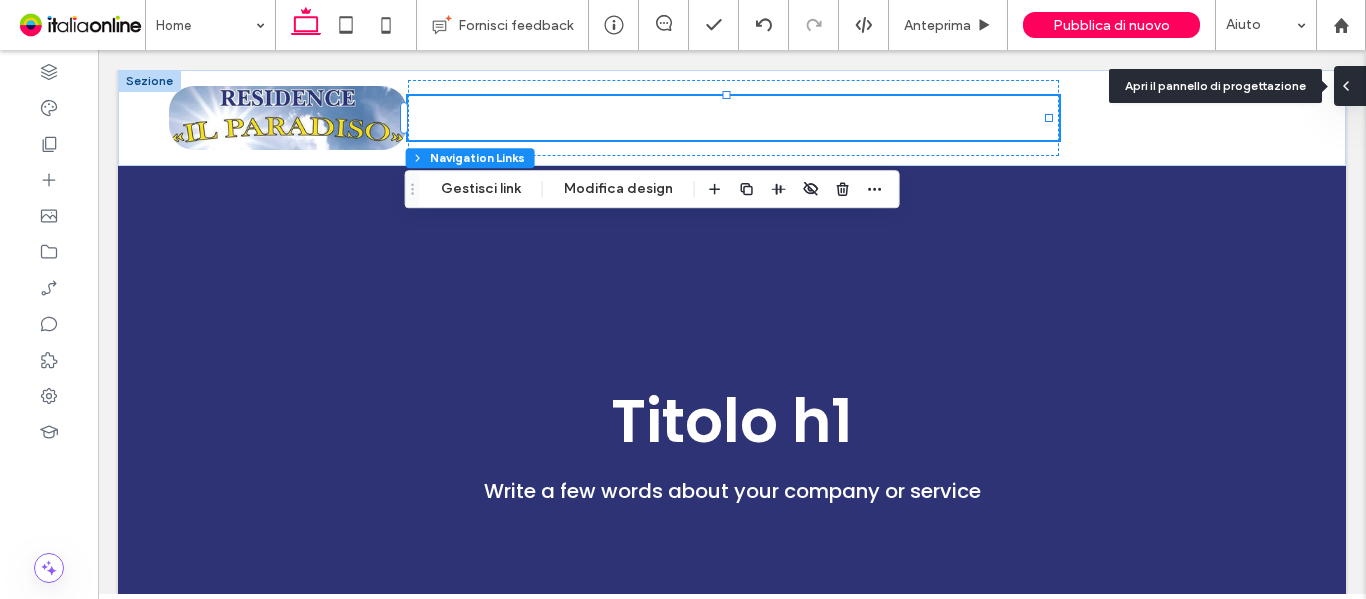 click at bounding box center (1350, 86) 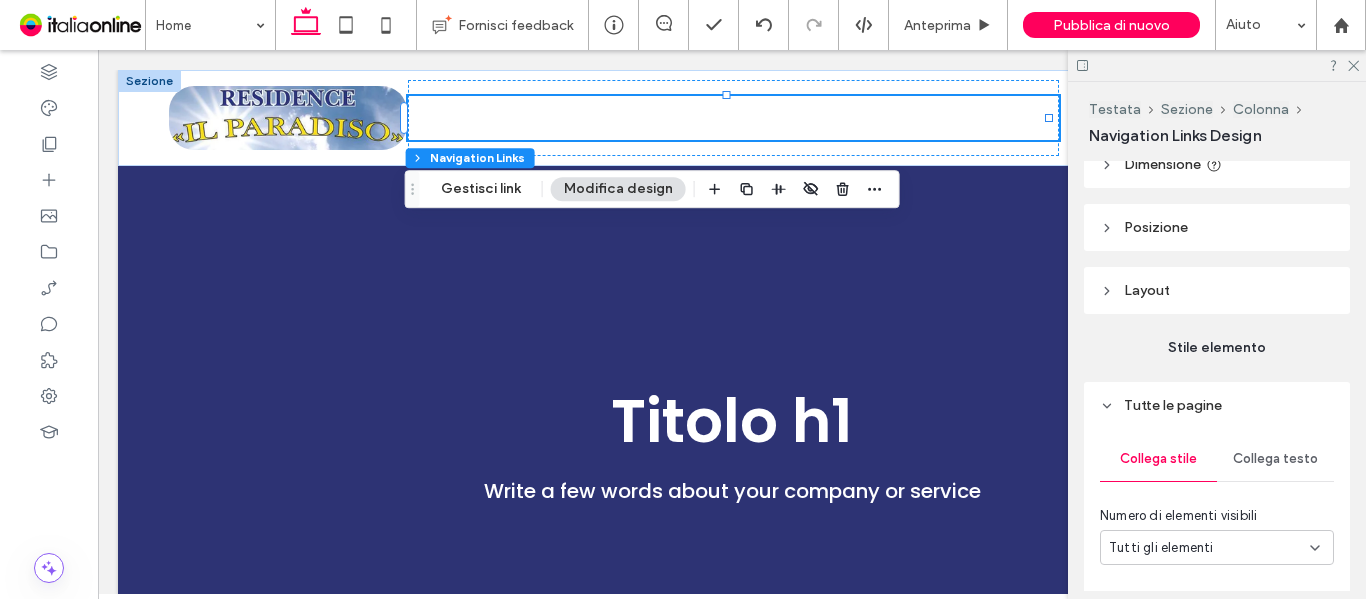 scroll, scrollTop: 500, scrollLeft: 0, axis: vertical 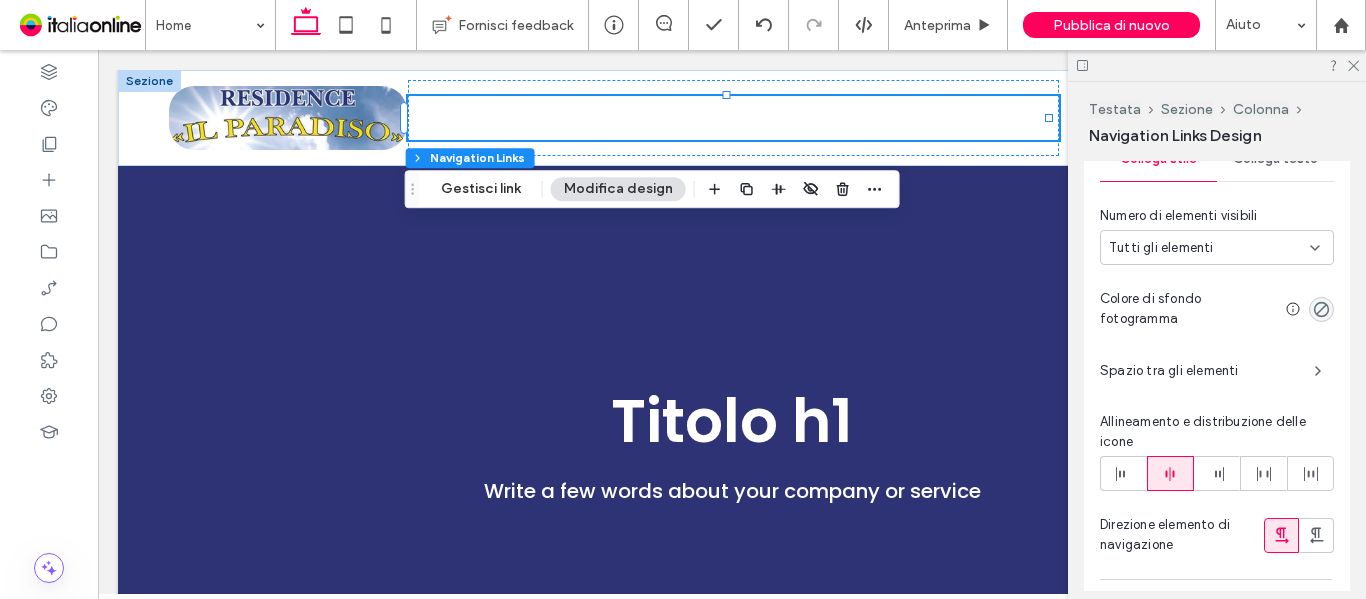 click on "Collega testo" at bounding box center (1275, 159) 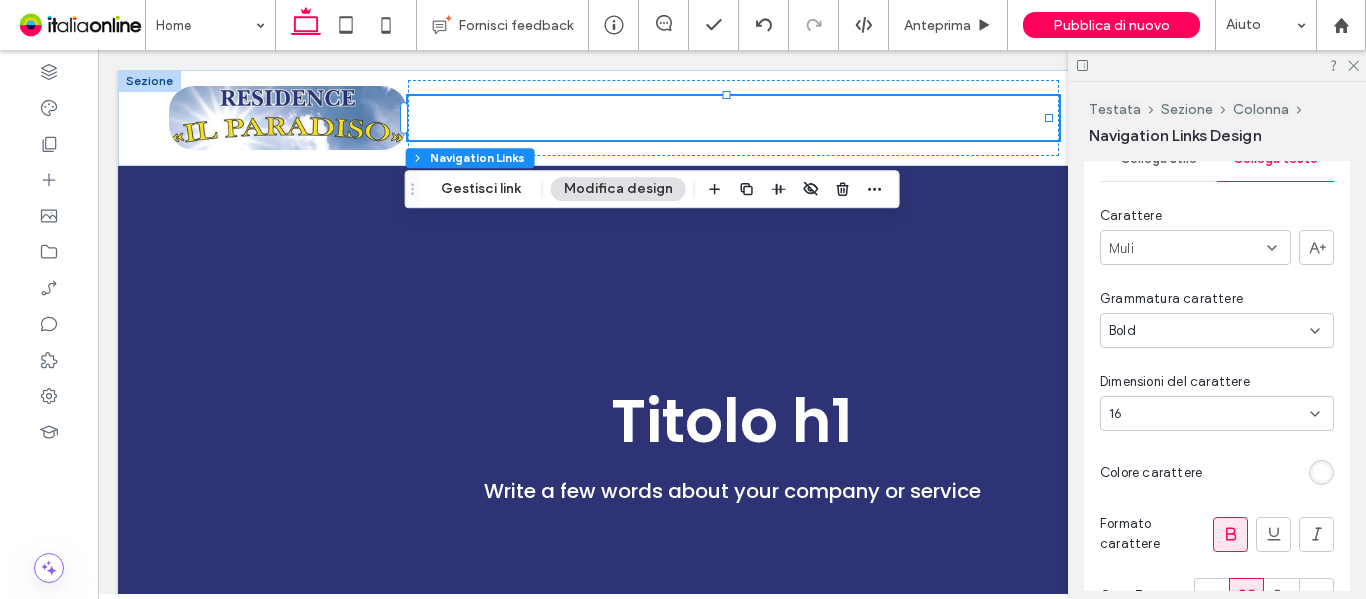click at bounding box center (1321, 472) 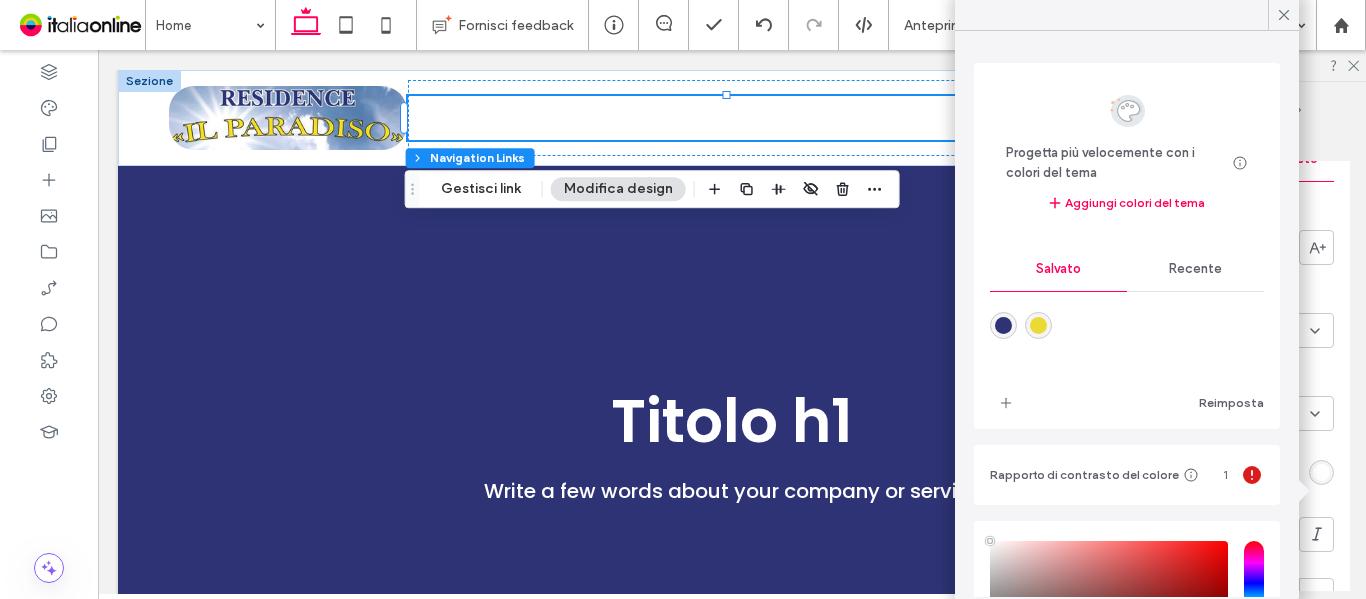 click at bounding box center (1003, 325) 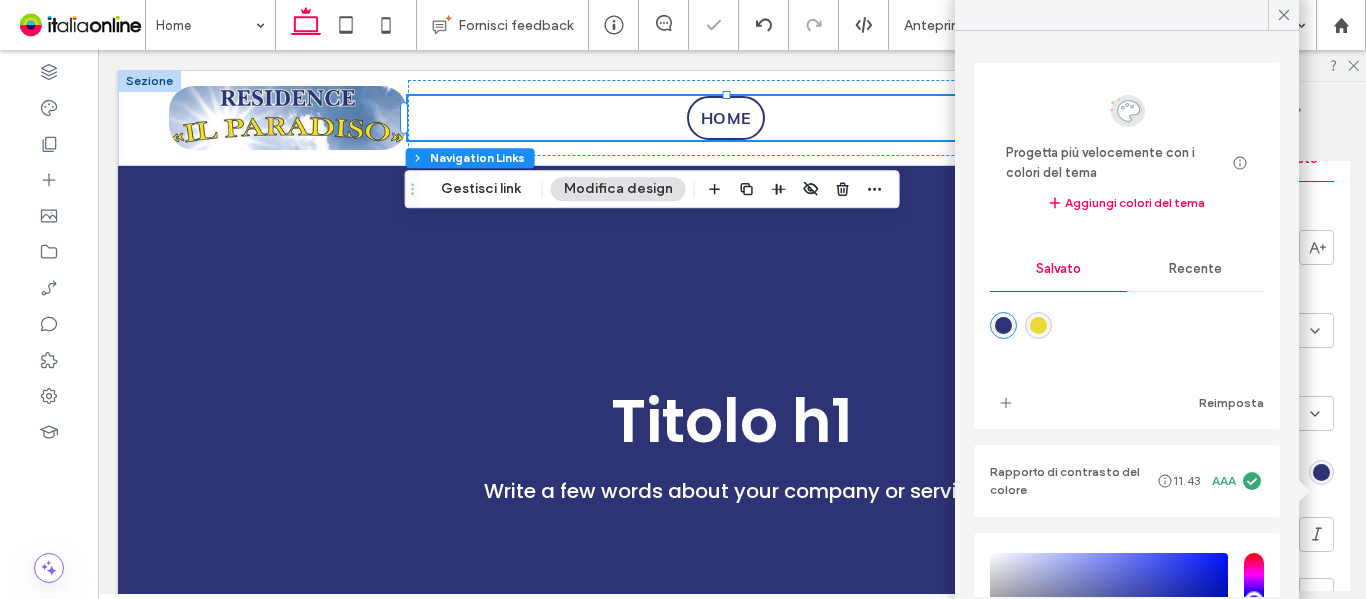 click on "Rinomina le pagine e modifica l'ordine, la SEO e le impostazioni sul Pannello delle pagine. Allineamento Spaziatura Imposta i margini e la spaziatura interna 0px 0% 0px 0% * px 0px * px 0px Reimposta spaziatura interna Dimensione Larghezza *** % Altezza A Altre opzioni di dimensione Posizione Tipo di posizione Predefinito Layout Orientamento Horizontal Home Servizi About Contatti Stile elemento Tutte le pagine Collega stile Collega testo Carattere Muli Grammatura carattere Bold Dimensioni del carattere 16 Colore carattere Formato carattere Case Type Pagina selezionata e passaggio del mouse Effetto Collega testo Nessuna sottolineatura al centro sottolineatura laterale in alto e in basso sfondo bordo riempimento testo rollover mobile avanti Colore testo Bordo *** Raggio angolo ** px" at bounding box center [1223, 376] 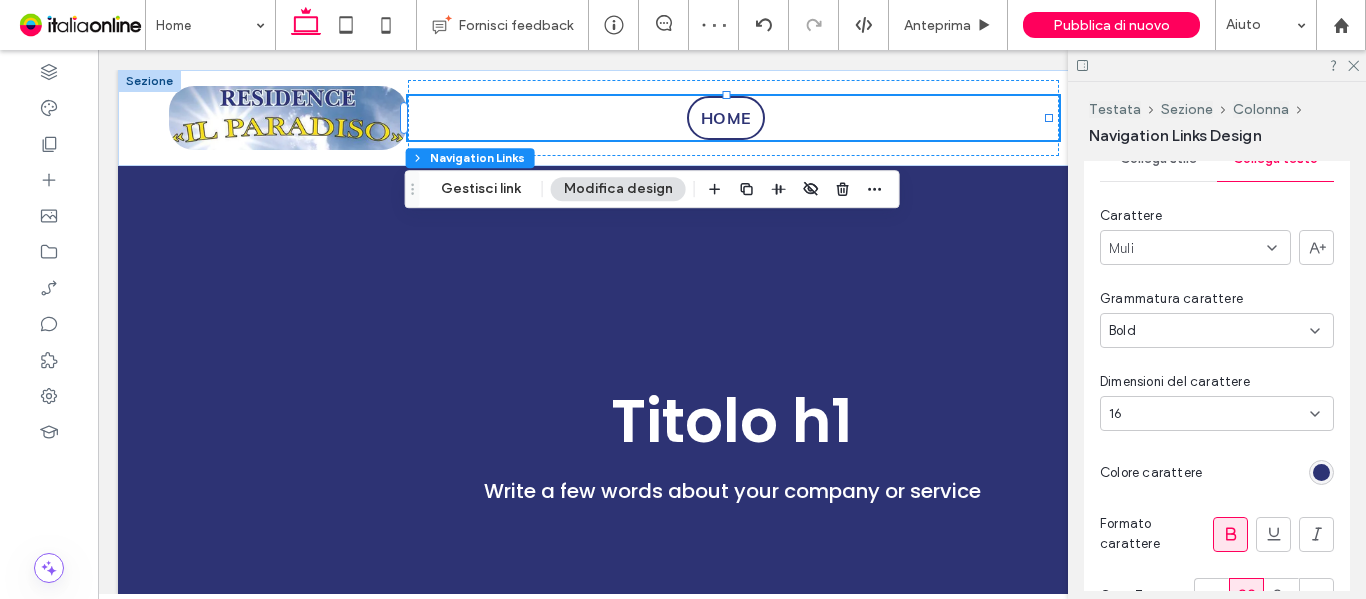 click on "Collega stile" at bounding box center [1158, 159] 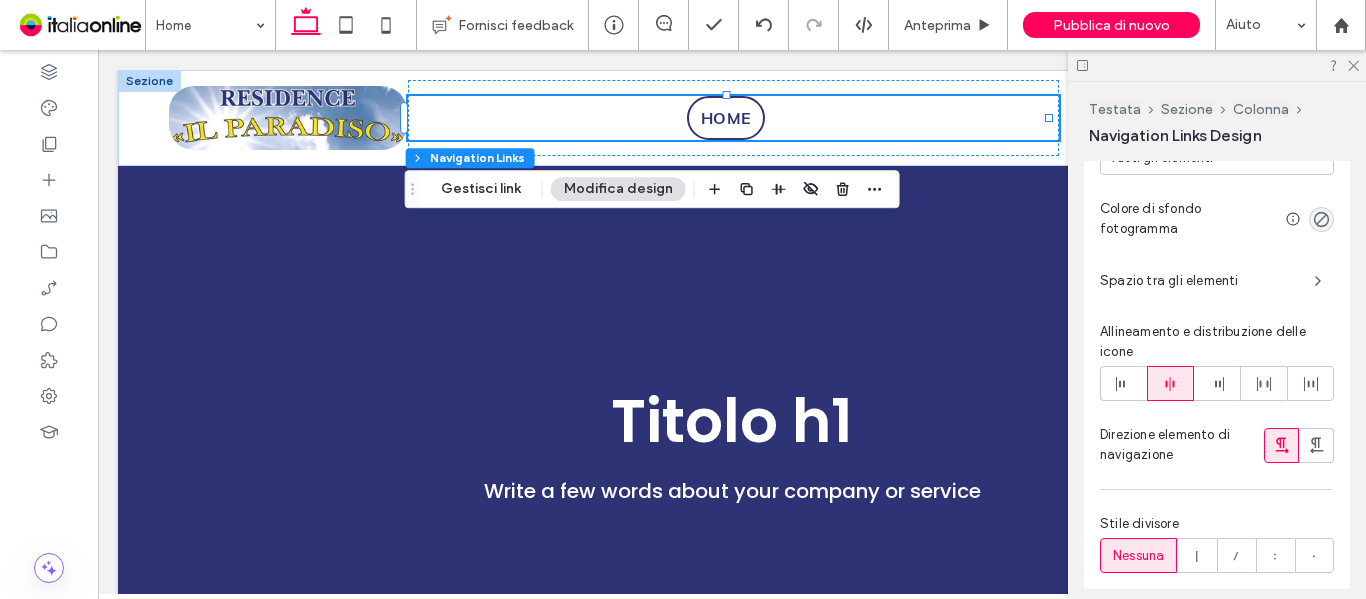 scroll, scrollTop: 700, scrollLeft: 0, axis: vertical 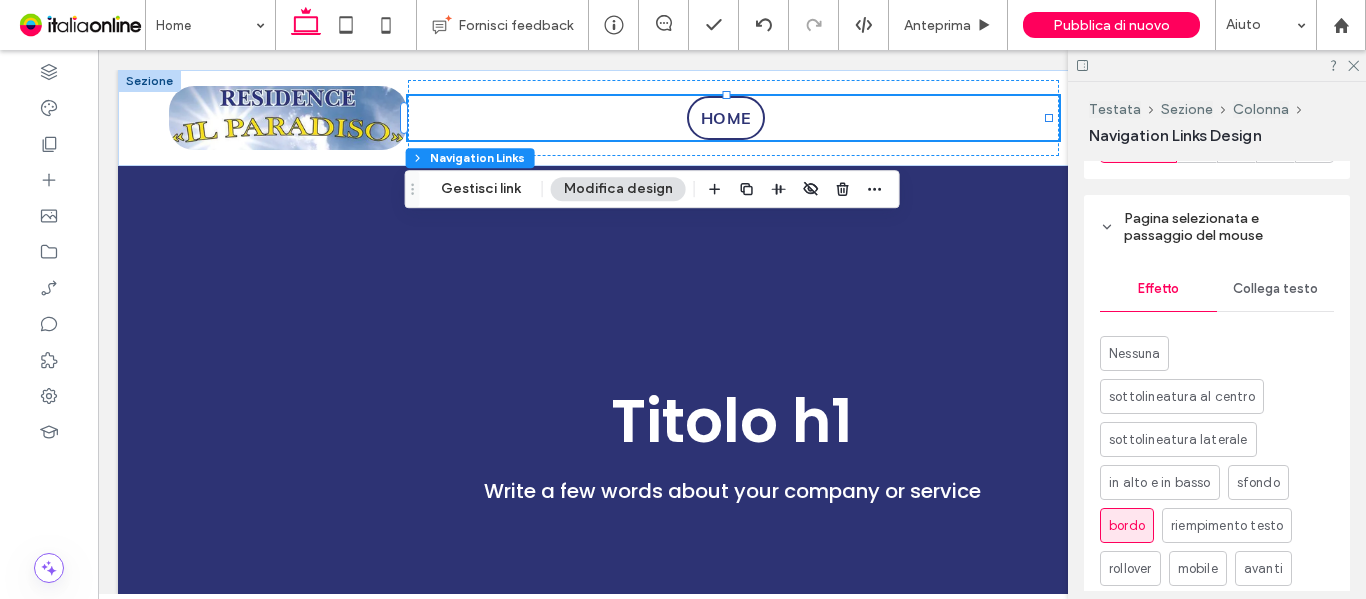 click on "Collega testo" at bounding box center (1275, 289) 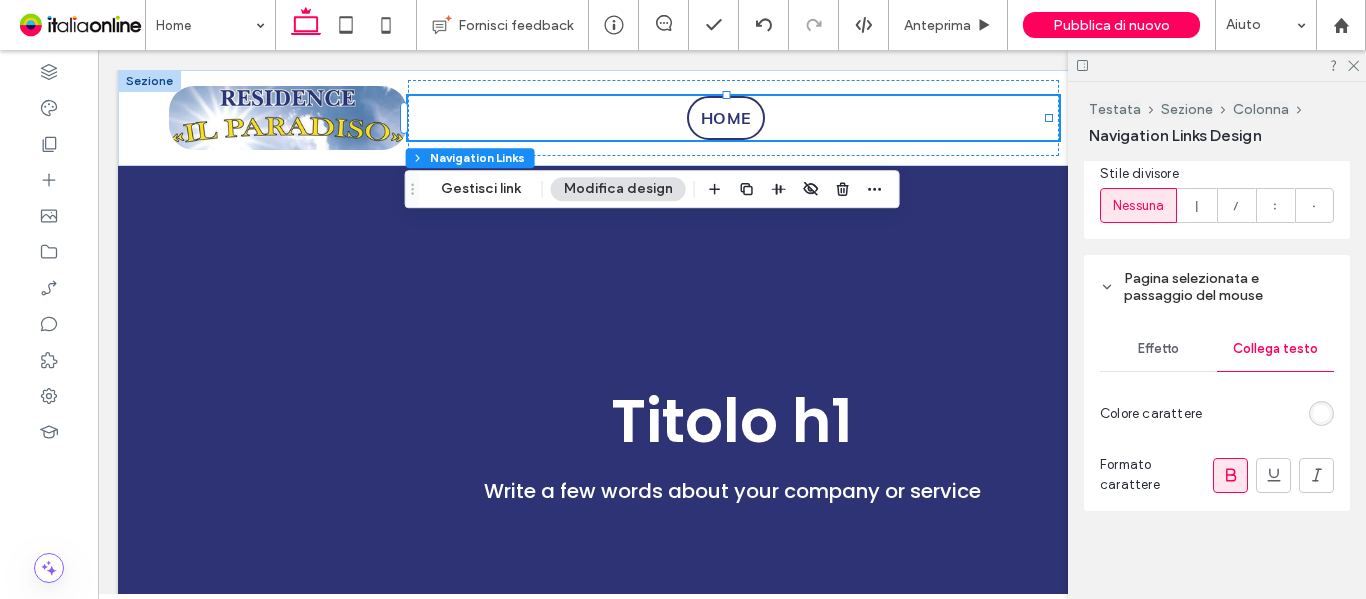 click at bounding box center [1321, 413] 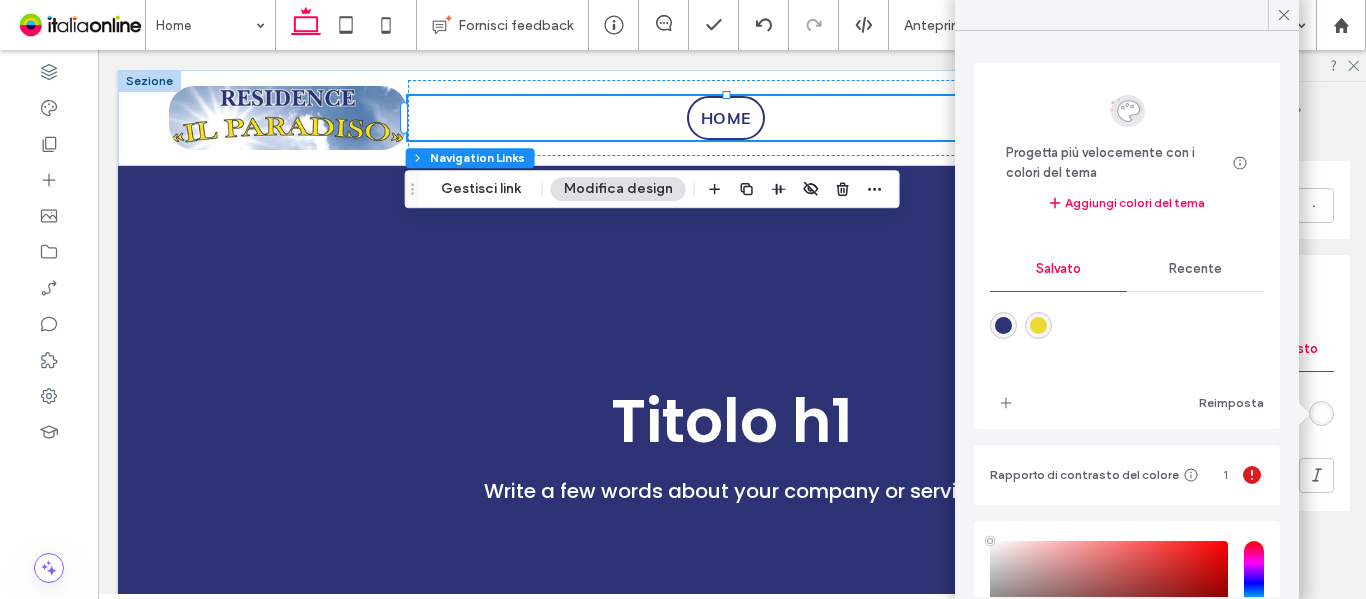 click at bounding box center [1003, 325] 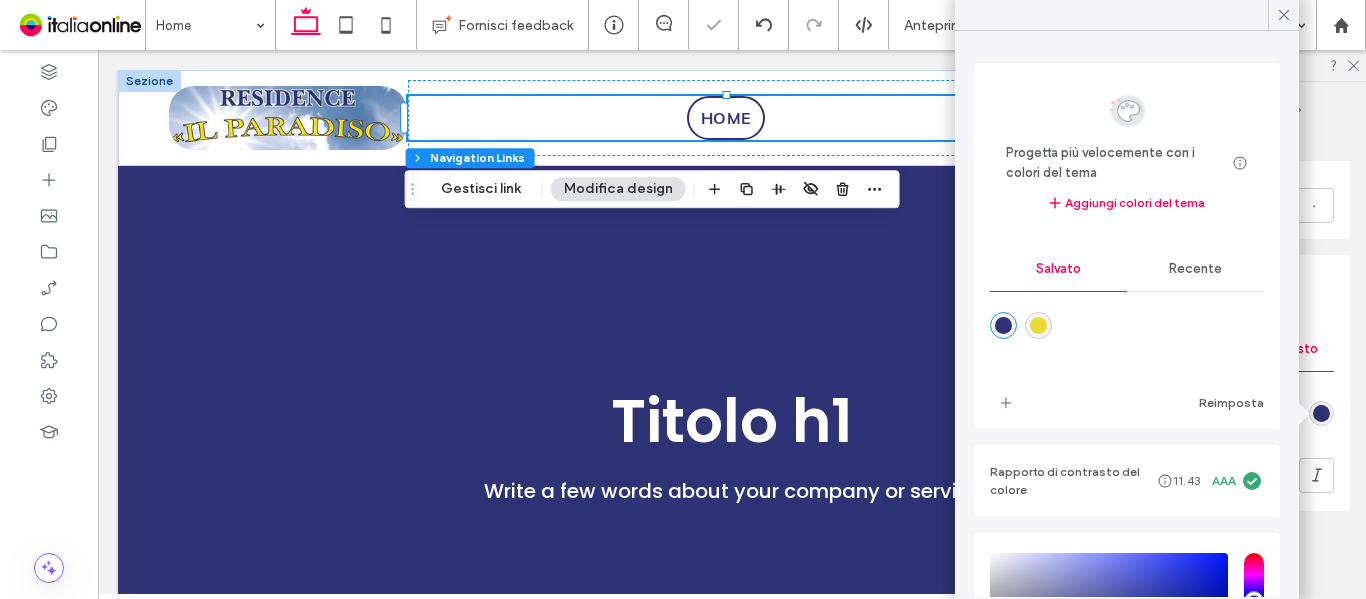 click on "Effetto Collega testo Colore carattere Formato carattere" at bounding box center (1217, 415) 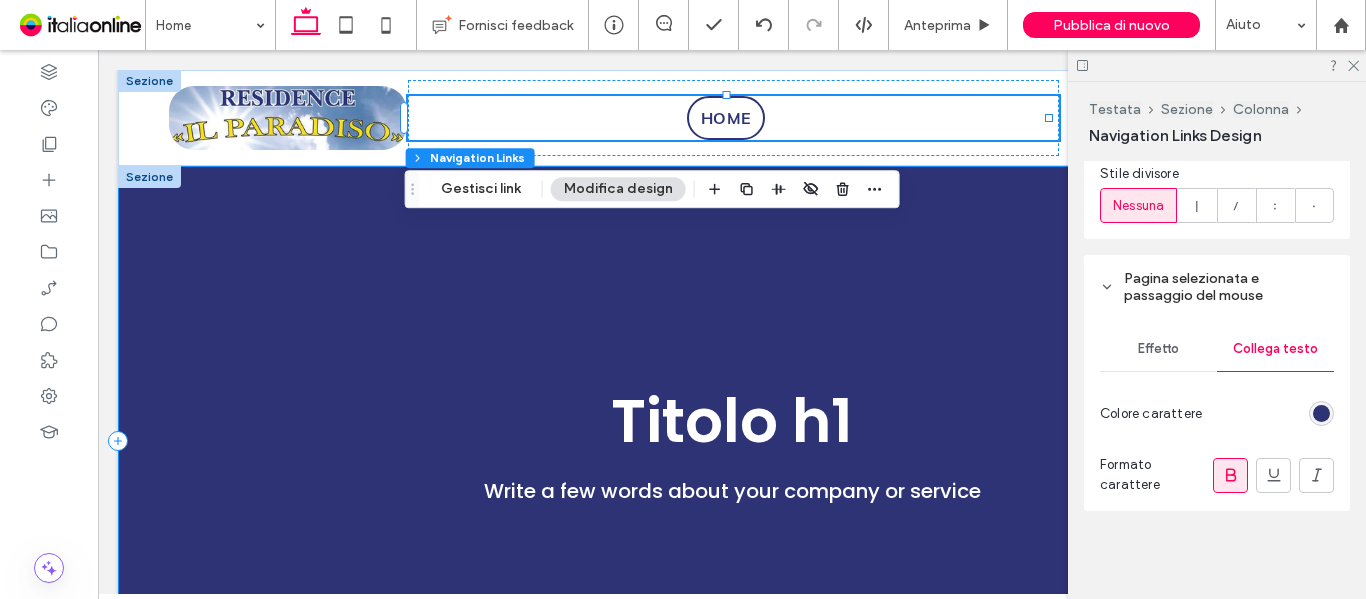 click on "Write a few words about your company or service" at bounding box center [732, 441] 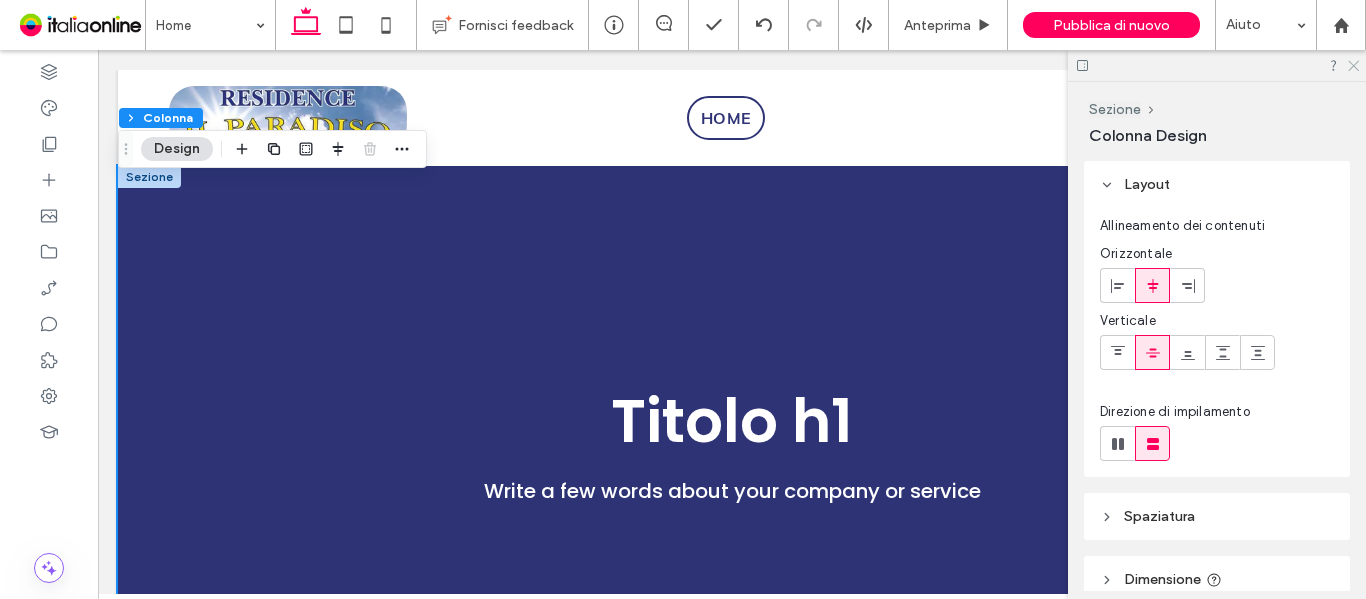 click 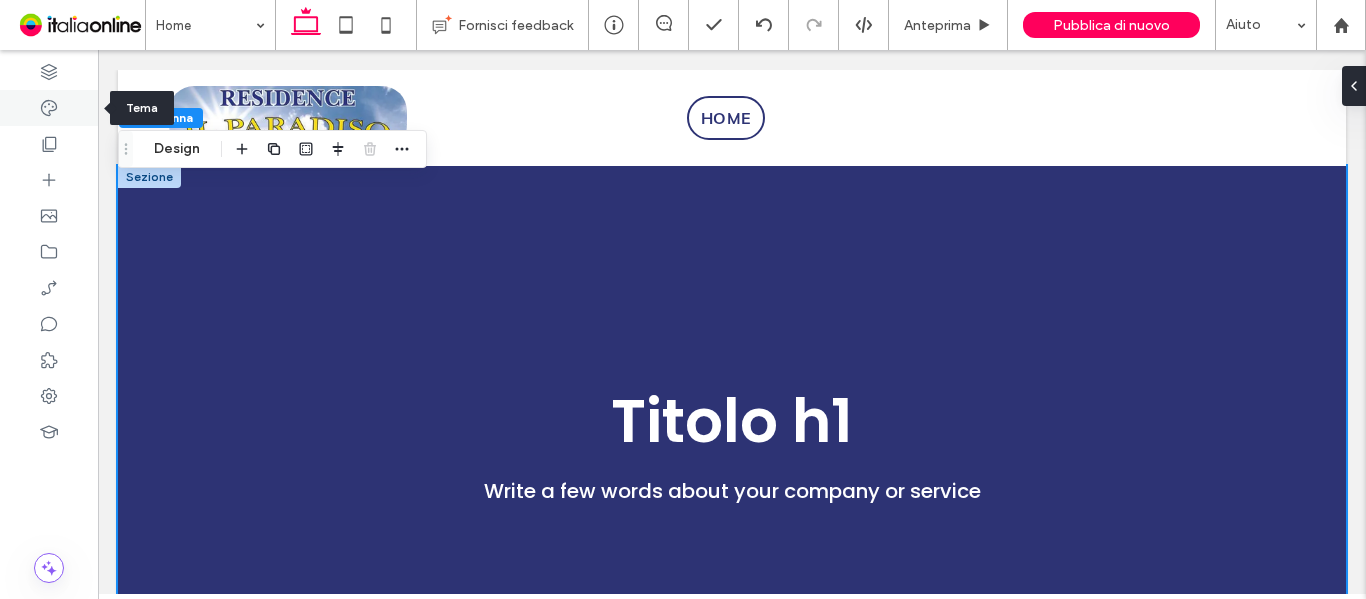 click 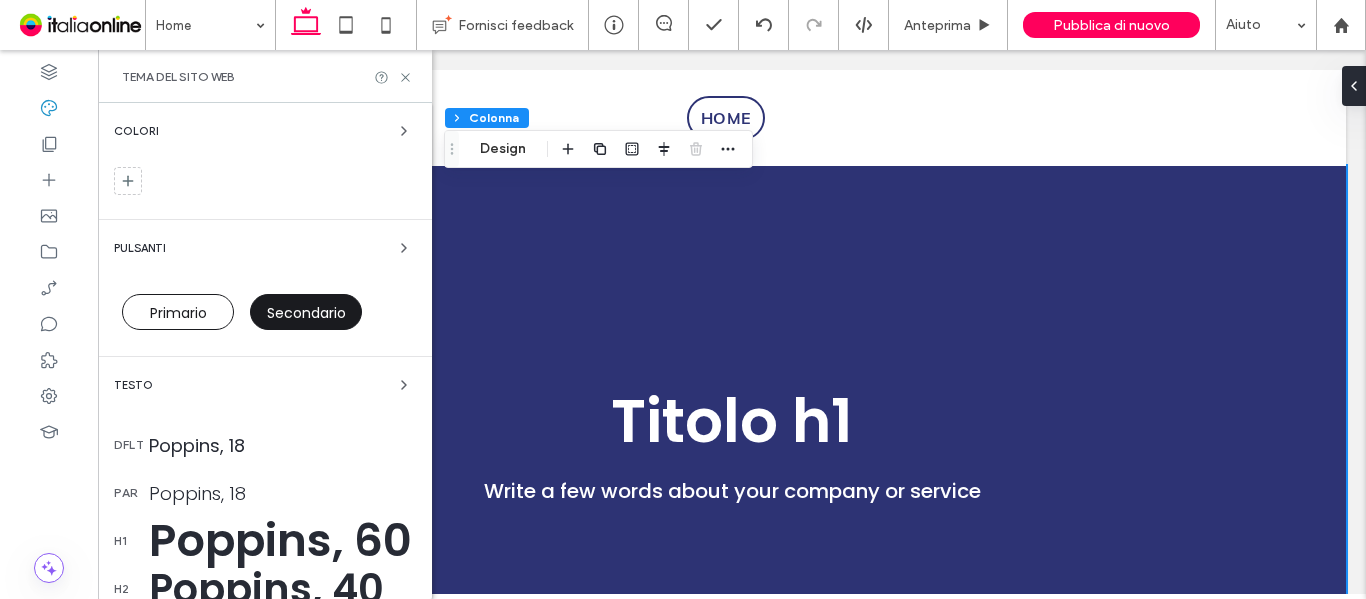 click on "Poppins, 18" at bounding box center (282, 445) 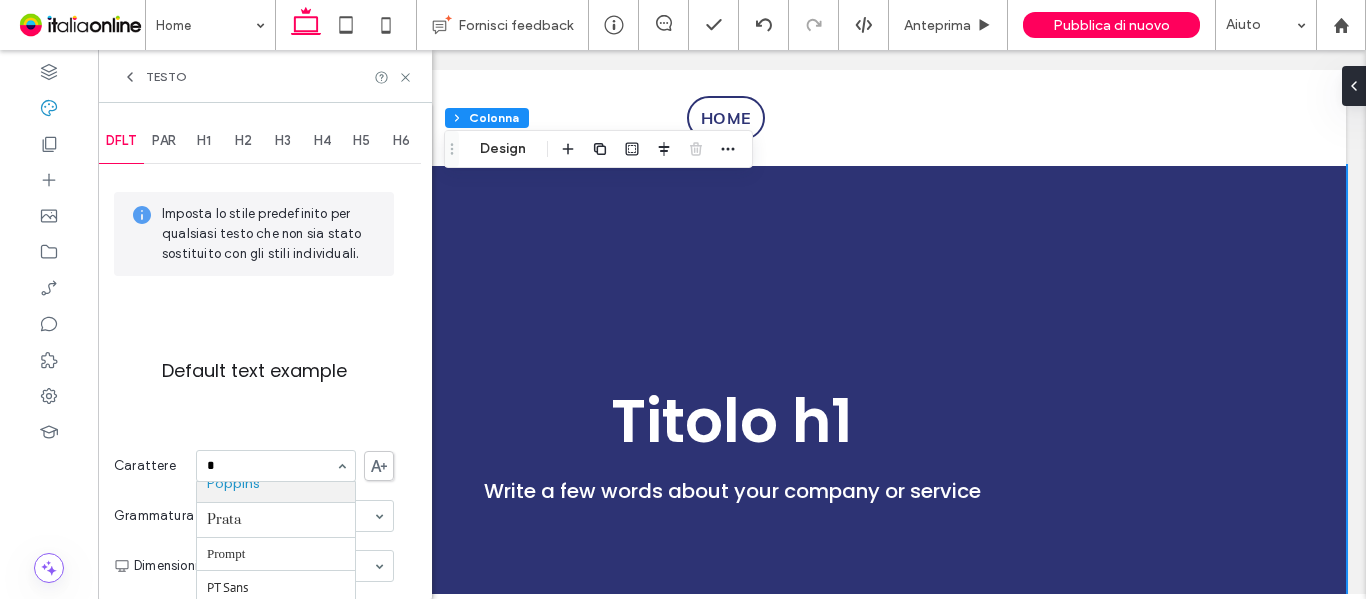 scroll, scrollTop: 328, scrollLeft: 0, axis: vertical 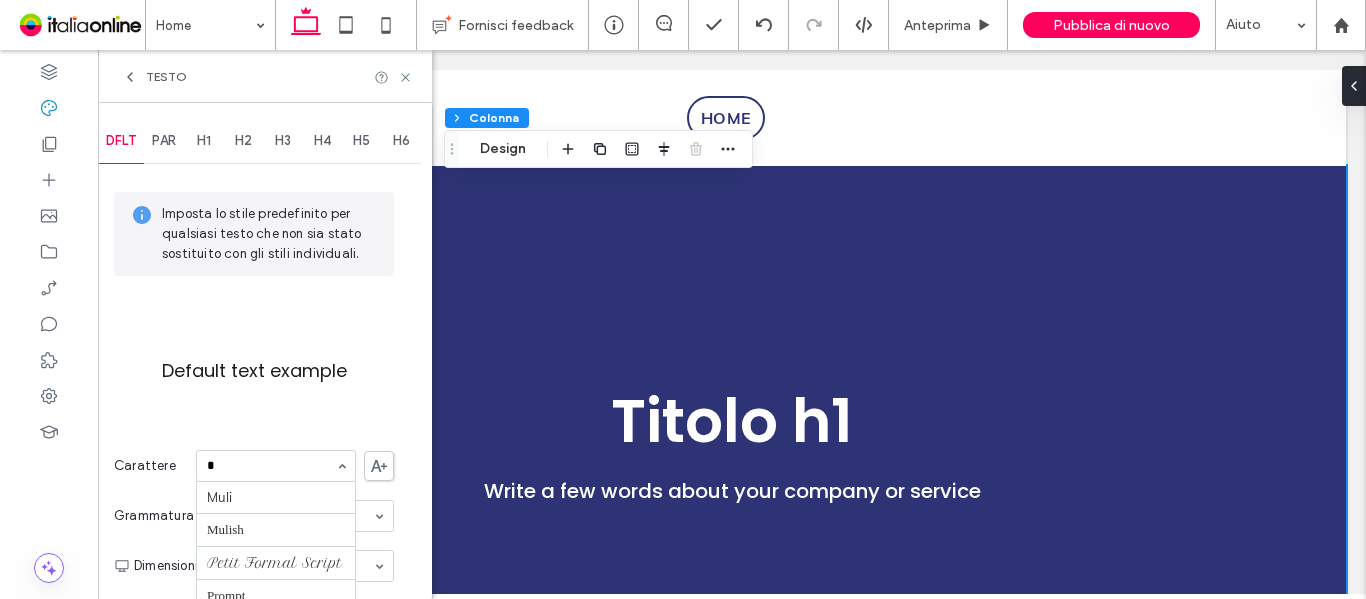 type on "**" 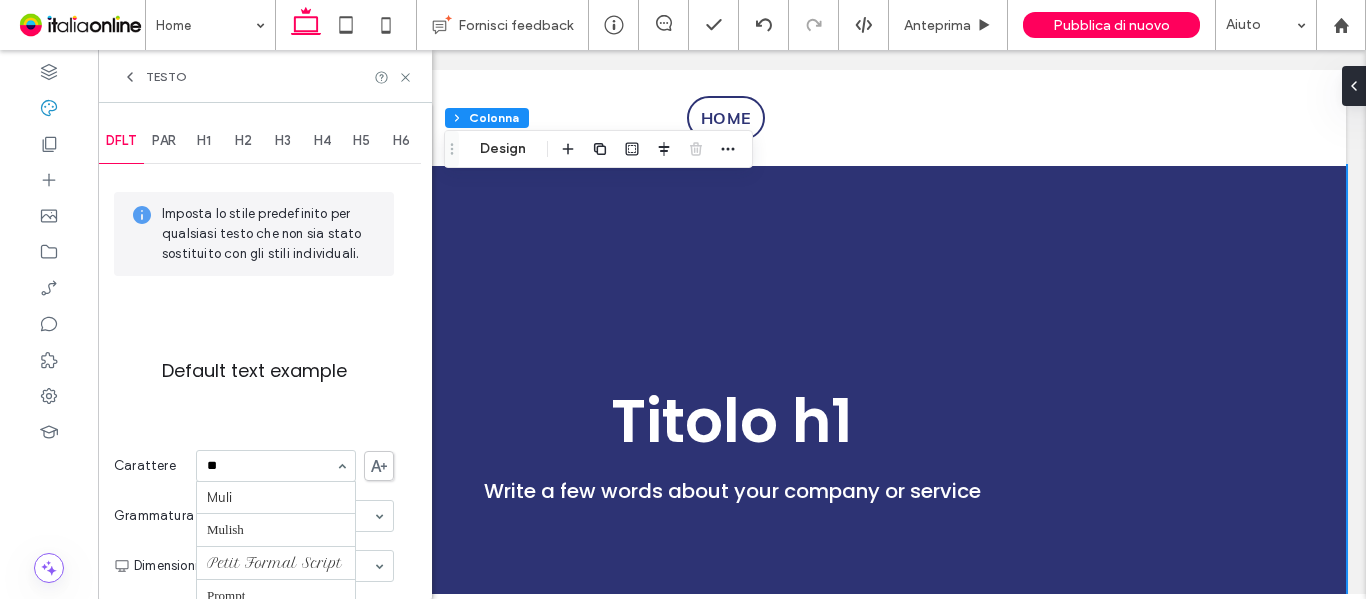 scroll, scrollTop: 0, scrollLeft: 0, axis: both 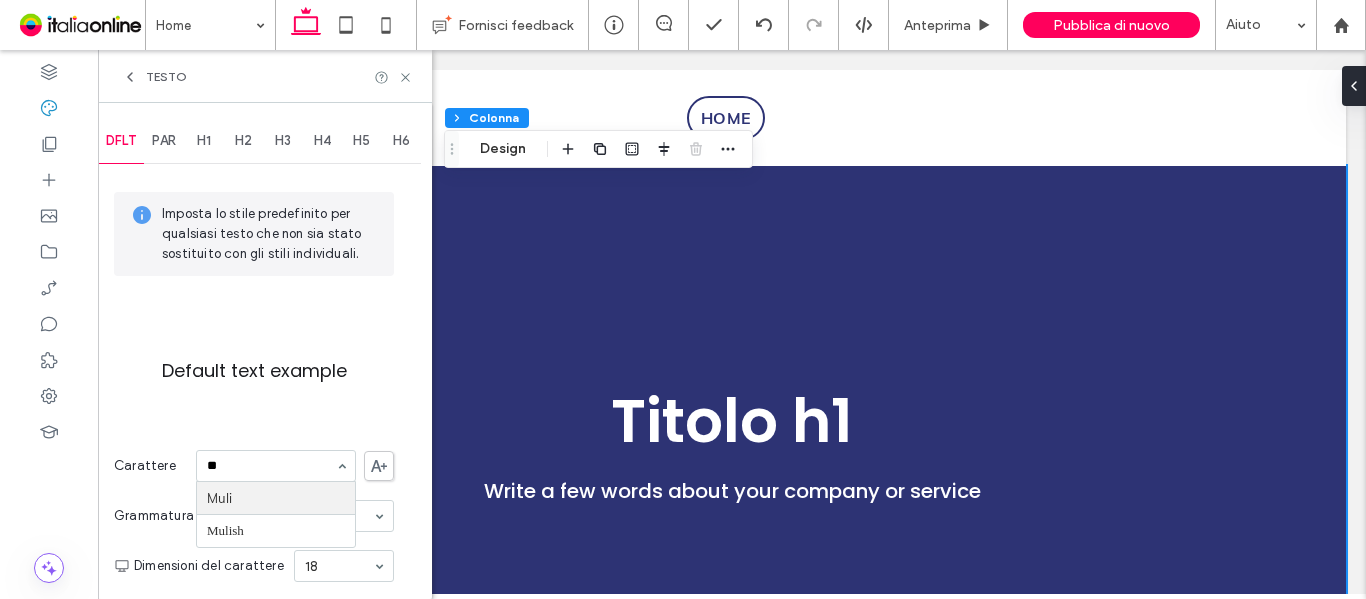 type 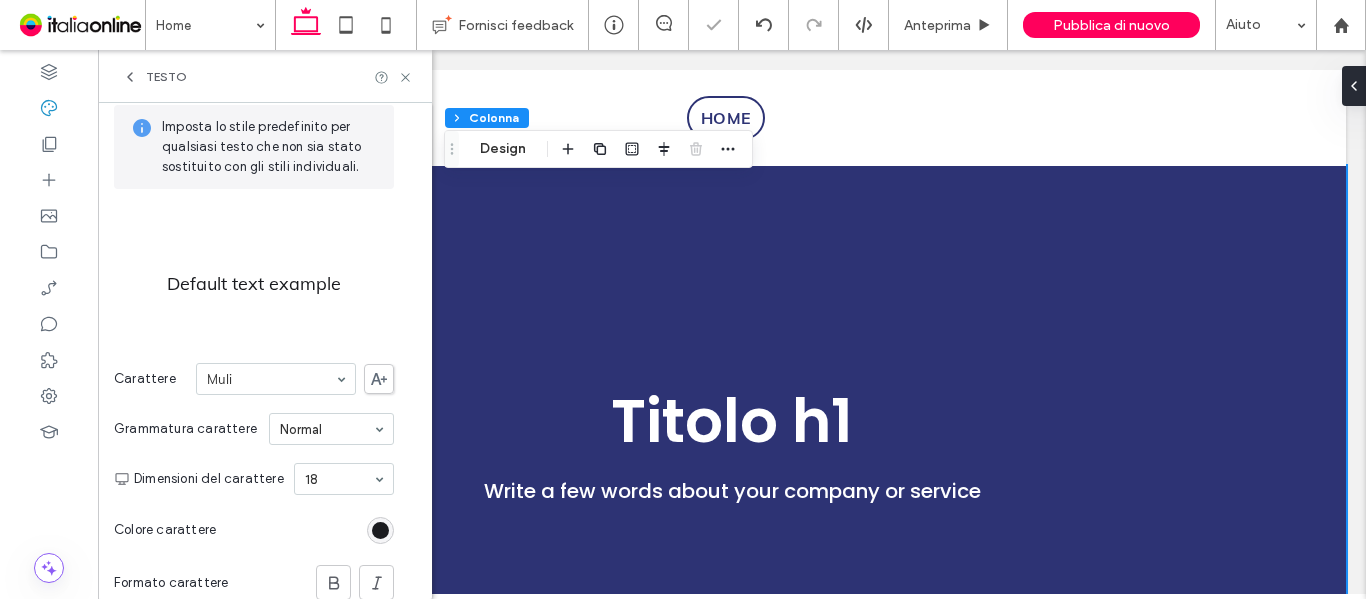 scroll, scrollTop: 200, scrollLeft: 0, axis: vertical 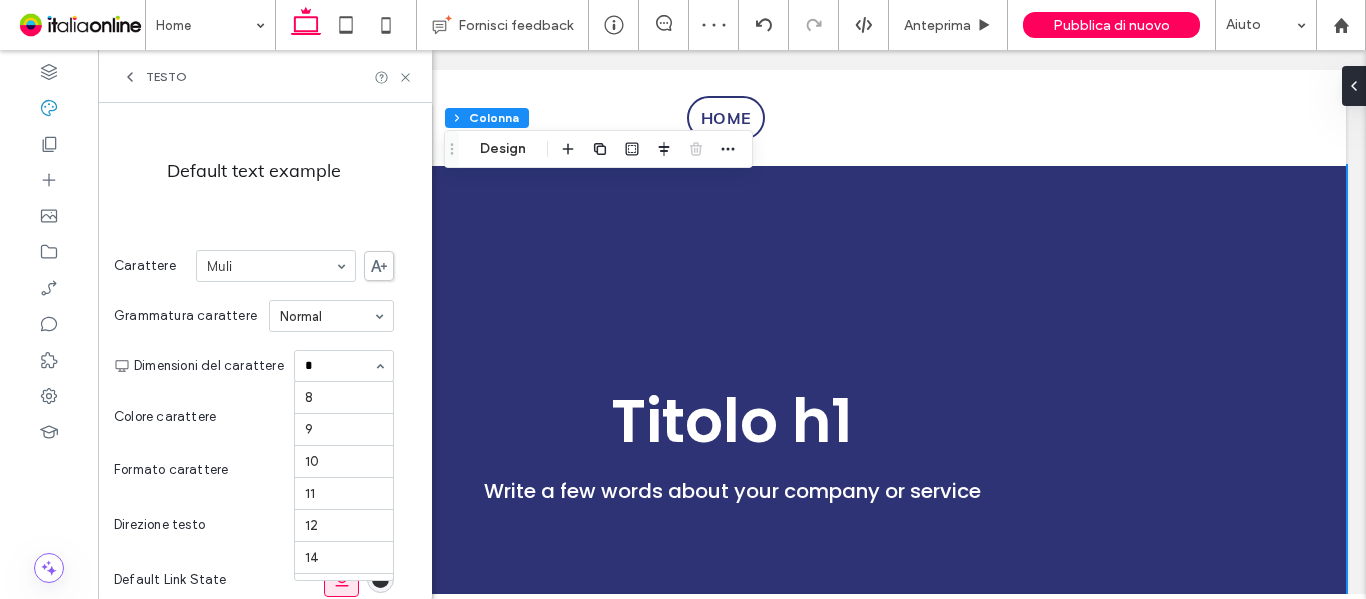 type on "**" 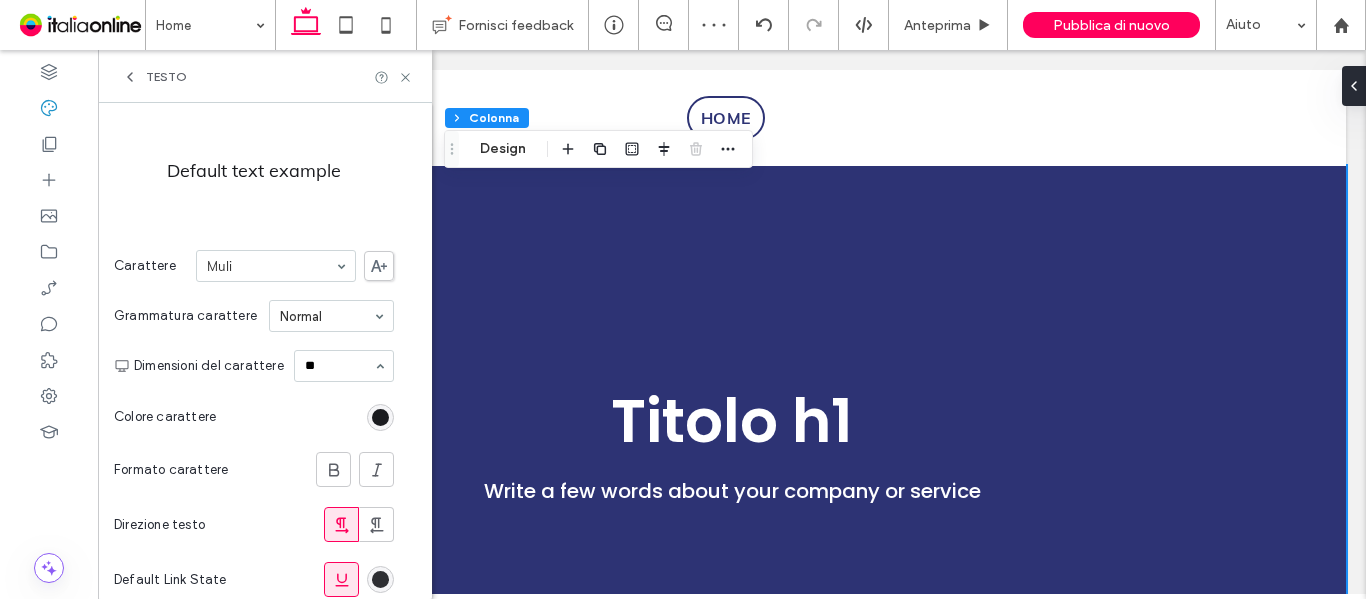 type 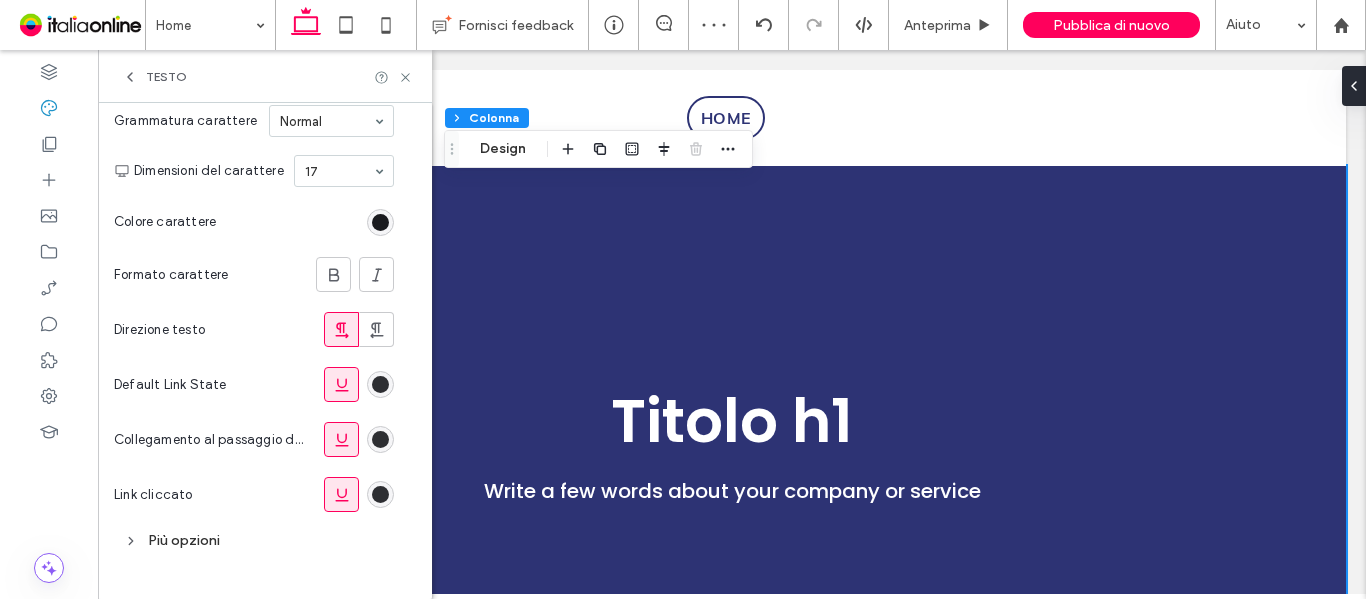 scroll, scrollTop: 0, scrollLeft: 0, axis: both 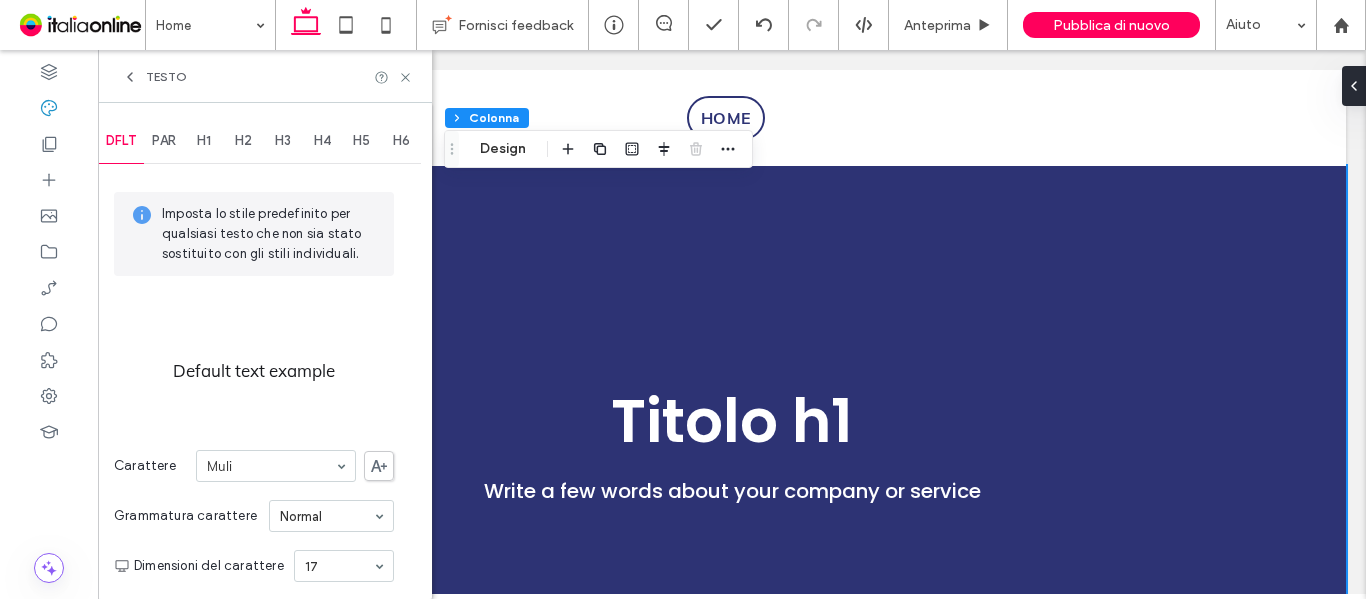 click on "PAR" at bounding box center (164, 141) 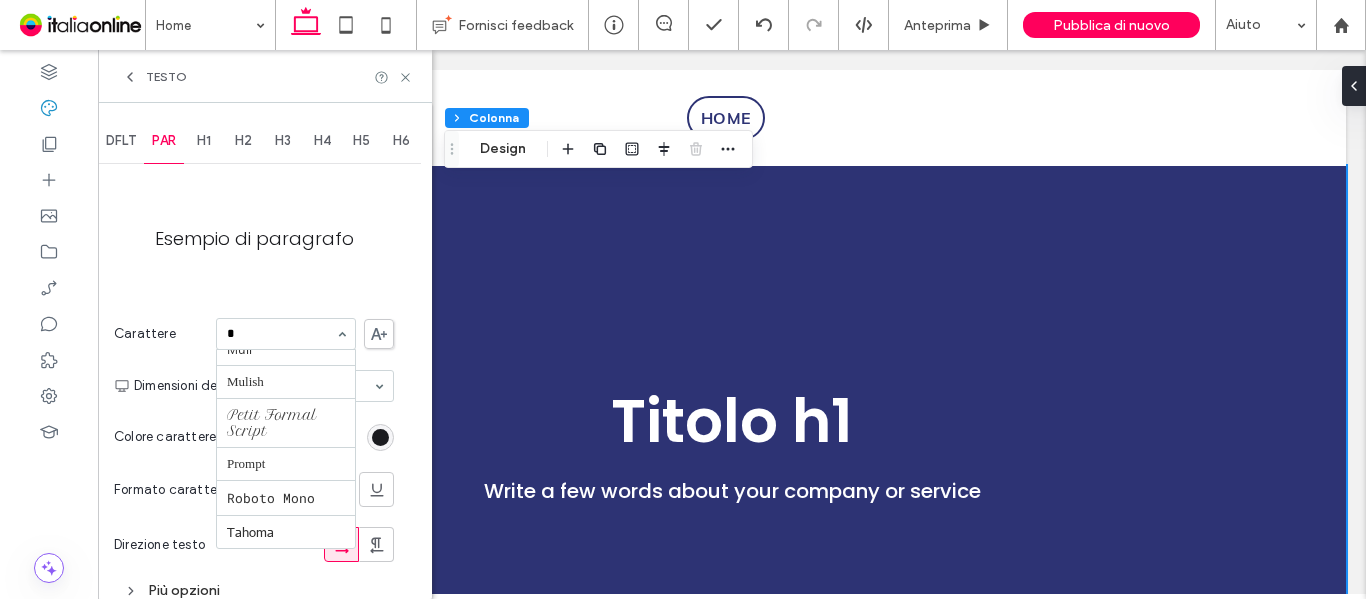 scroll, scrollTop: 0, scrollLeft: 0, axis: both 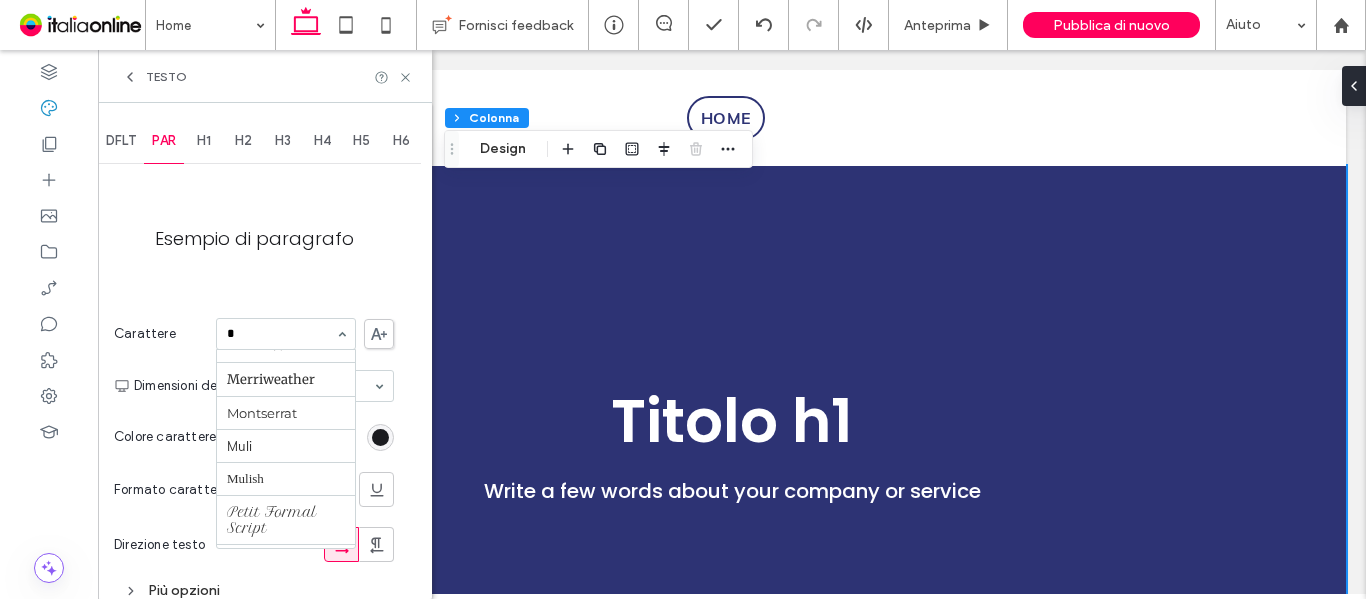 type on "**" 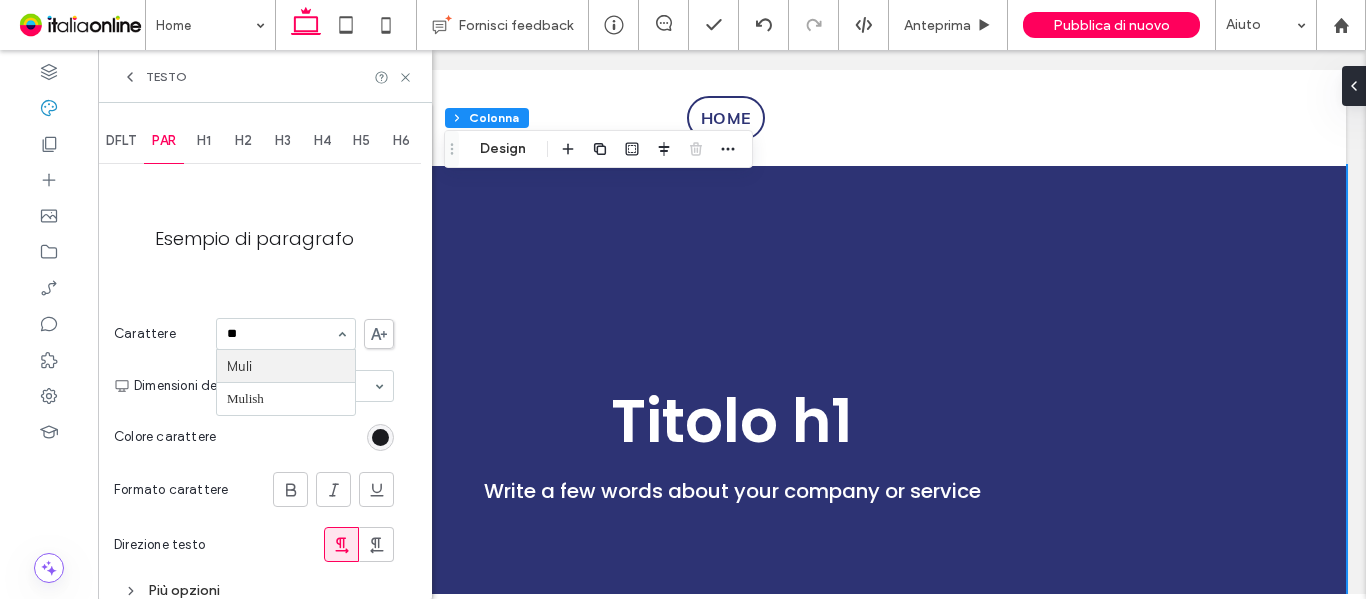type 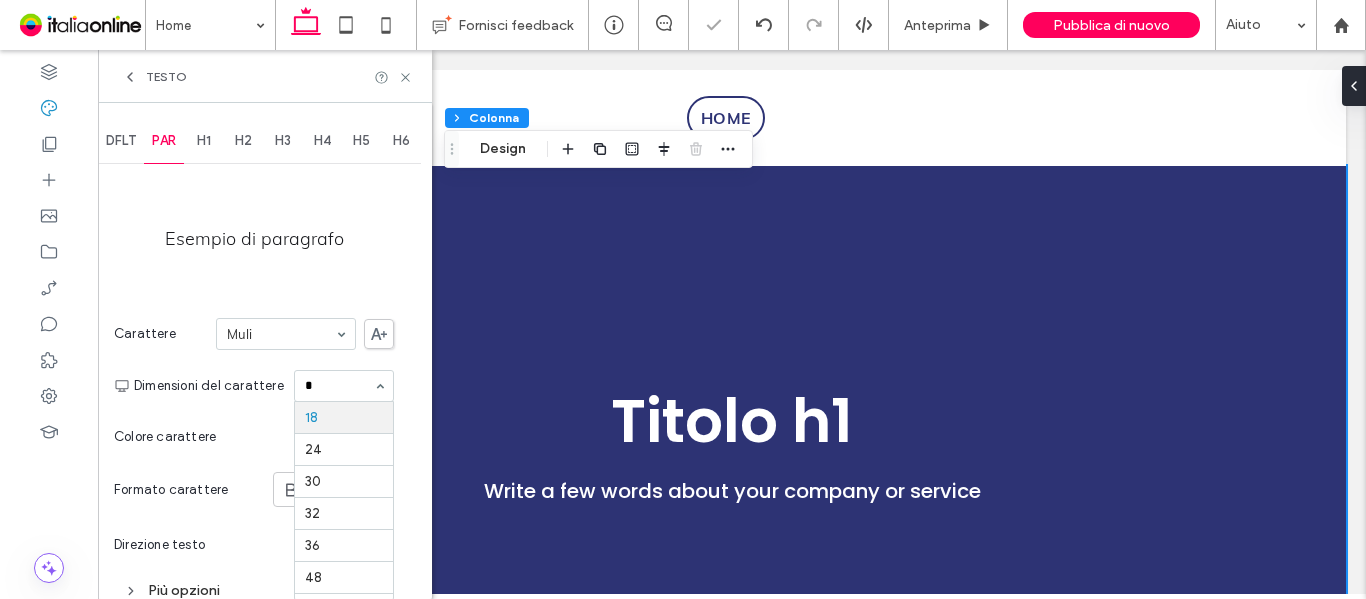 scroll, scrollTop: 25, scrollLeft: 0, axis: vertical 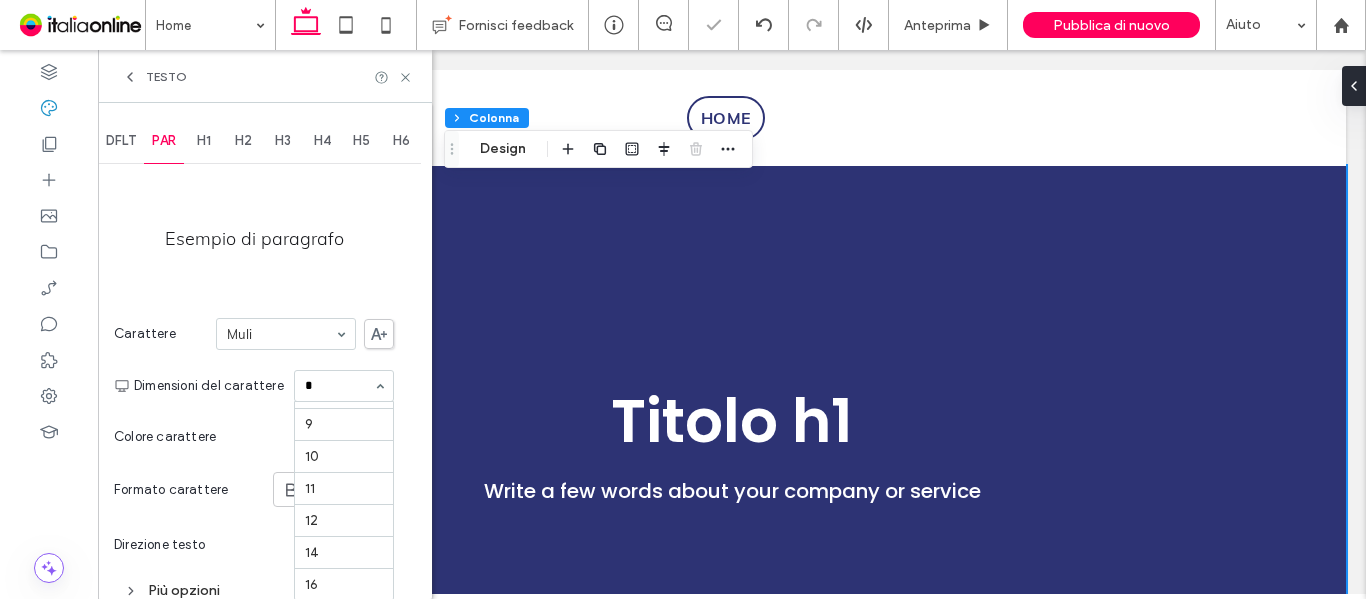 type on "**" 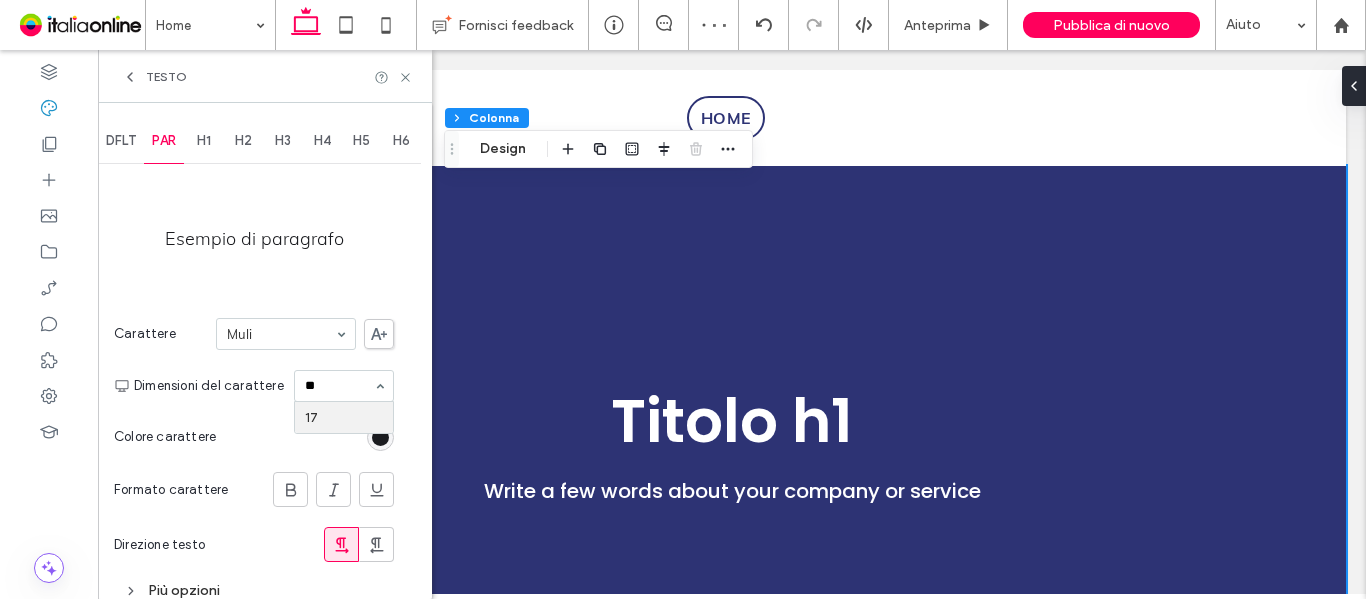 scroll, scrollTop: 0, scrollLeft: 0, axis: both 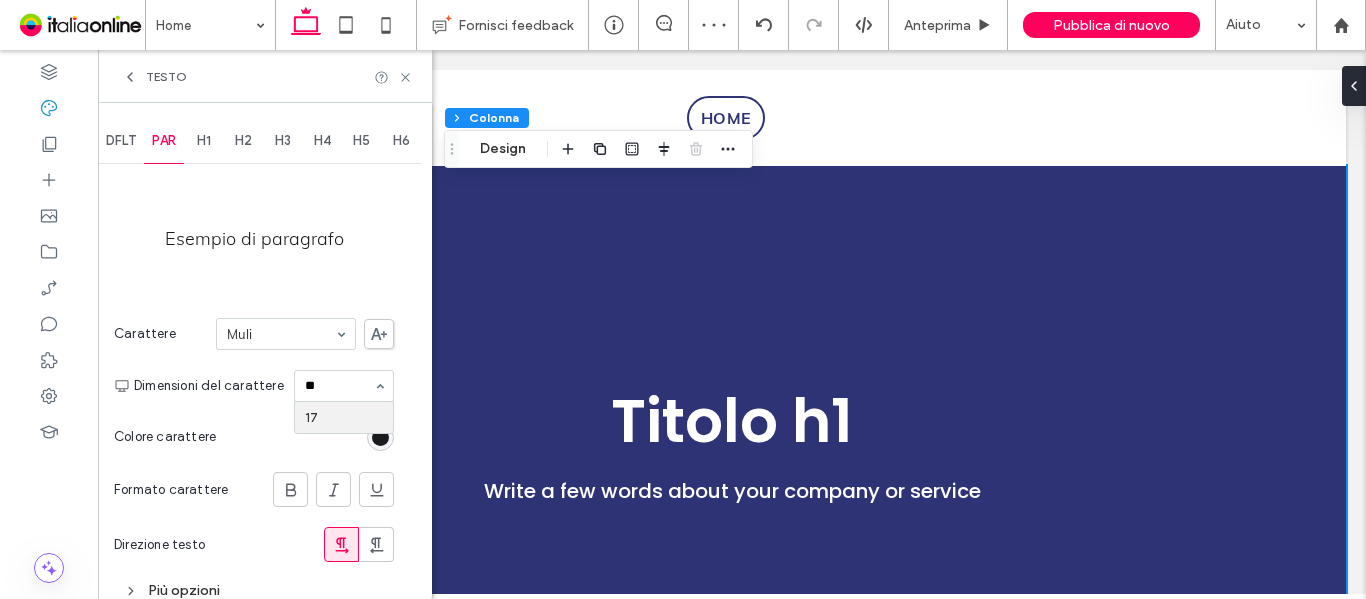 type 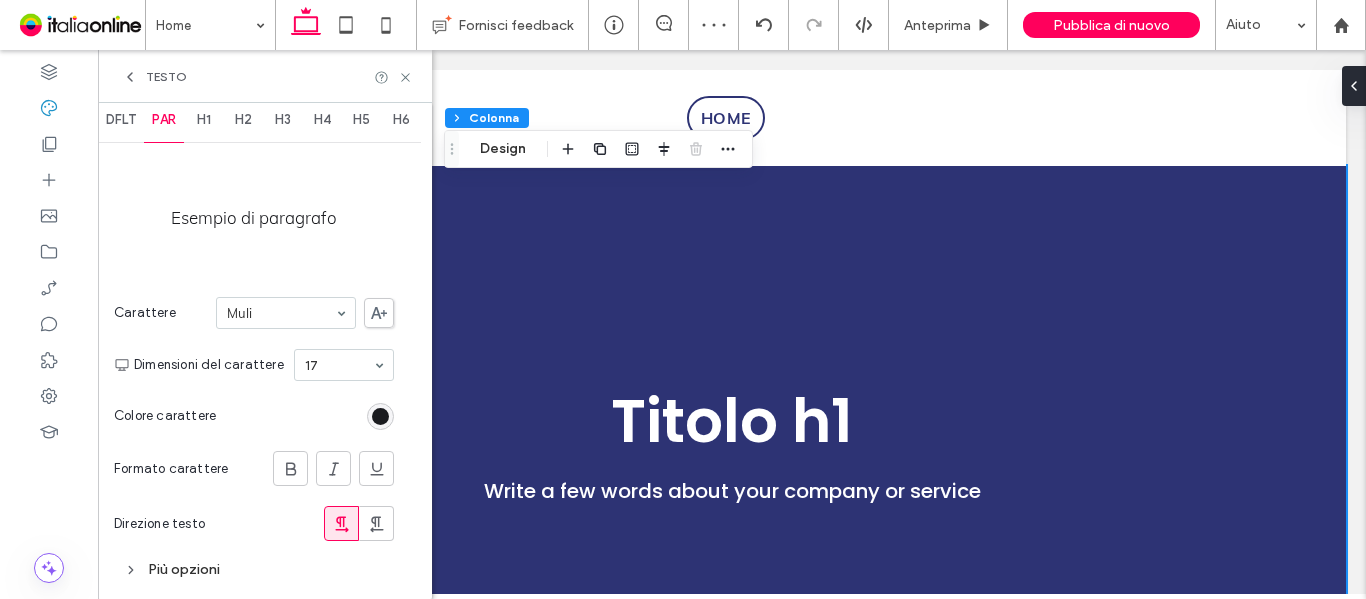 scroll, scrollTop: 26, scrollLeft: 0, axis: vertical 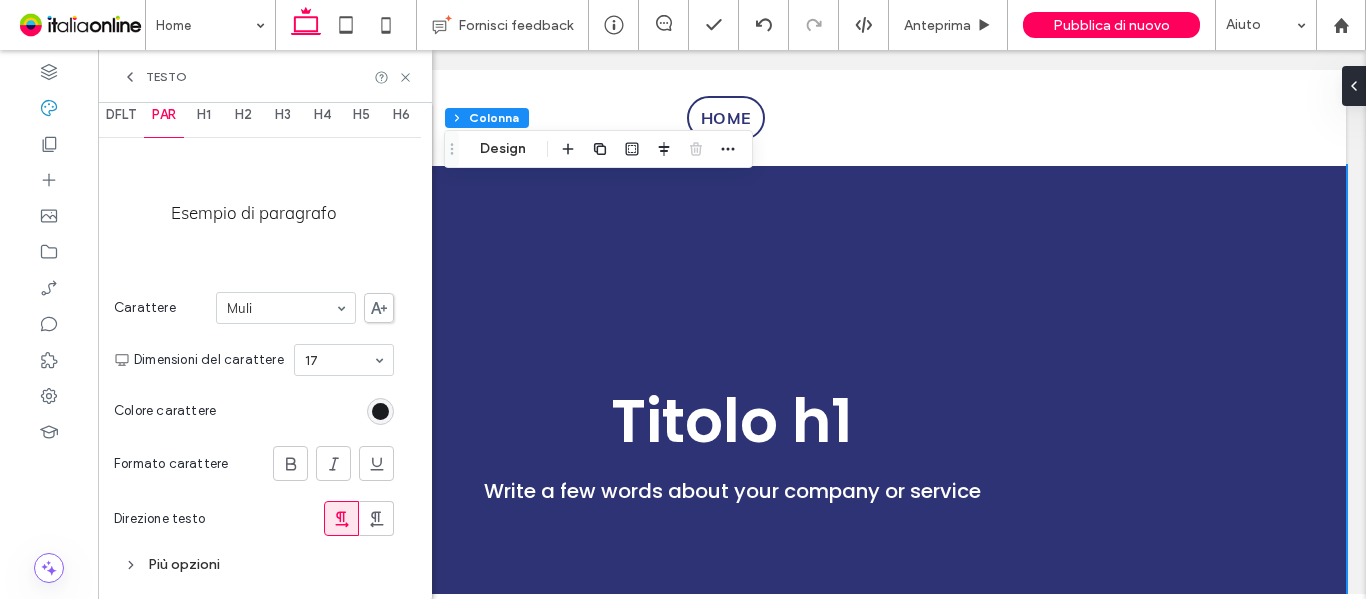 click on "Più opzioni" at bounding box center [254, 564] 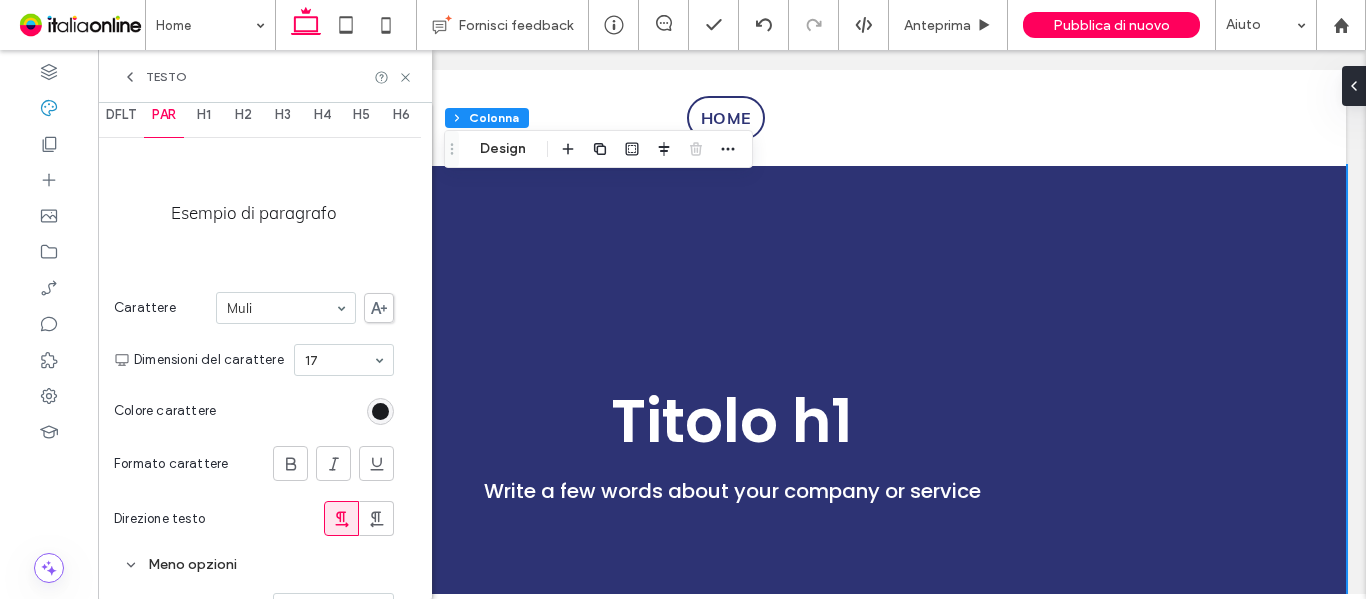 scroll, scrollTop: 258, scrollLeft: 0, axis: vertical 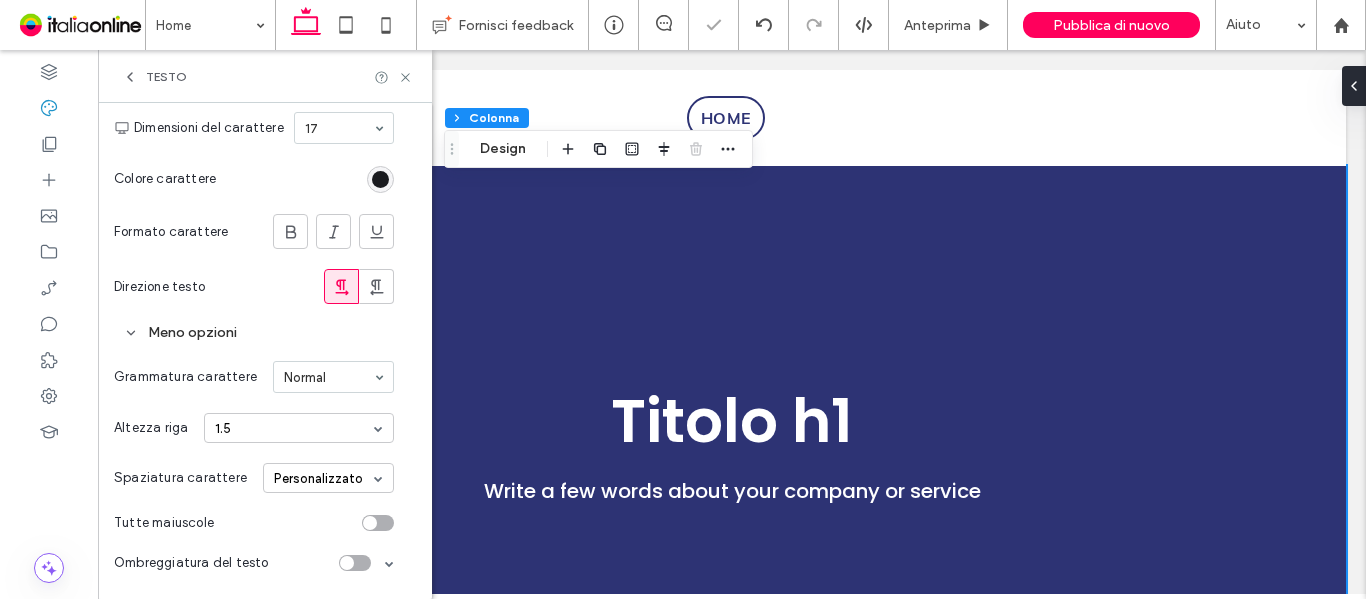 click on "1.5" at bounding box center [299, 428] 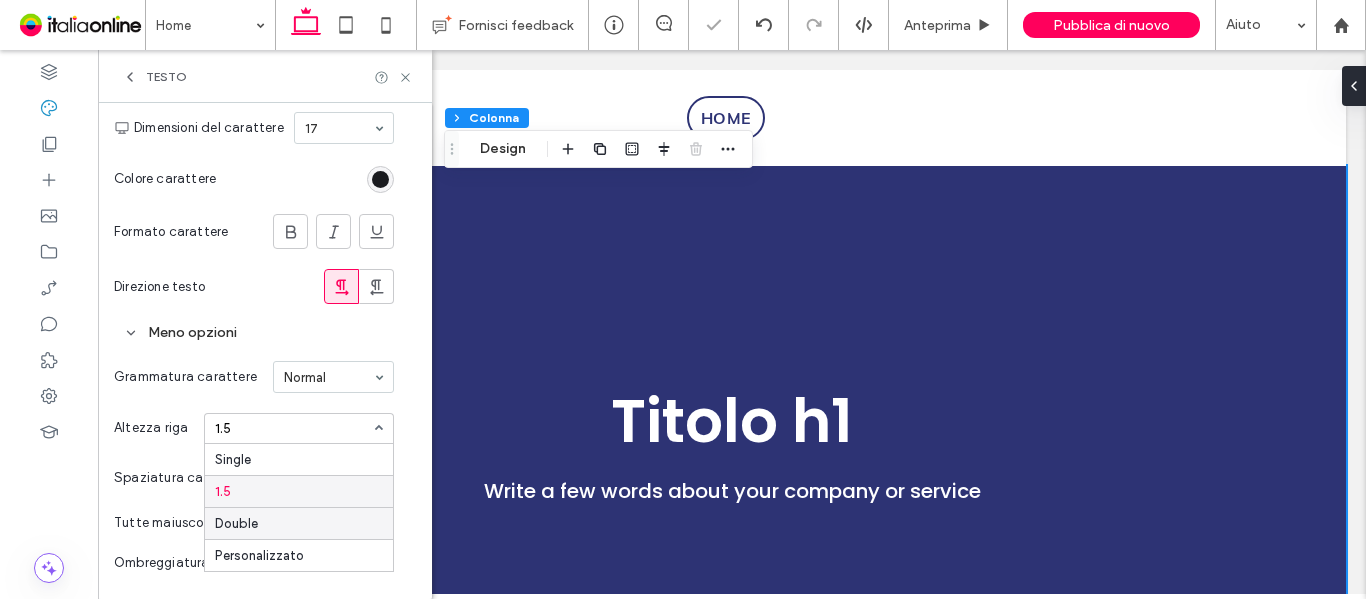 click on "Double" at bounding box center (299, 523) 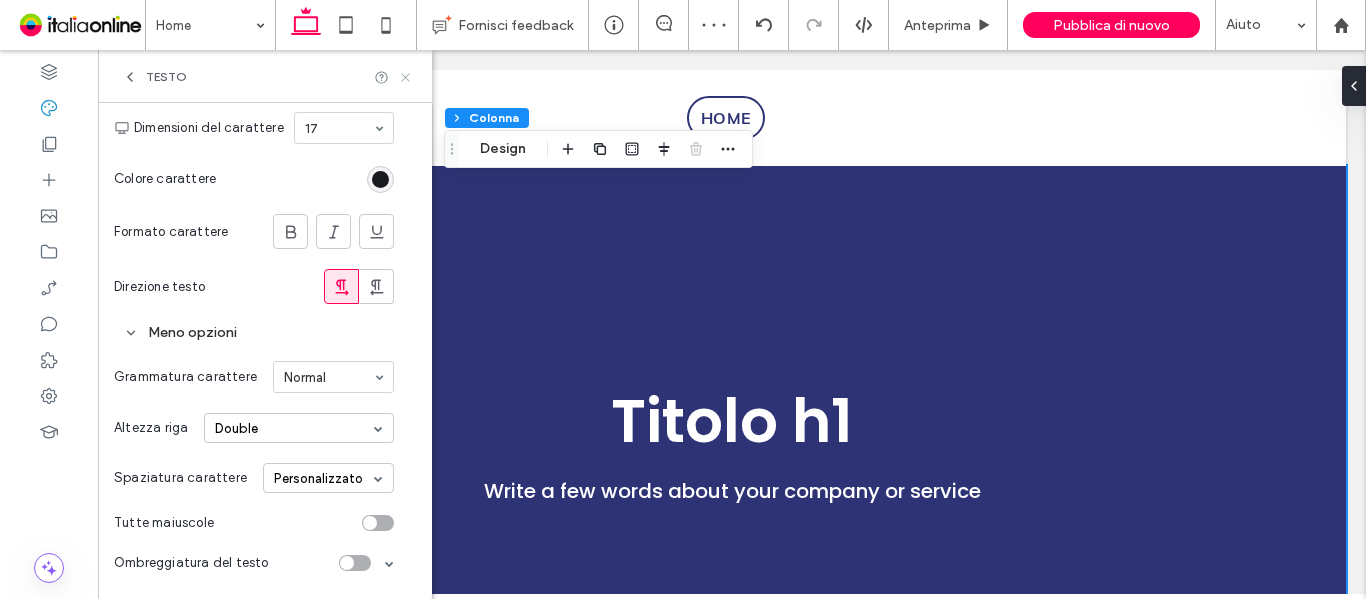click 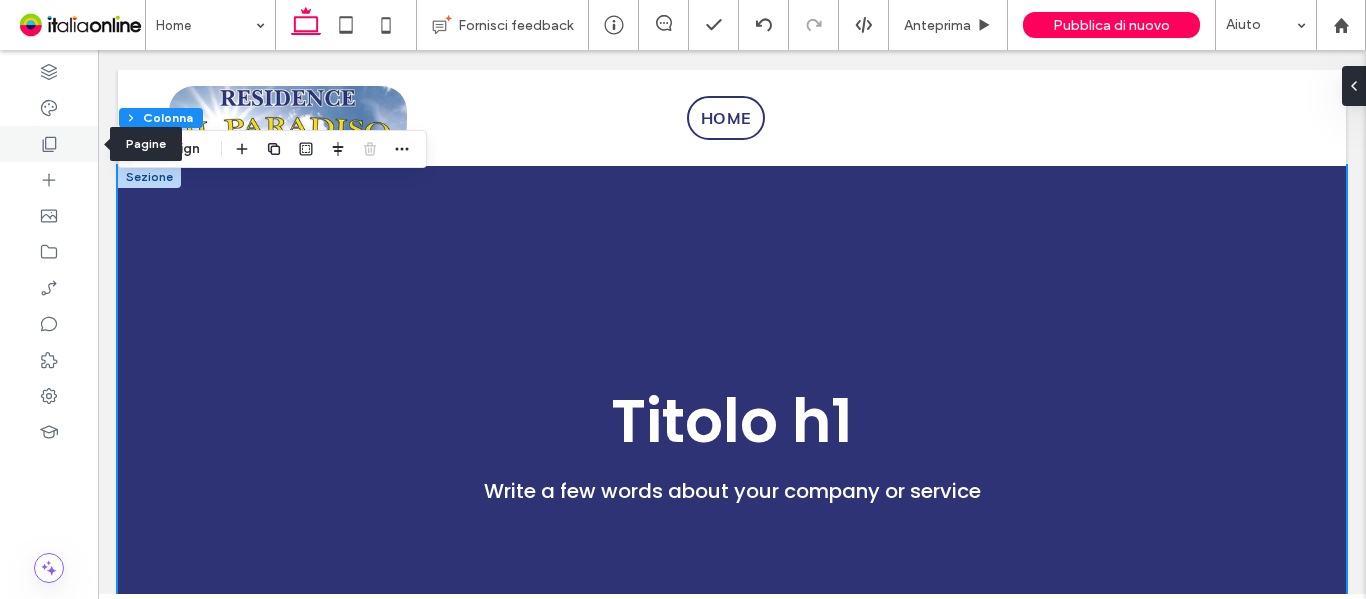 click 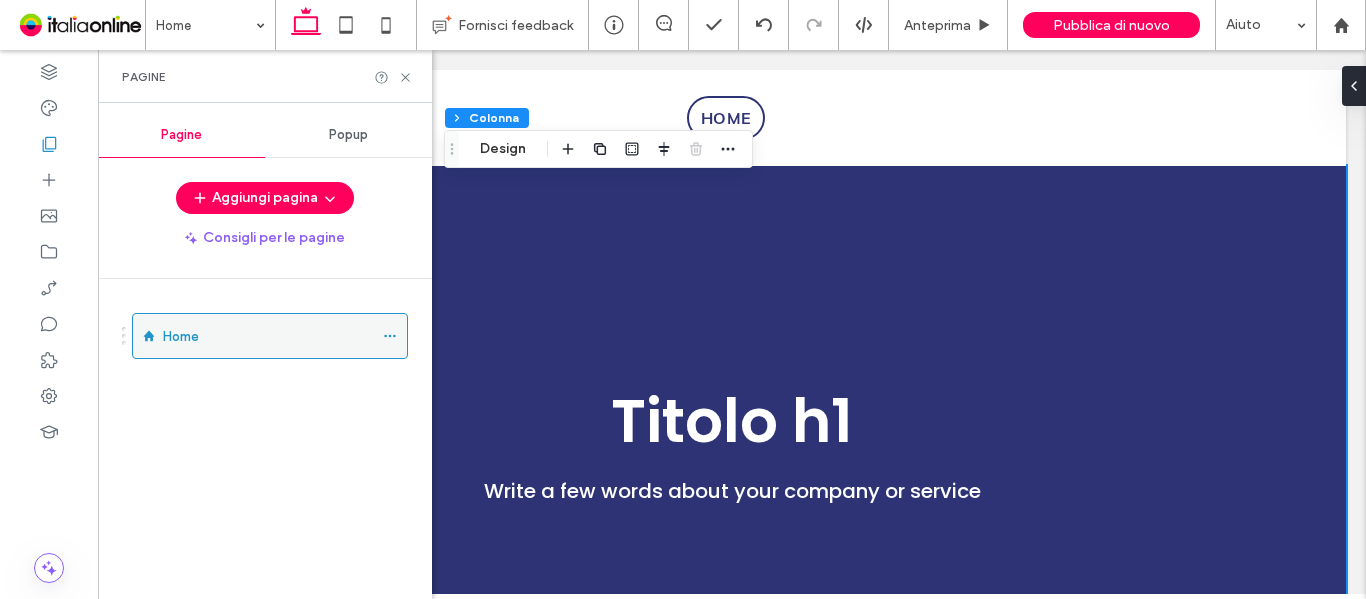 click 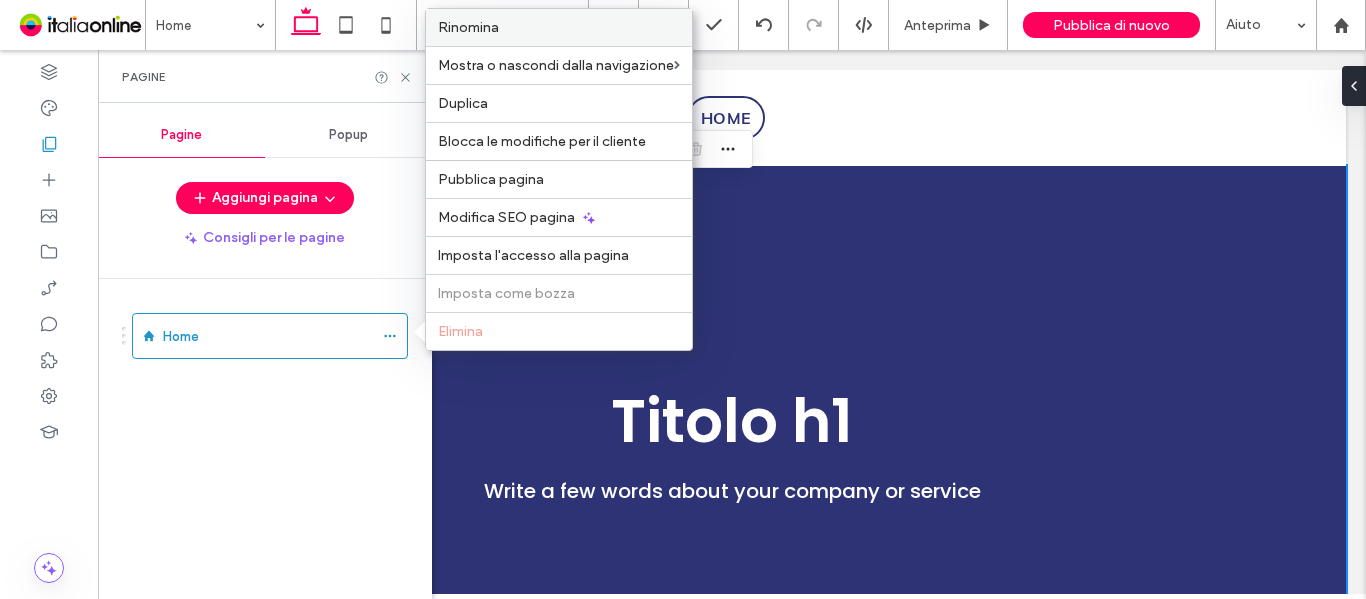 click on "Rinomina" at bounding box center [559, 27] 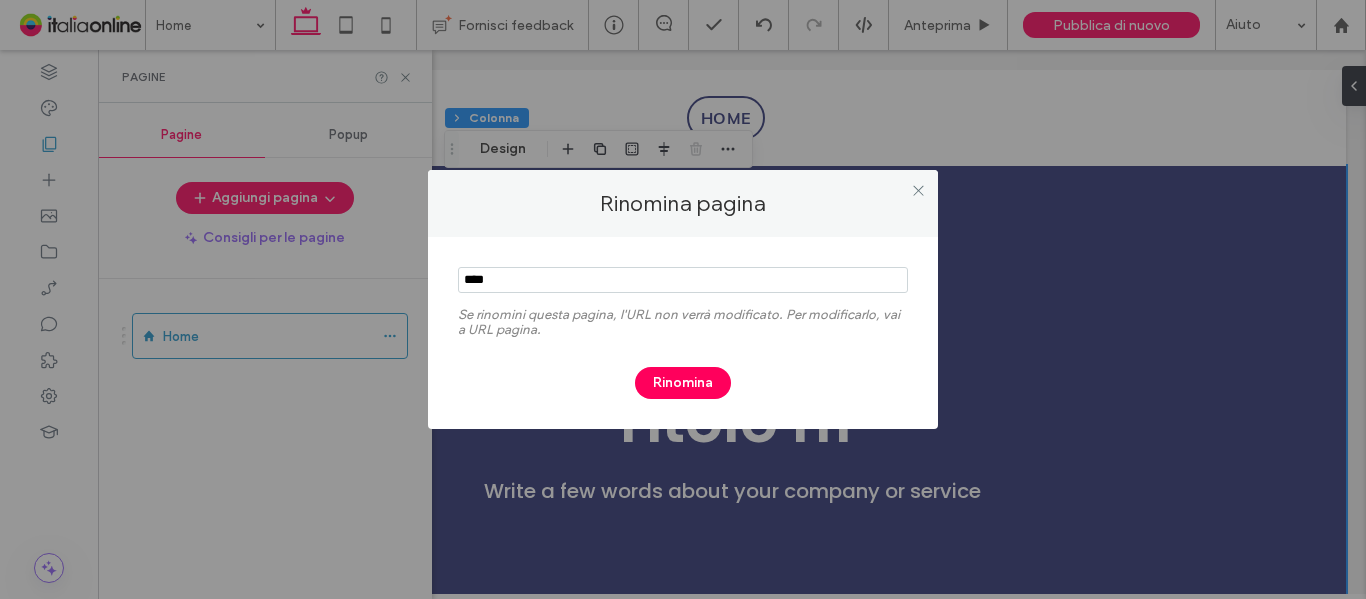 drag, startPoint x: 432, startPoint y: 291, endPoint x: 368, endPoint y: 291, distance: 64 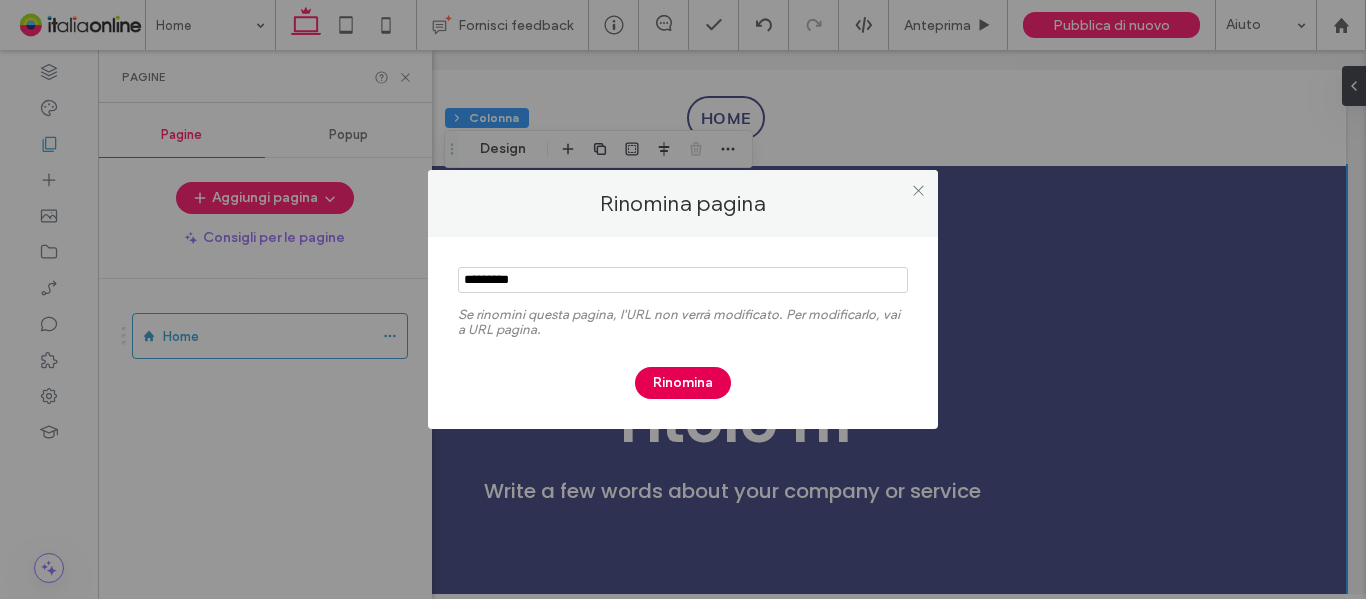 type on "*********" 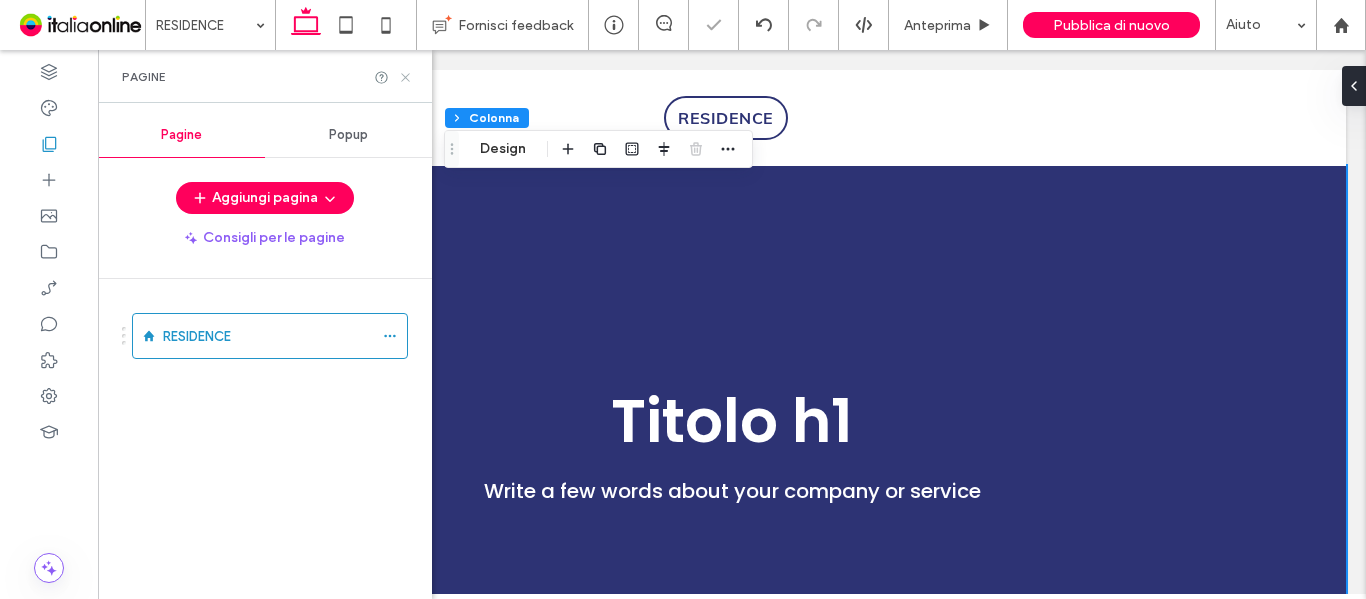 click 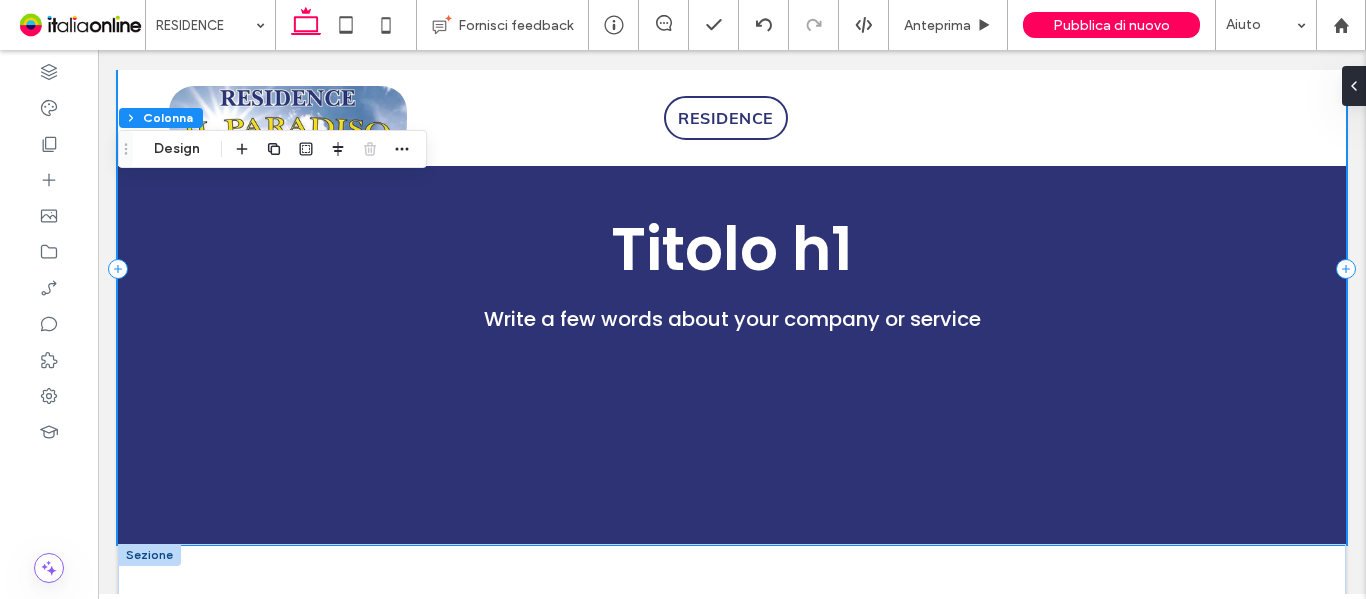 scroll, scrollTop: 300, scrollLeft: 0, axis: vertical 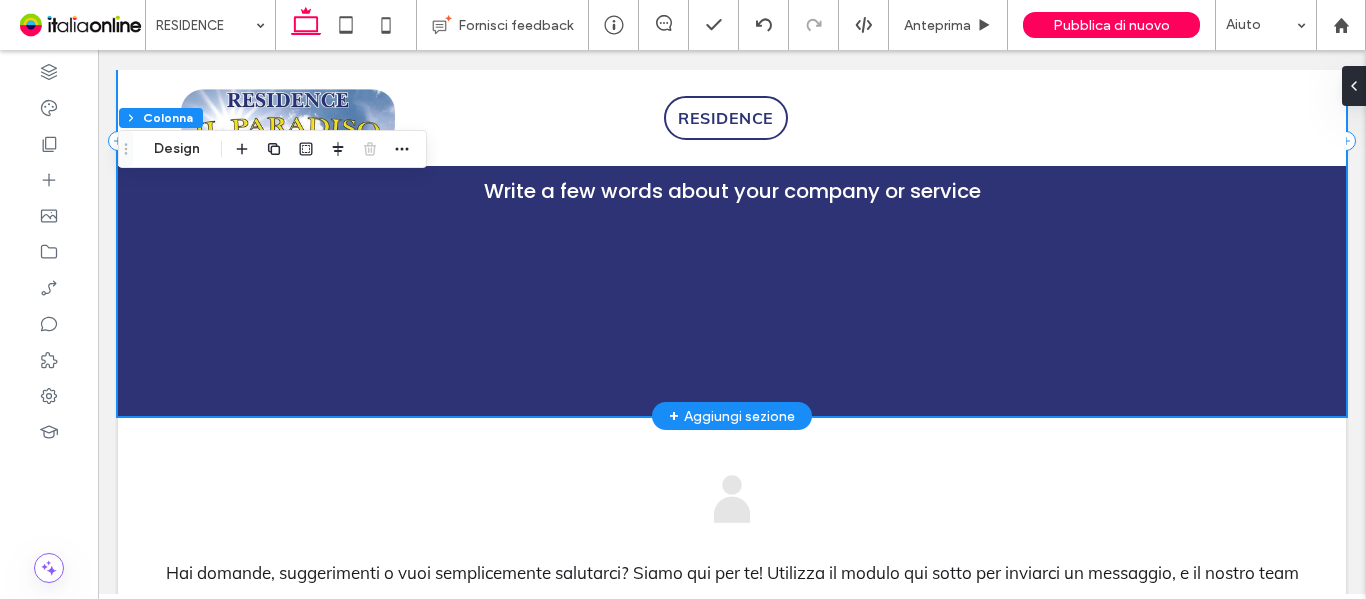 click on "Write a few words about your company or service" at bounding box center [732, 141] 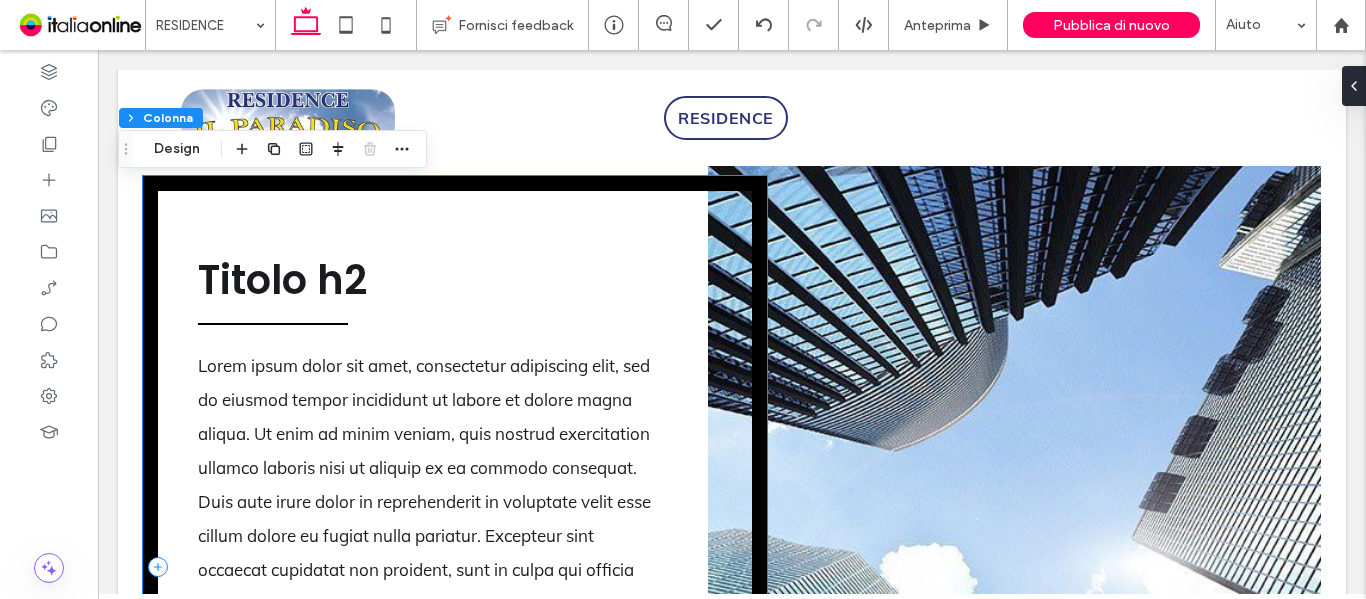 scroll, scrollTop: 1000, scrollLeft: 0, axis: vertical 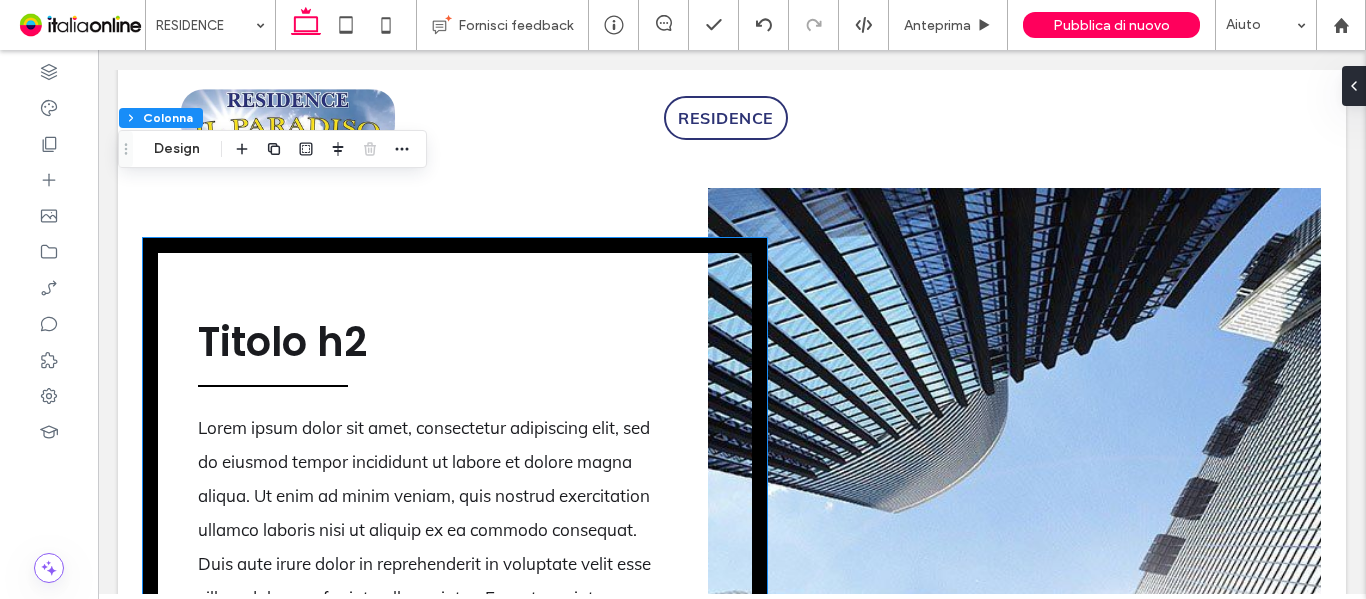 click on "Lorem ipsum dolor sit amet, consectetur adipiscing elit, sed do eiusmod tempor incididunt ut labore et dolore magna aliqua. Ut enim ad minim veniam, quis nostrud exercitation ullamco laboris nisi ut aliquip ex ea commodo consequat. Duis aute irure dolor in reprehenderit in voluptate velit esse cillum dolore eu fugiat nulla pariatur. Excepteur sint occaecat cupidatat non proident, sunt in culpa qui officia deserunt mollit anim id est laborum. Lorem ipsum dolor sit amet, consectetur adipiscing elit, sed do eiusmod tempor incididunt ut labore et dolore magna aliqua. Ut enim ad minim veniam, quis nostrud exercitation ullamco laboris nisi ut aliquip ex ea commodo consequat. Duis aute irure dolor in reprehenderit in voluptate velit esse cillum dolore eu fugiat nulla pariatur. Excepteur sint occaecat cupidatat non proident, sunt in culpa qui officia deserunt mollit anim id est laborum." at bounding box center [455, 629] 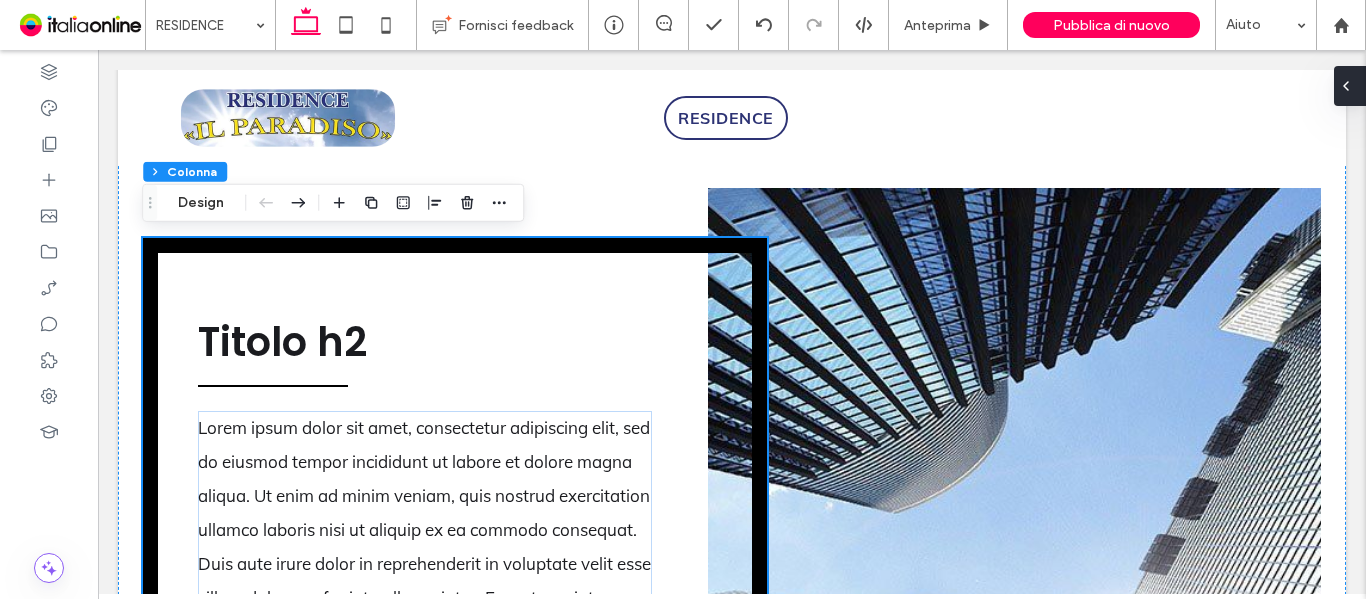 click at bounding box center [1346, 86] 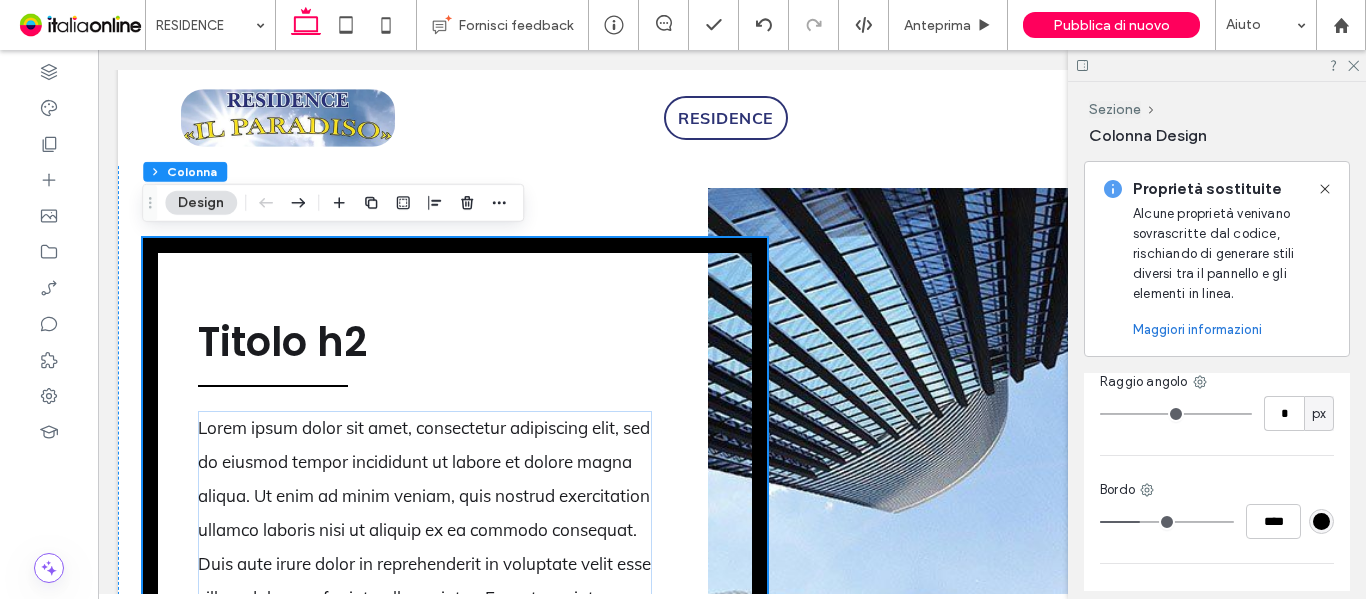 scroll, scrollTop: 800, scrollLeft: 0, axis: vertical 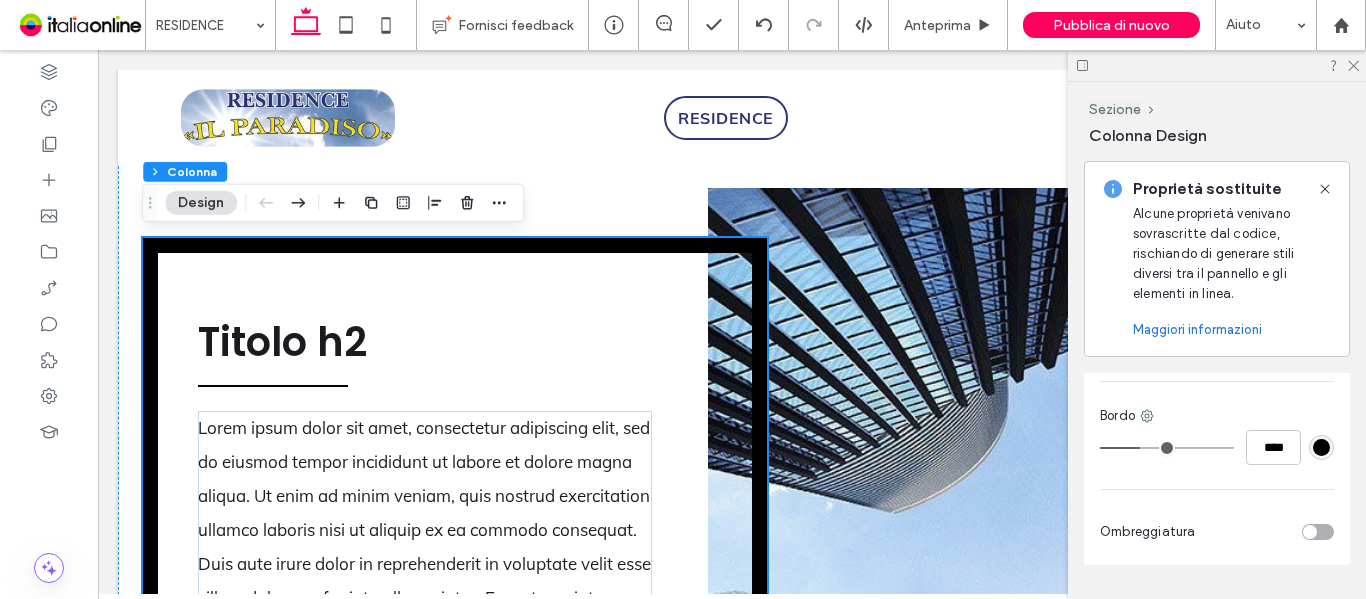 click at bounding box center (1321, 447) 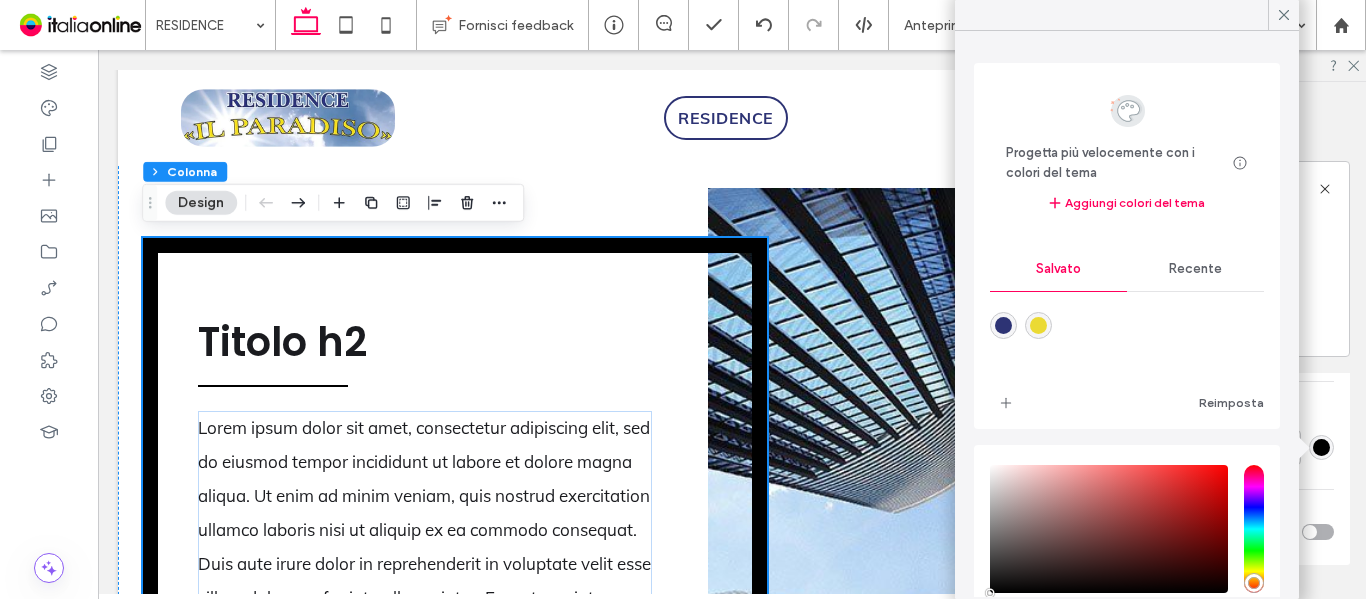 click at bounding box center [1003, 325] 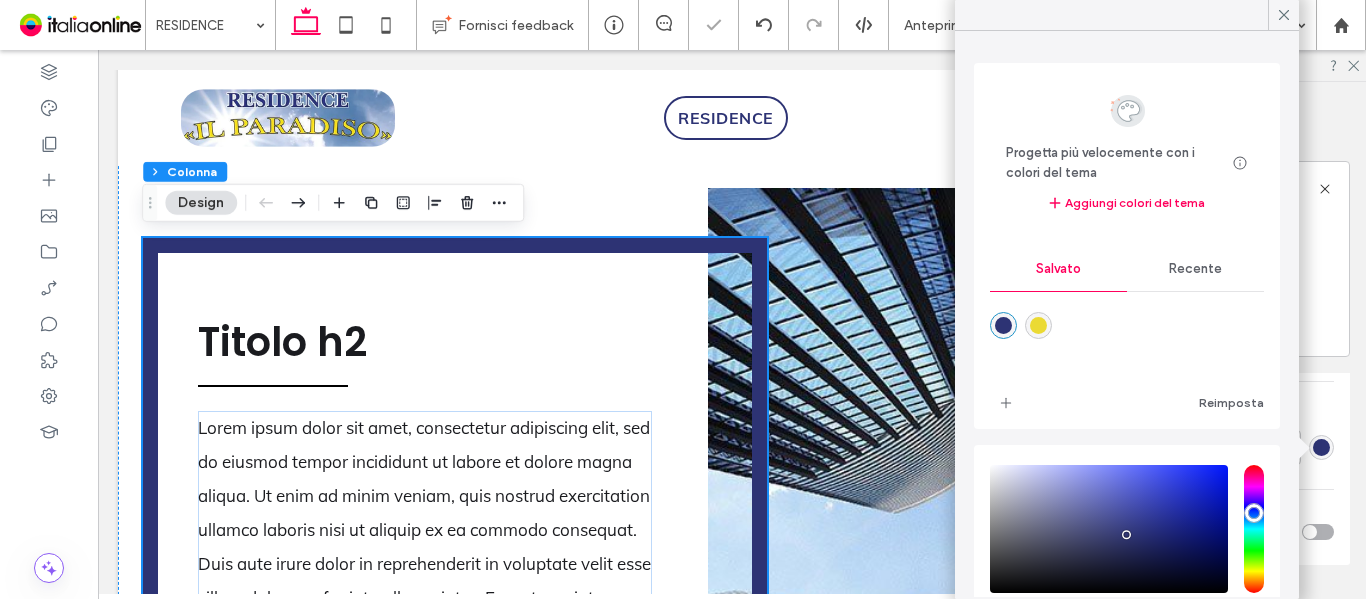 click on "Colore Immagine video Colore di sfondo Raggio angolo * px Bordo **** Ombreggiatura" at bounding box center [1217, 353] 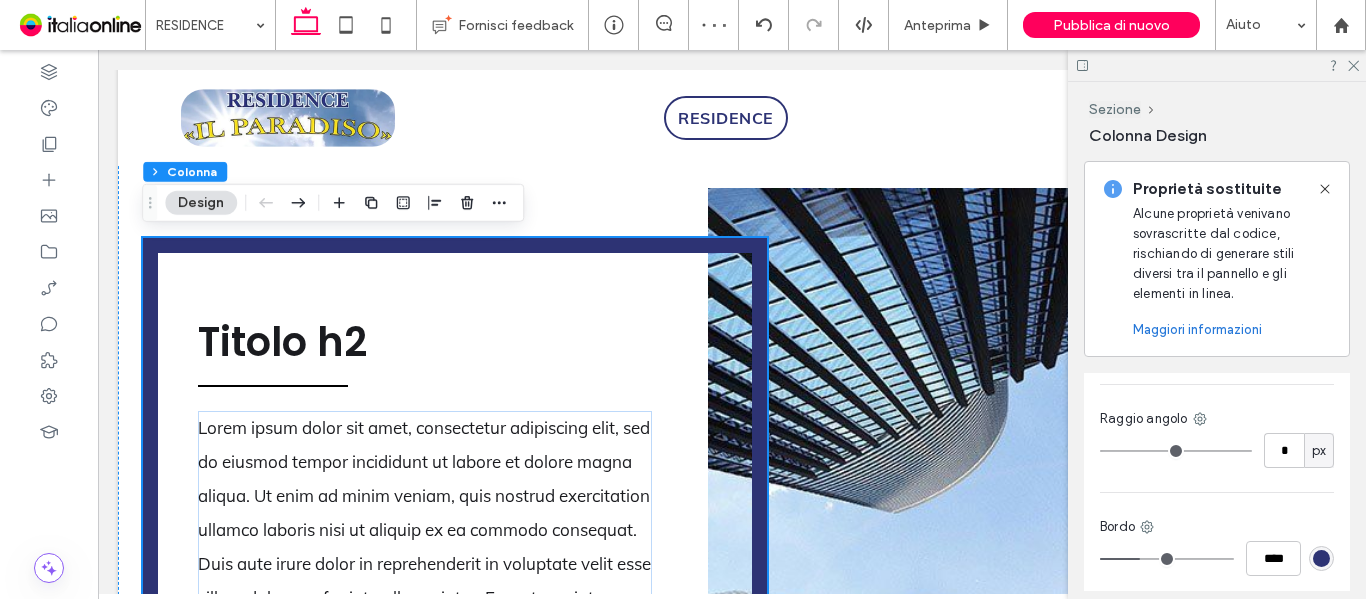 scroll, scrollTop: 654, scrollLeft: 0, axis: vertical 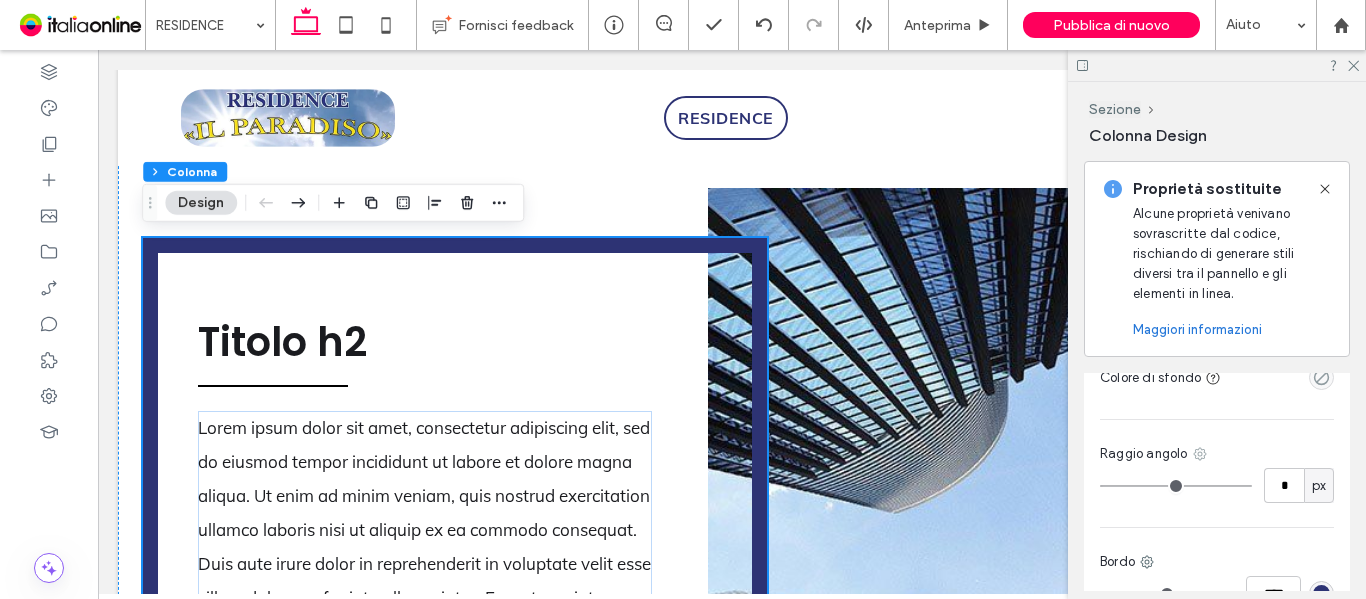 click 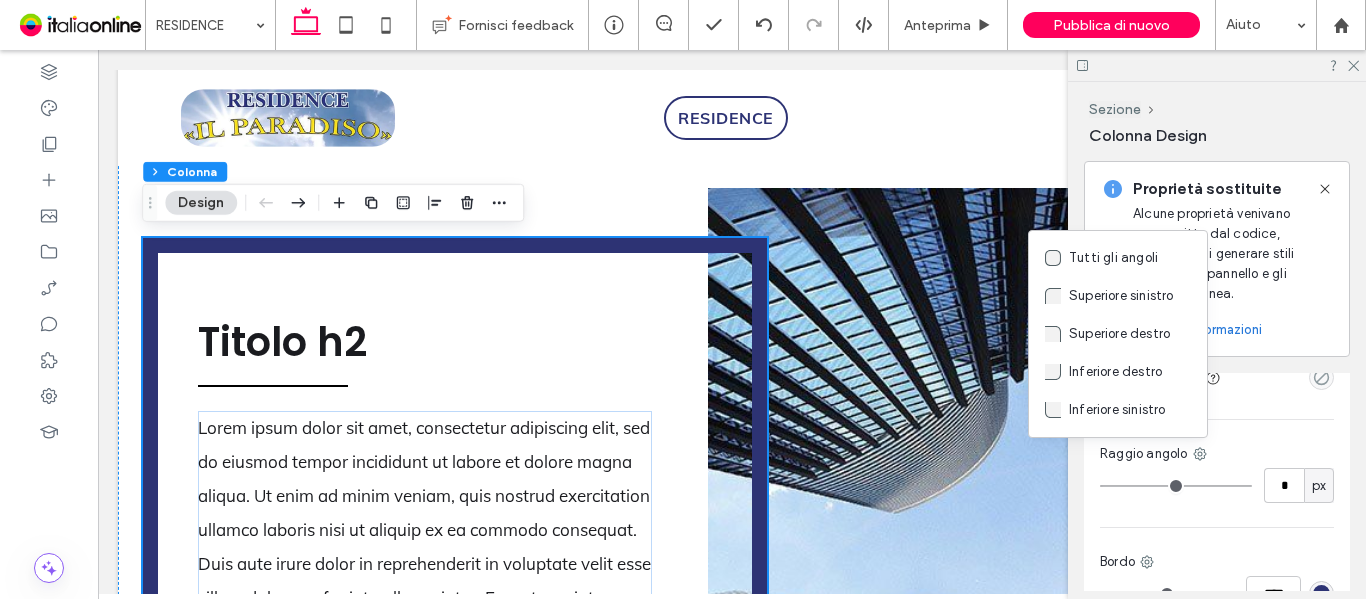click on "* px" at bounding box center [1217, 485] 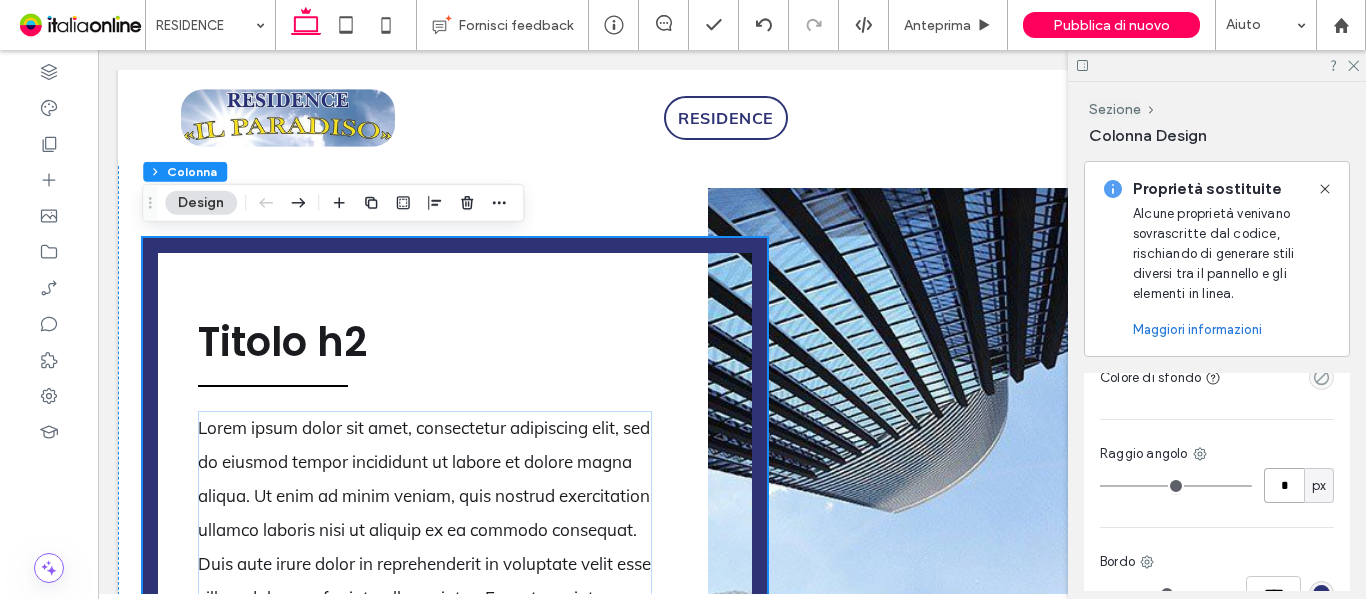 click on "*" at bounding box center (1284, 485) 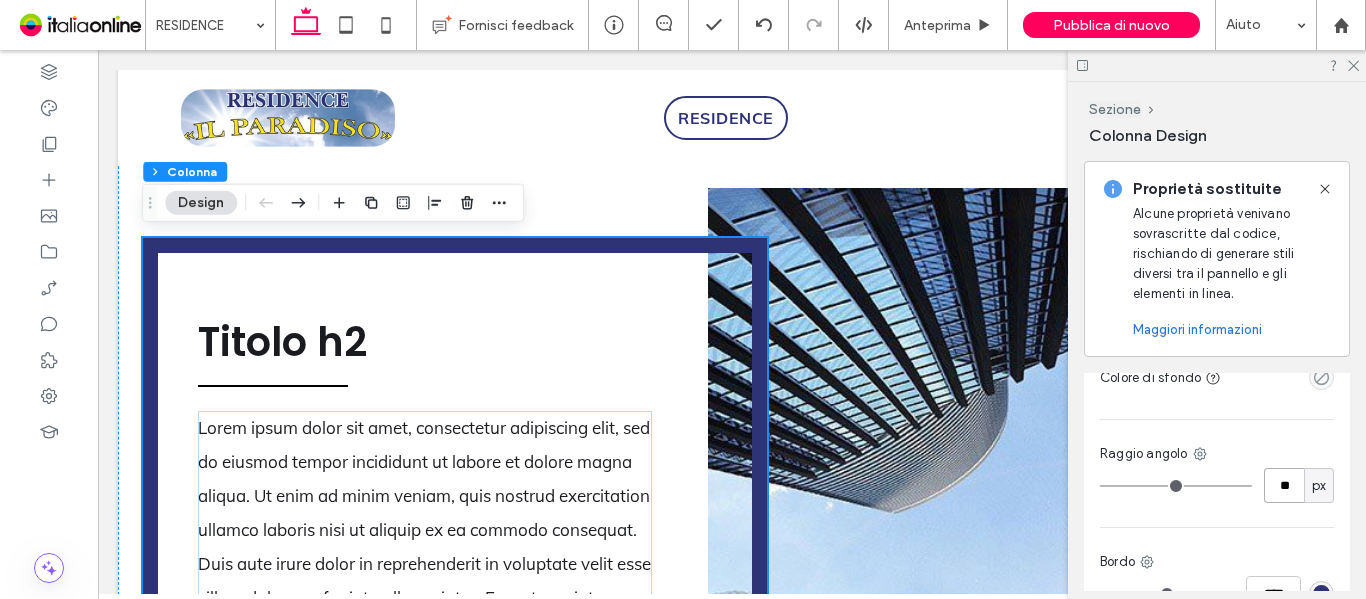 type on "**" 